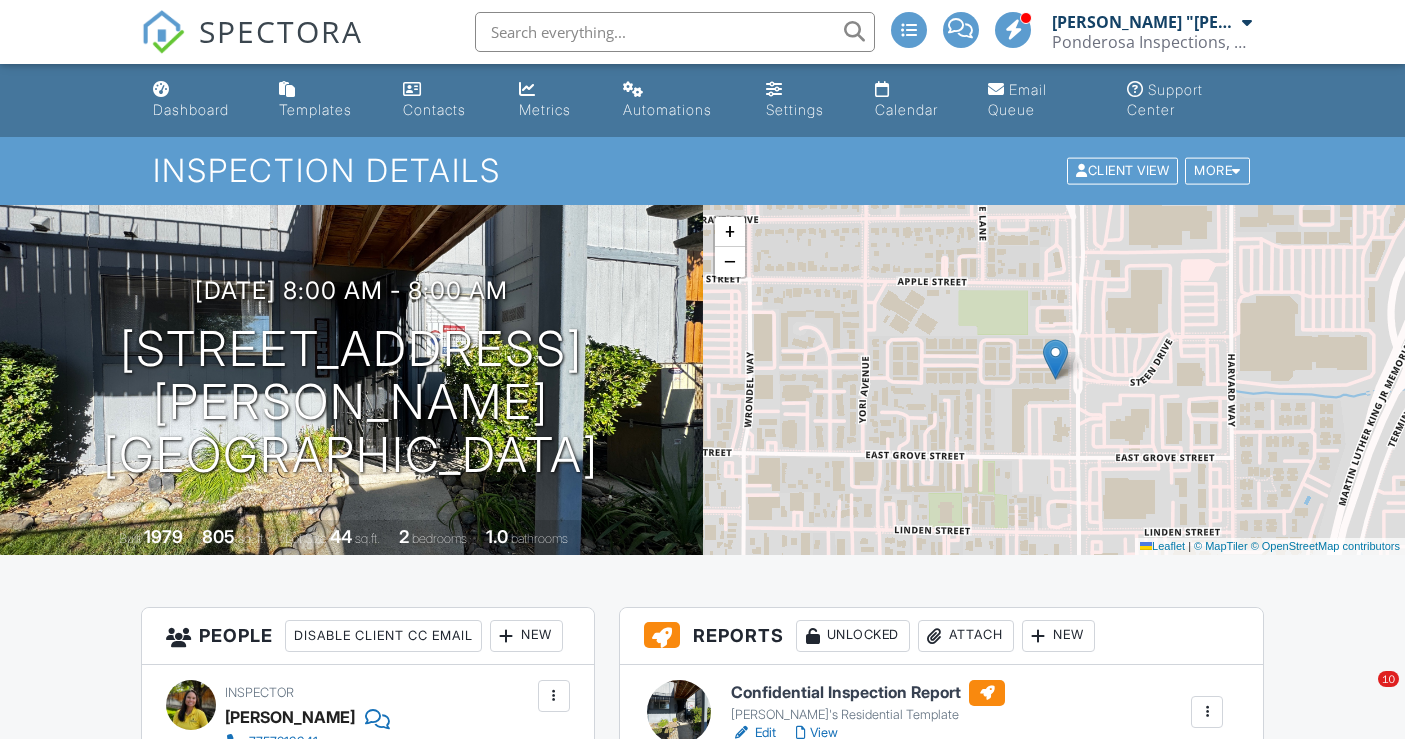 scroll, scrollTop: 0, scrollLeft: 0, axis: both 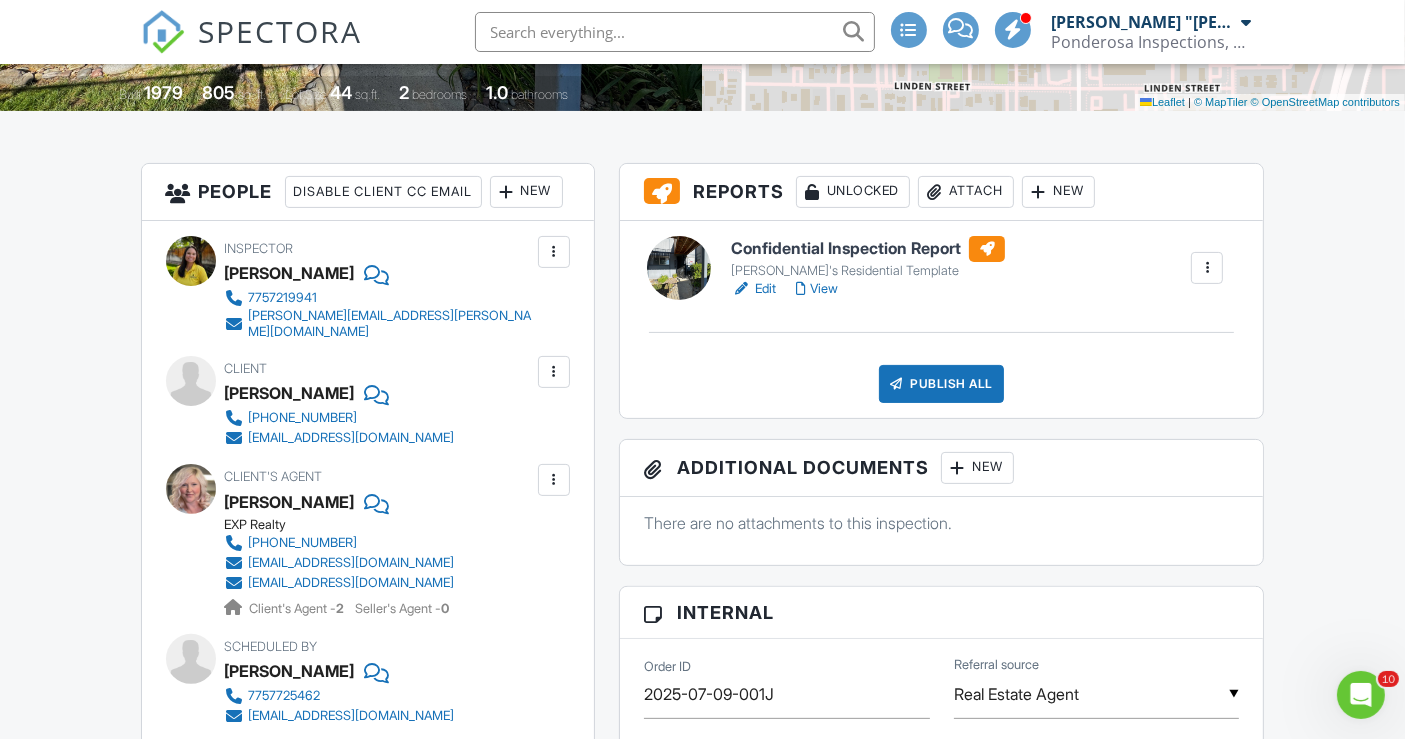 click on "Confidential Inspection Report" at bounding box center (868, 249) 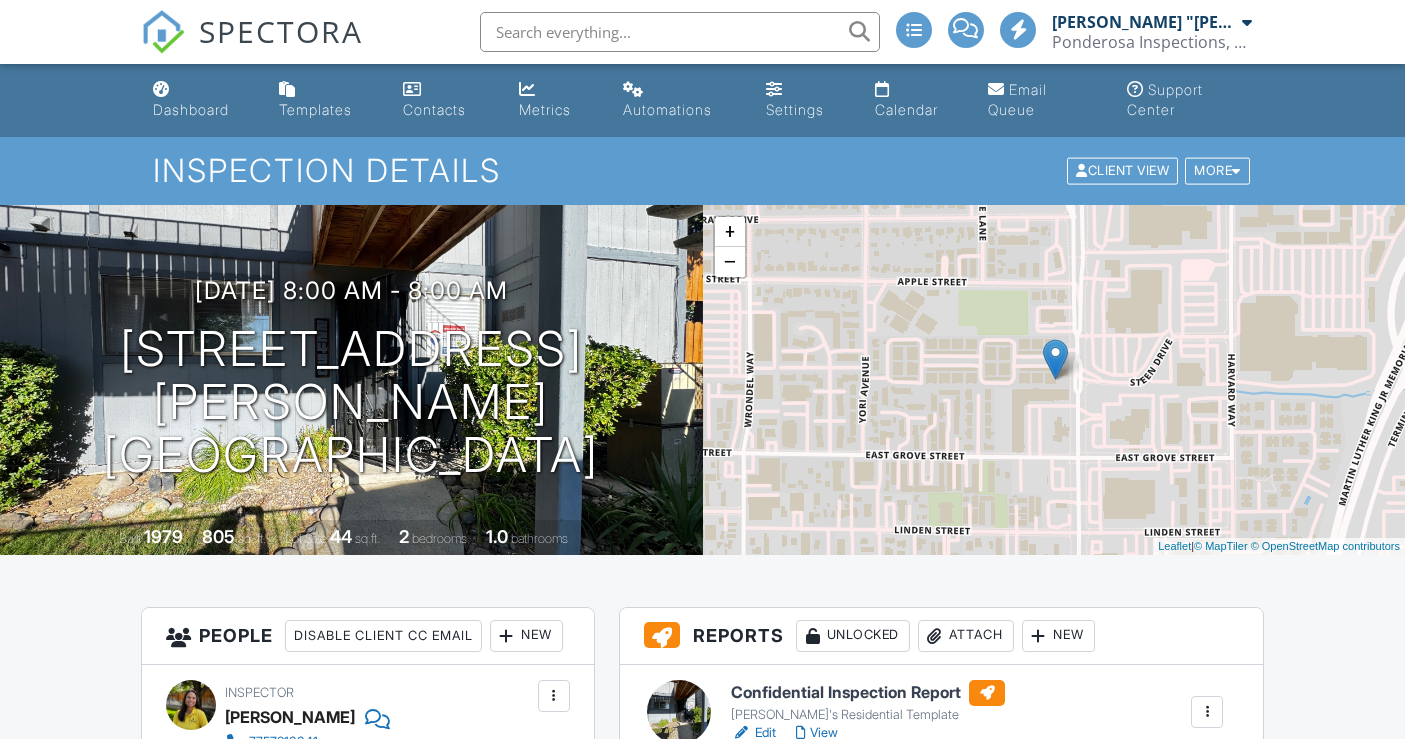 scroll, scrollTop: 0, scrollLeft: 0, axis: both 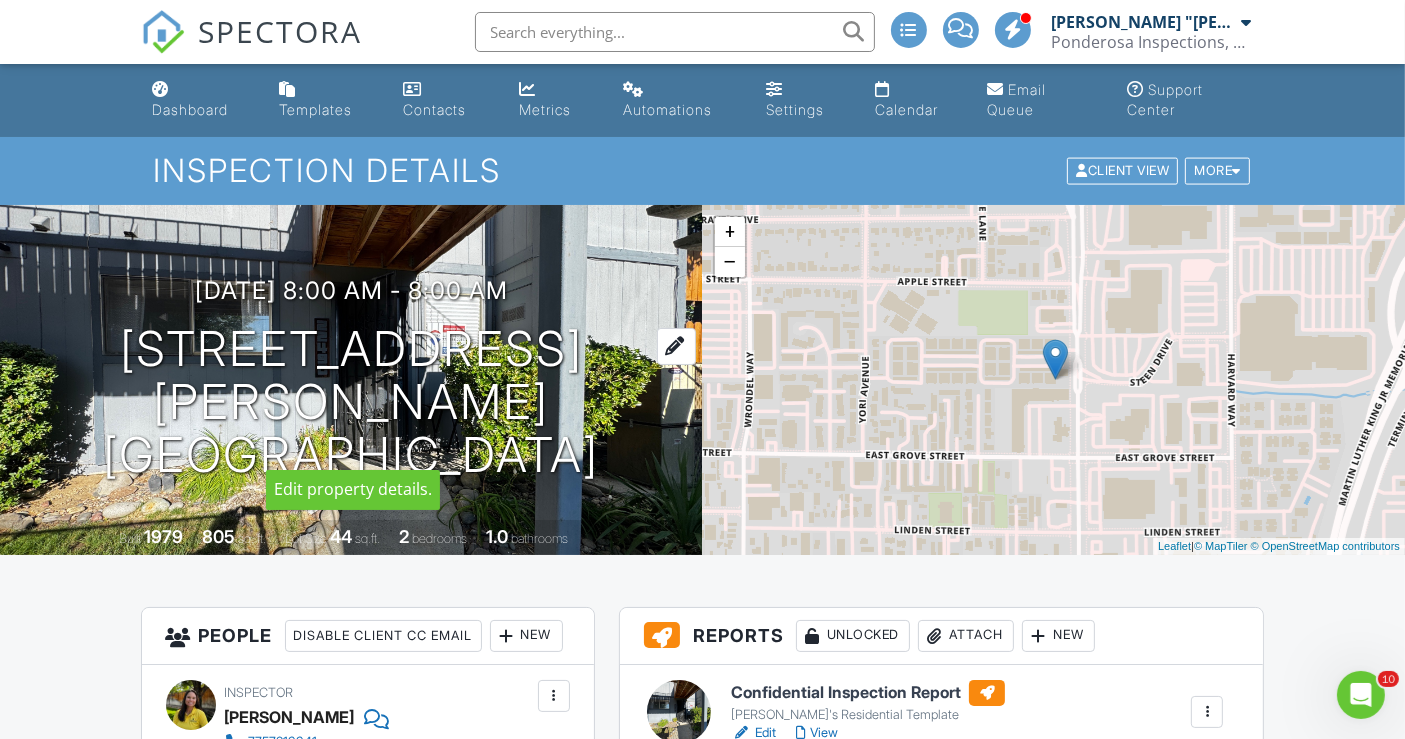 click at bounding box center (676, 346) 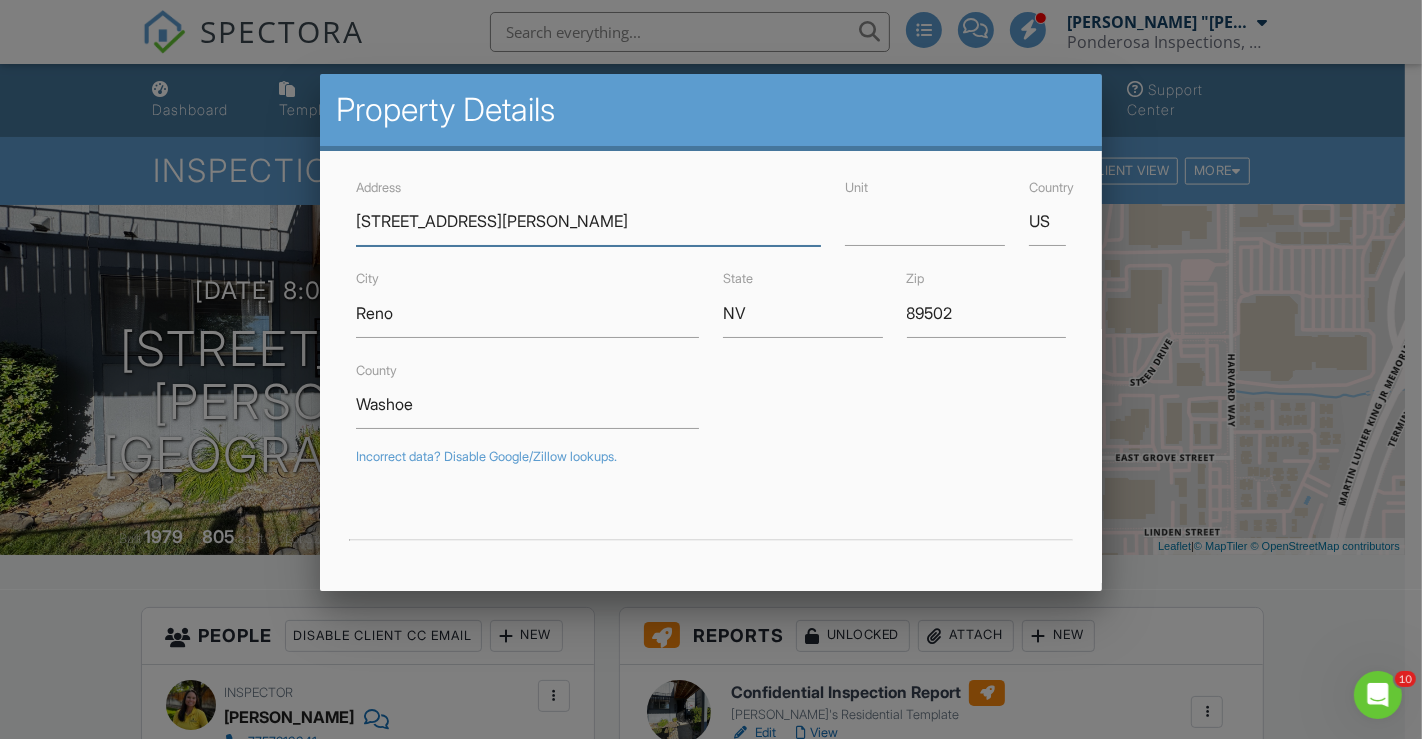 click on "[STREET_ADDRESS][PERSON_NAME]" at bounding box center (588, 221) 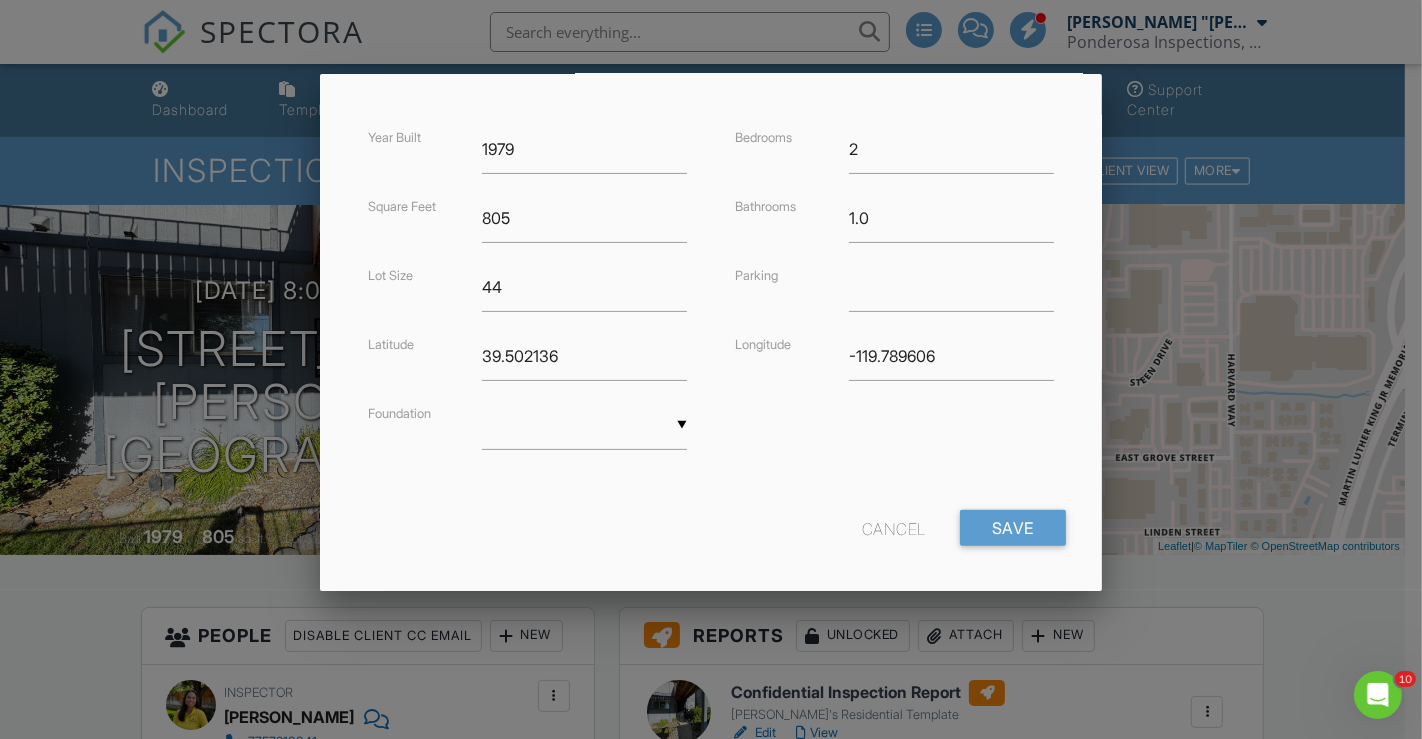 scroll, scrollTop: 478, scrollLeft: 0, axis: vertical 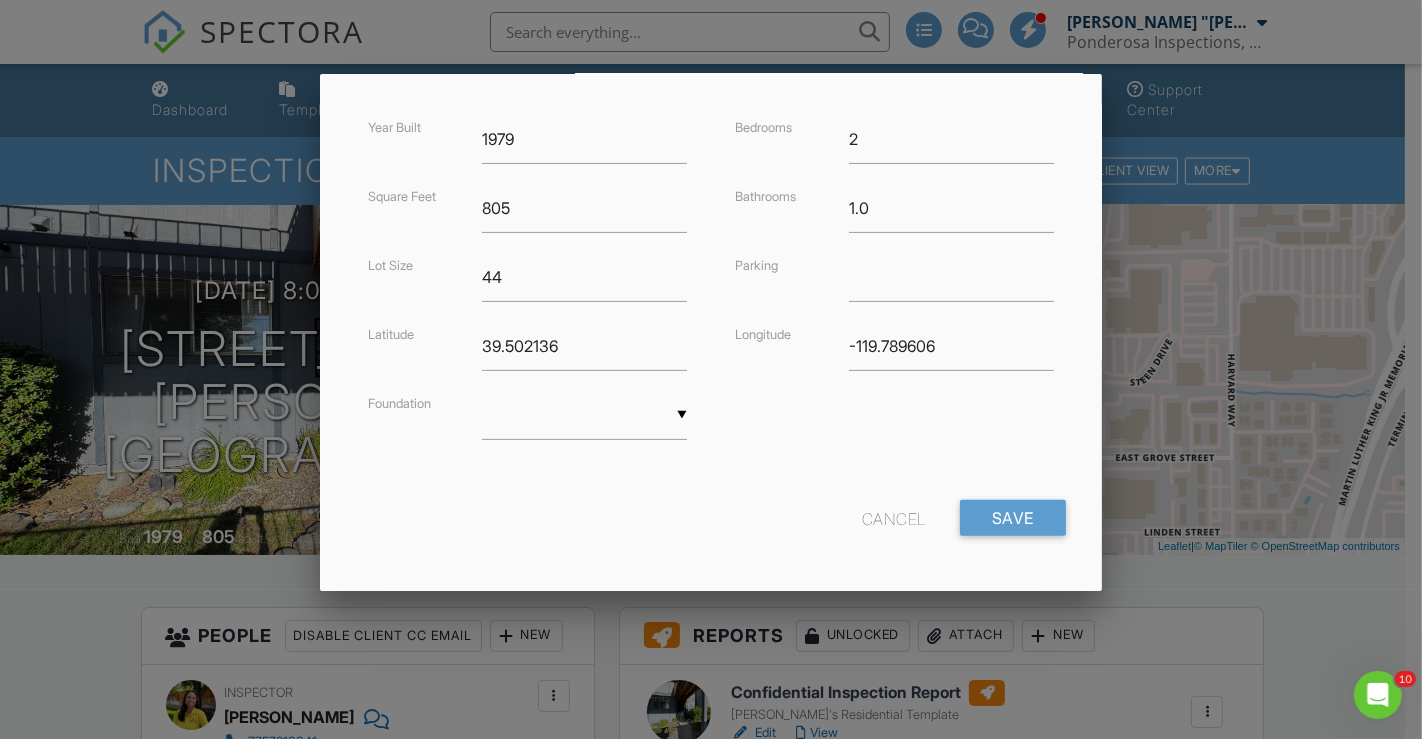 type on "2249 Kietzke Lane" 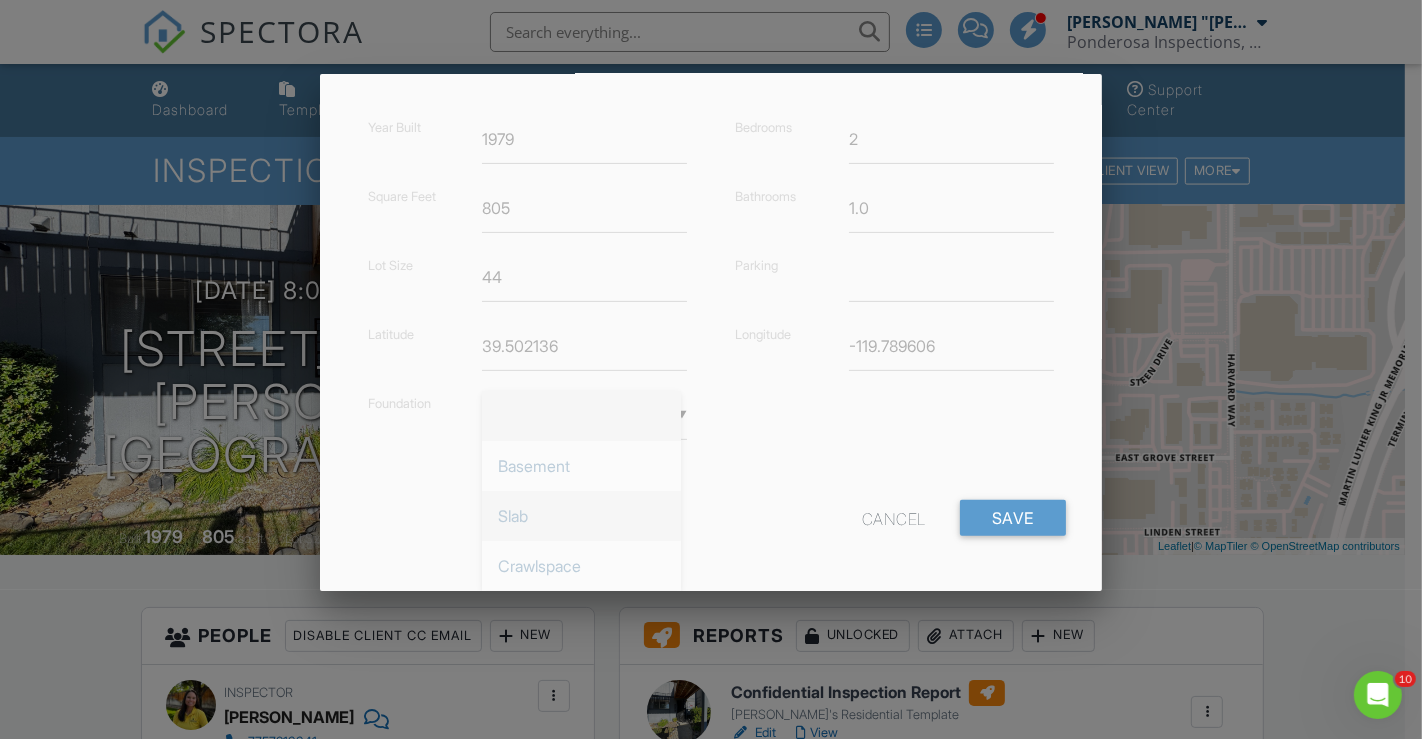 type on "39.5021362" 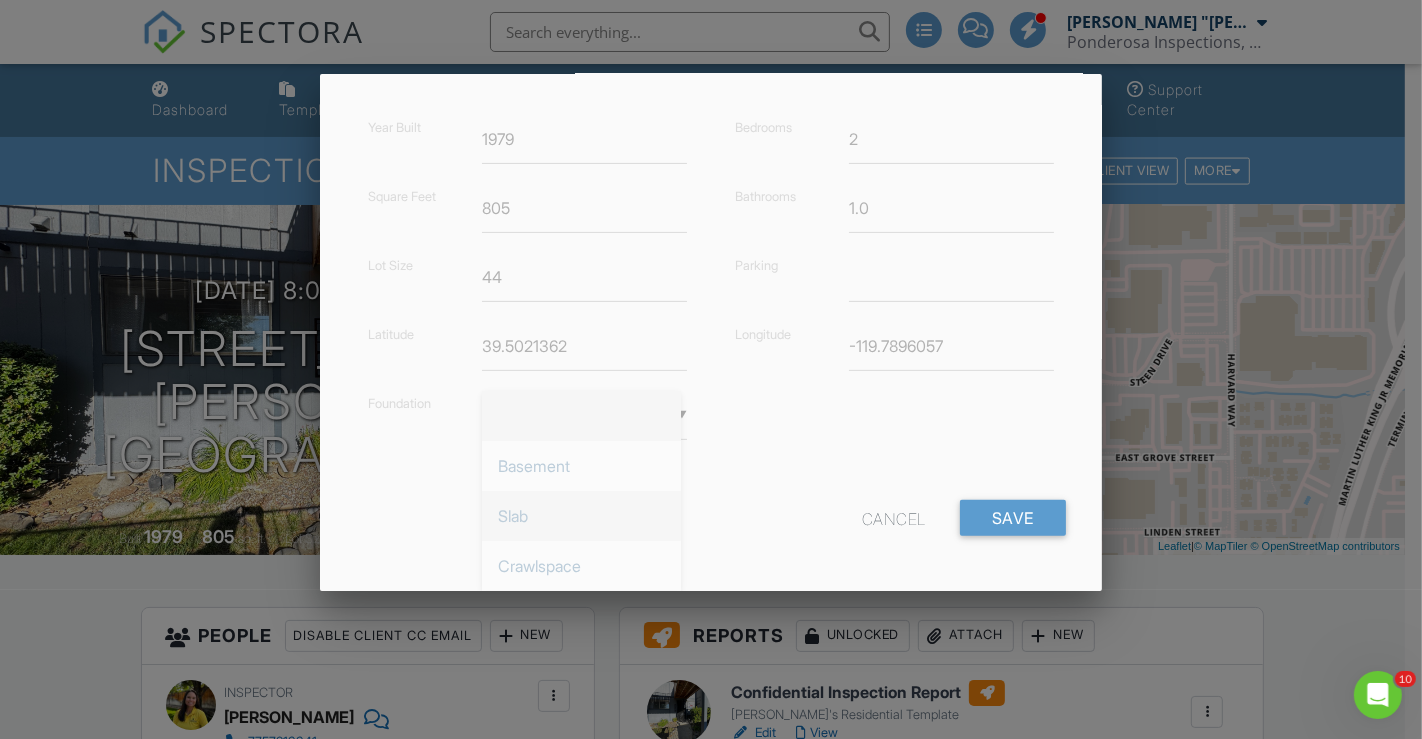 click on "Slab" at bounding box center (581, 516) 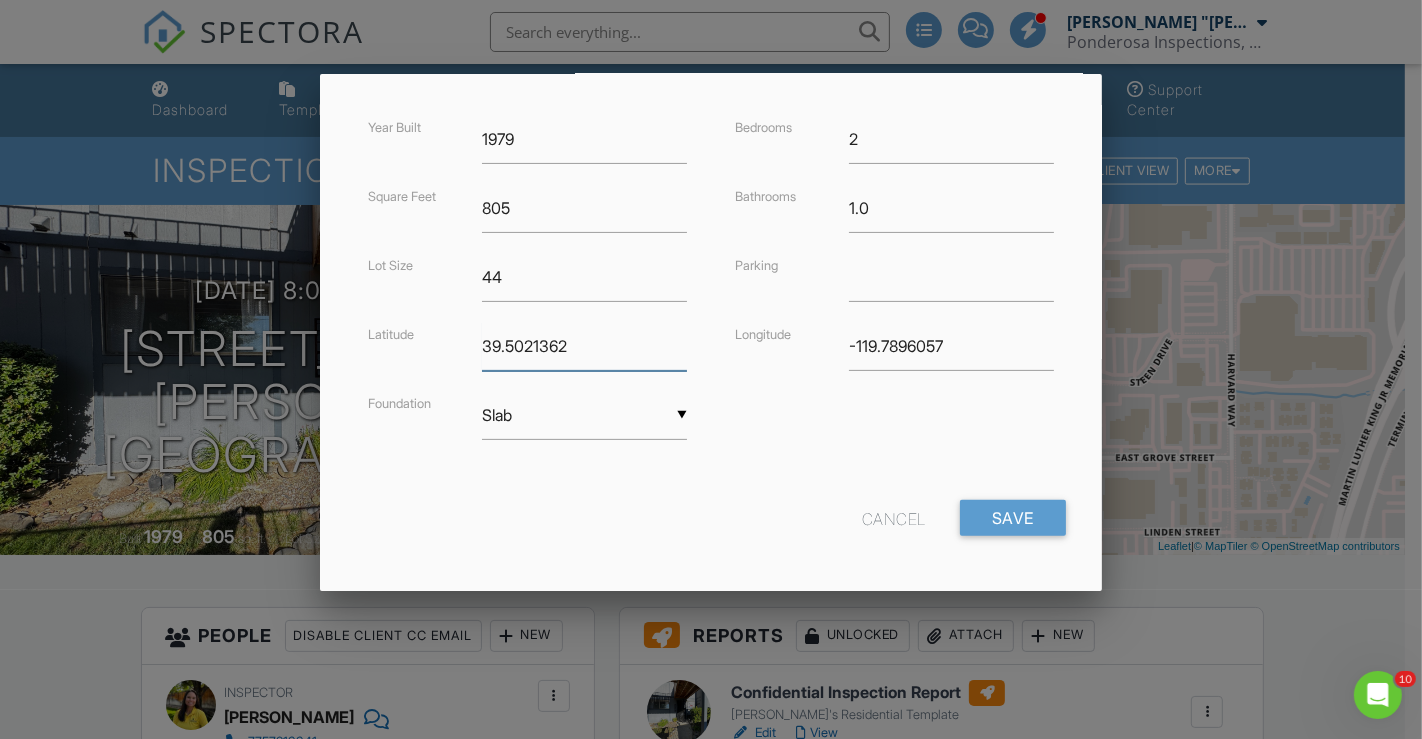 click on "39.5021362" at bounding box center [584, 346] 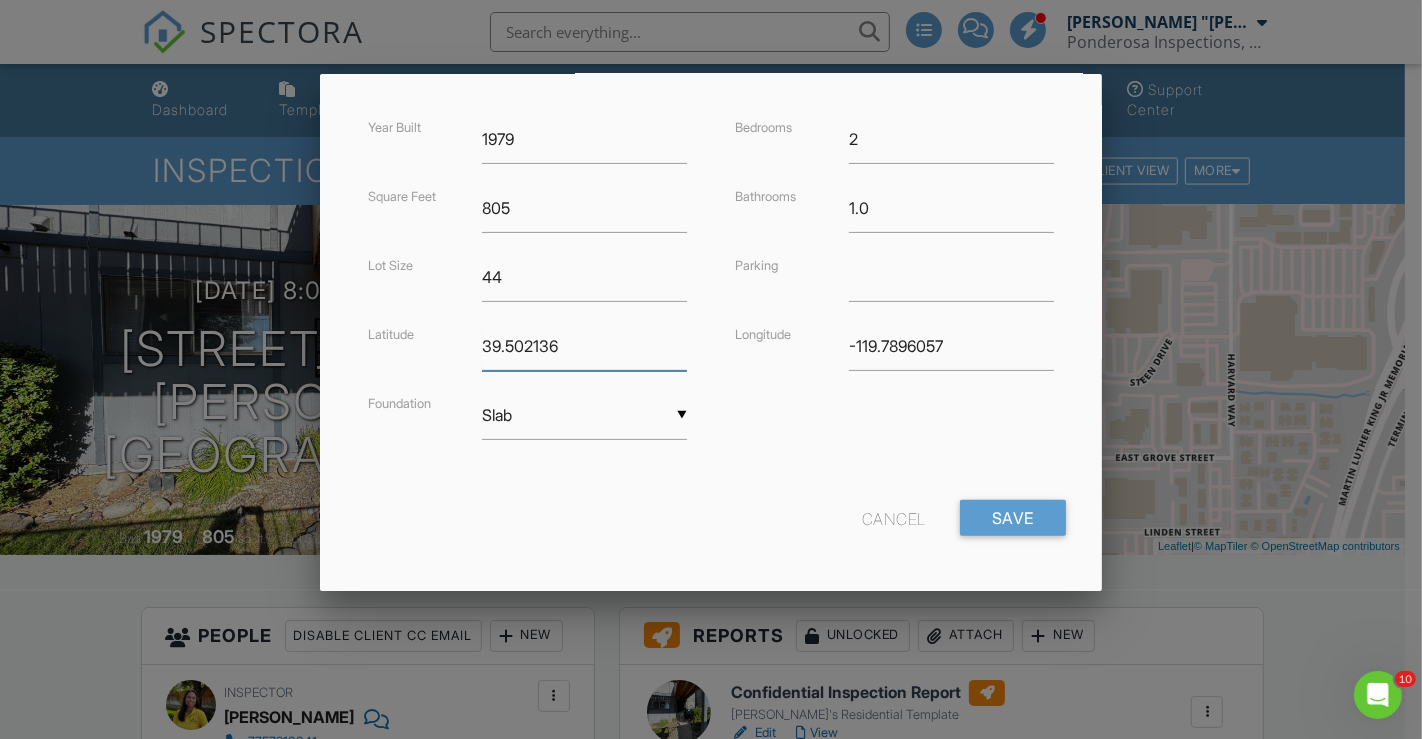 type on "39.502136" 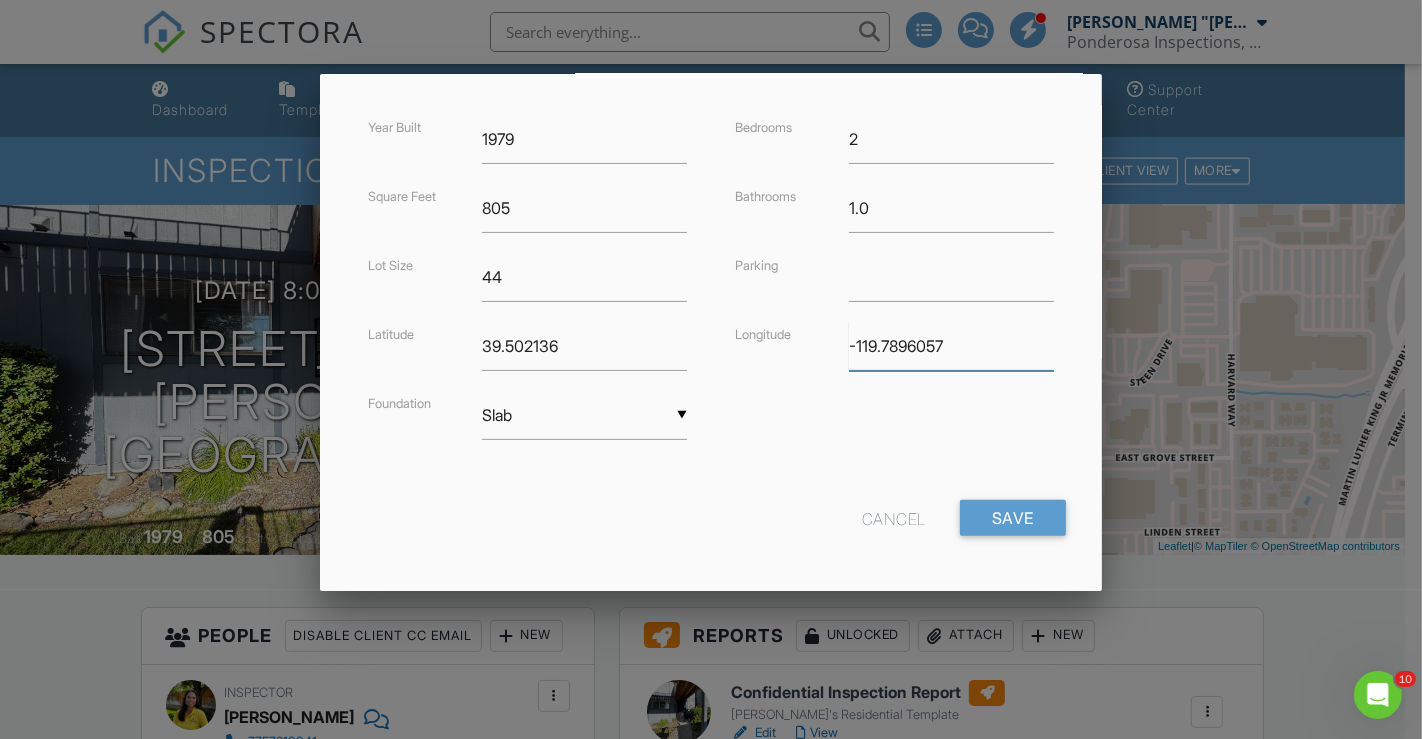click on "-119.7896057" at bounding box center [951, 346] 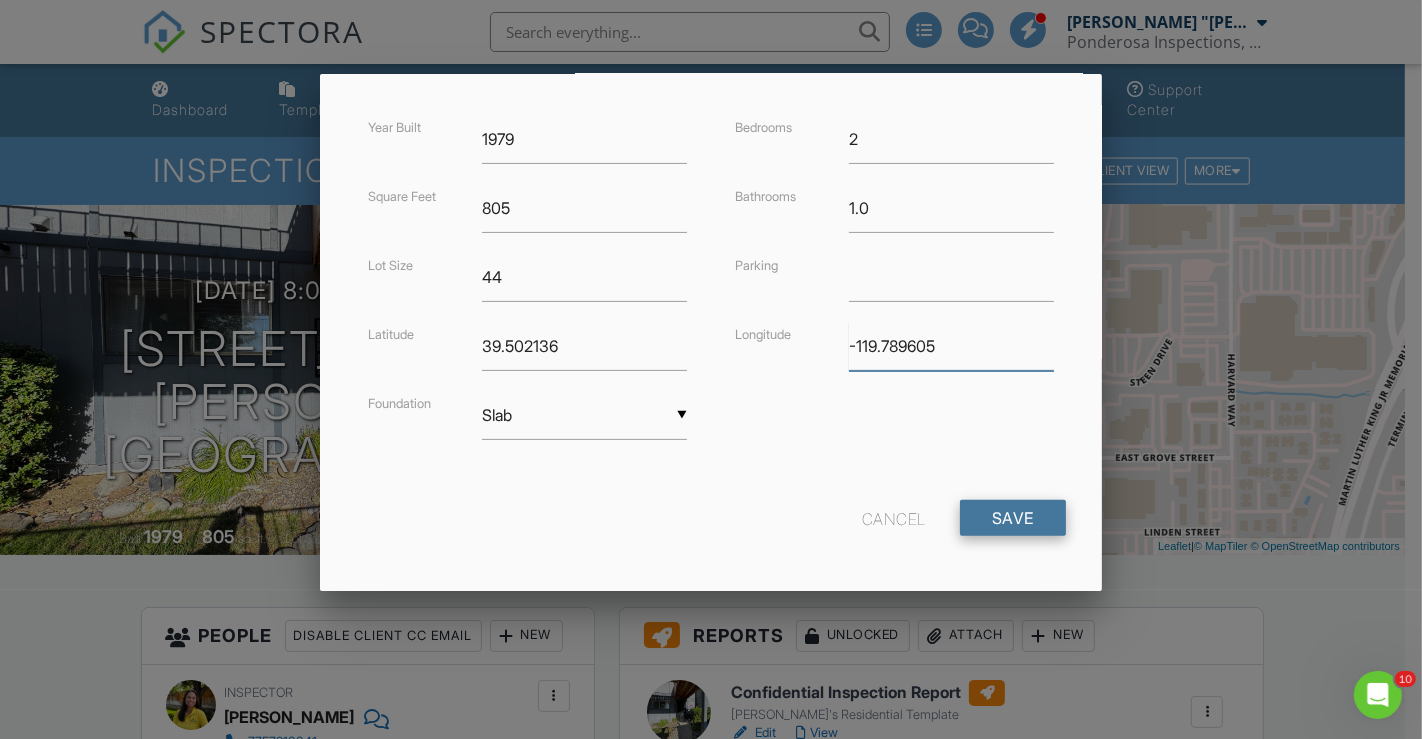 type on "-119.789605" 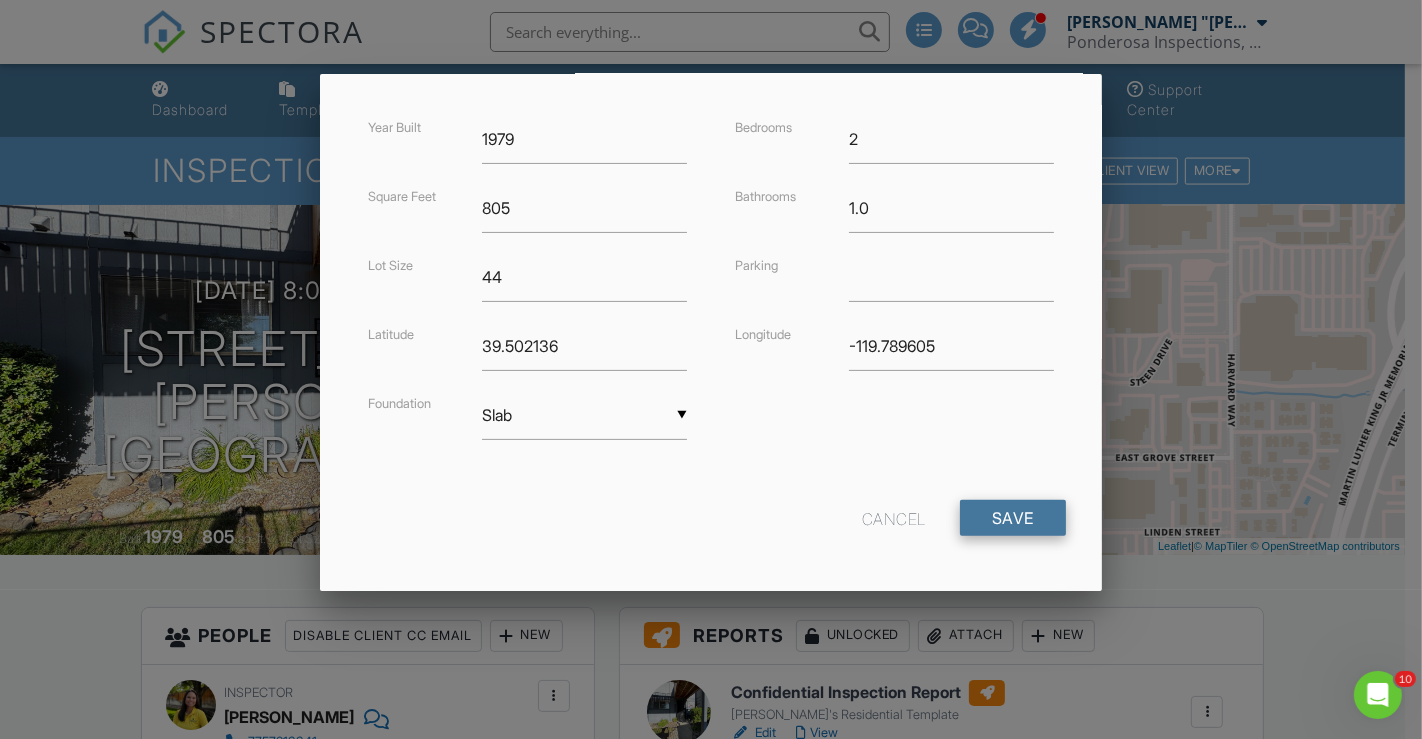 click on "Save" at bounding box center [1013, 518] 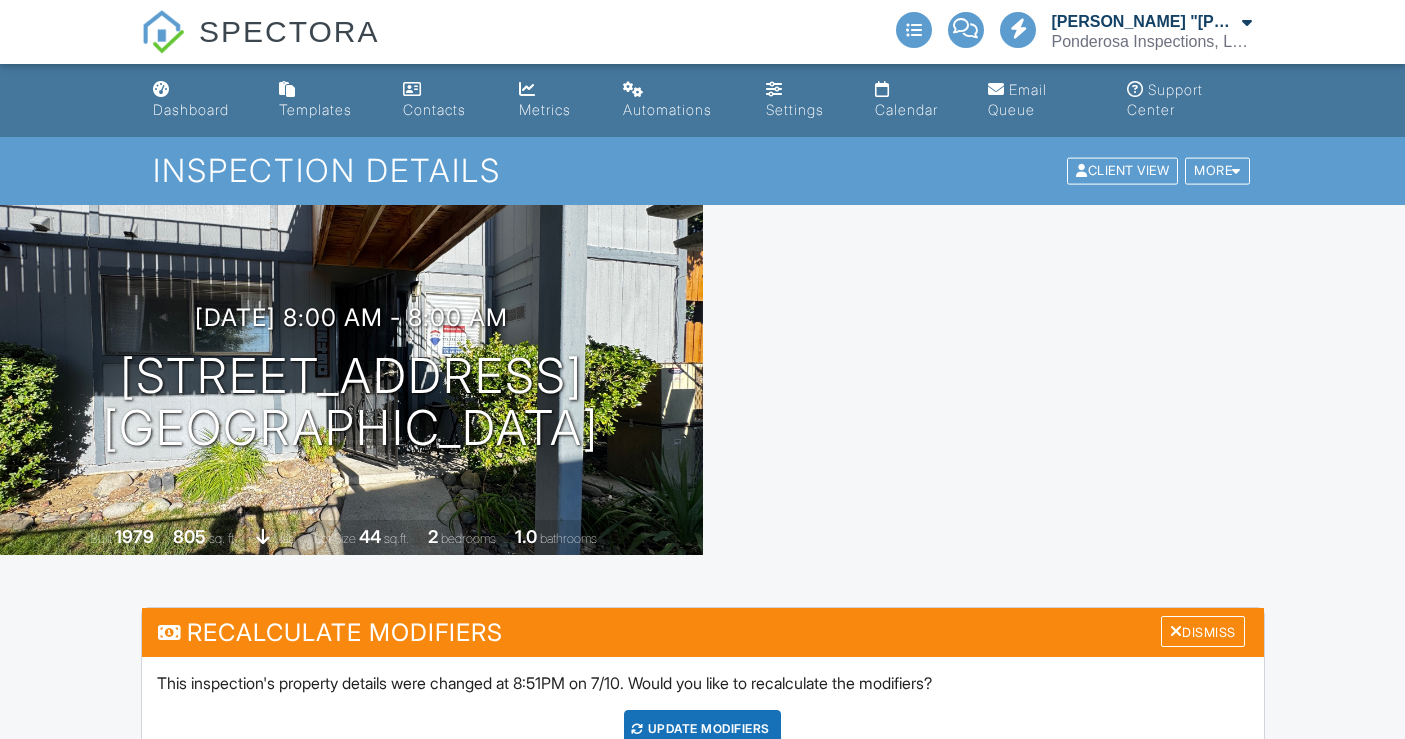 scroll, scrollTop: 0, scrollLeft: 0, axis: both 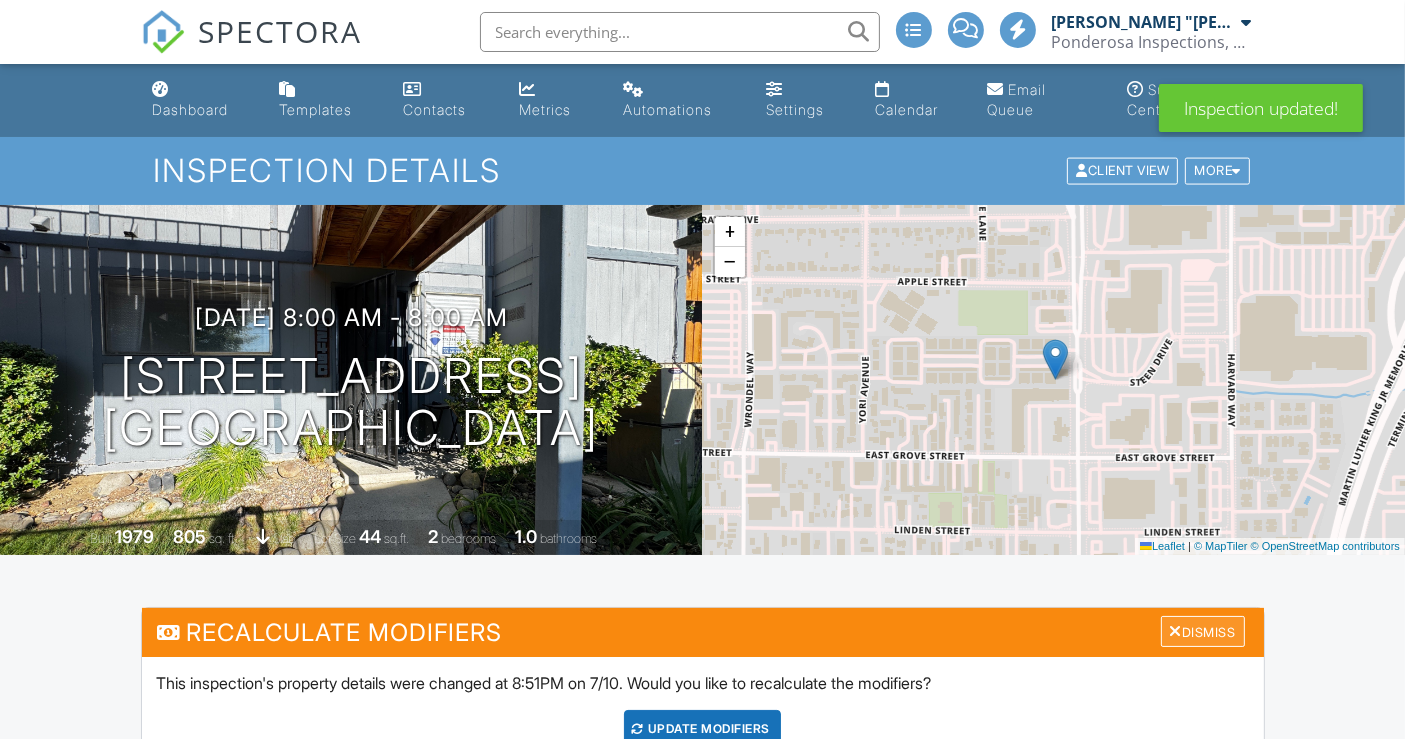 click on "Dismiss" at bounding box center [1203, 631] 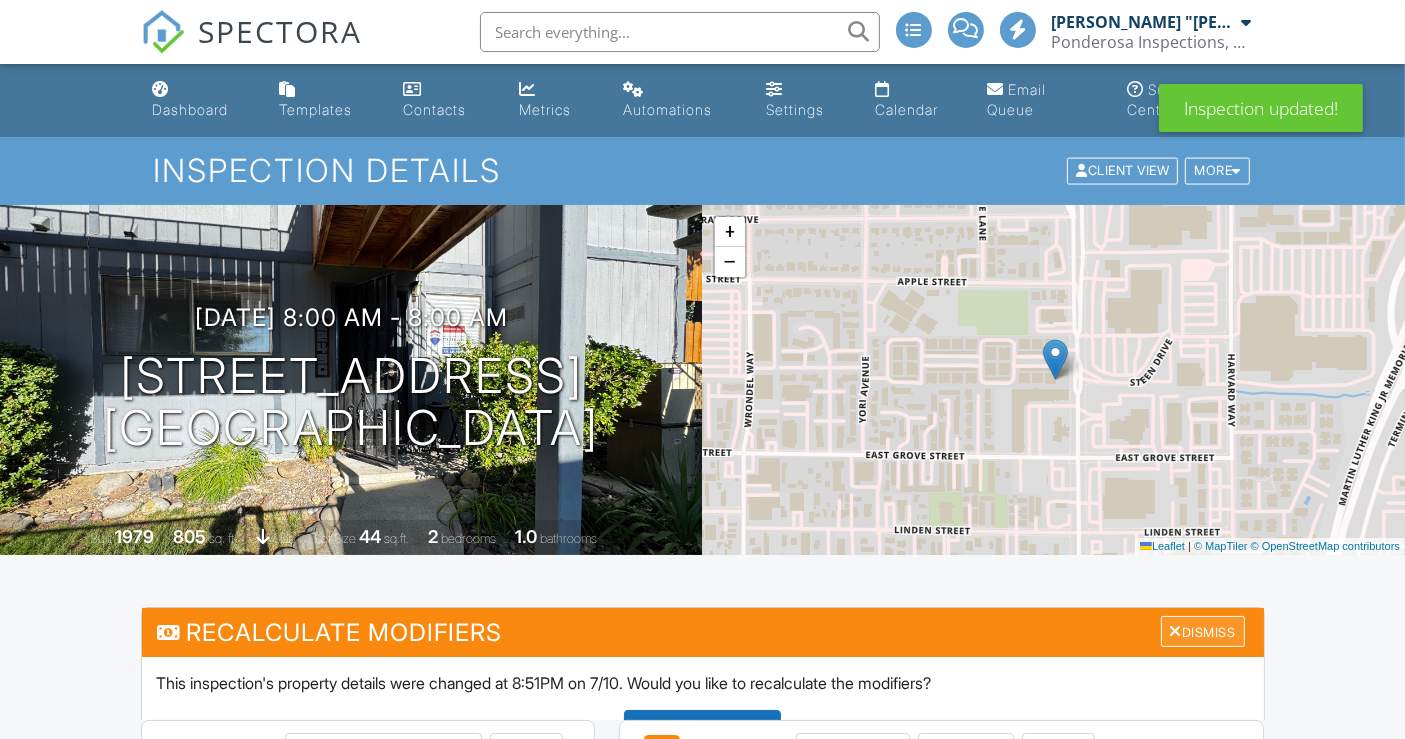 scroll, scrollTop: 0, scrollLeft: 0, axis: both 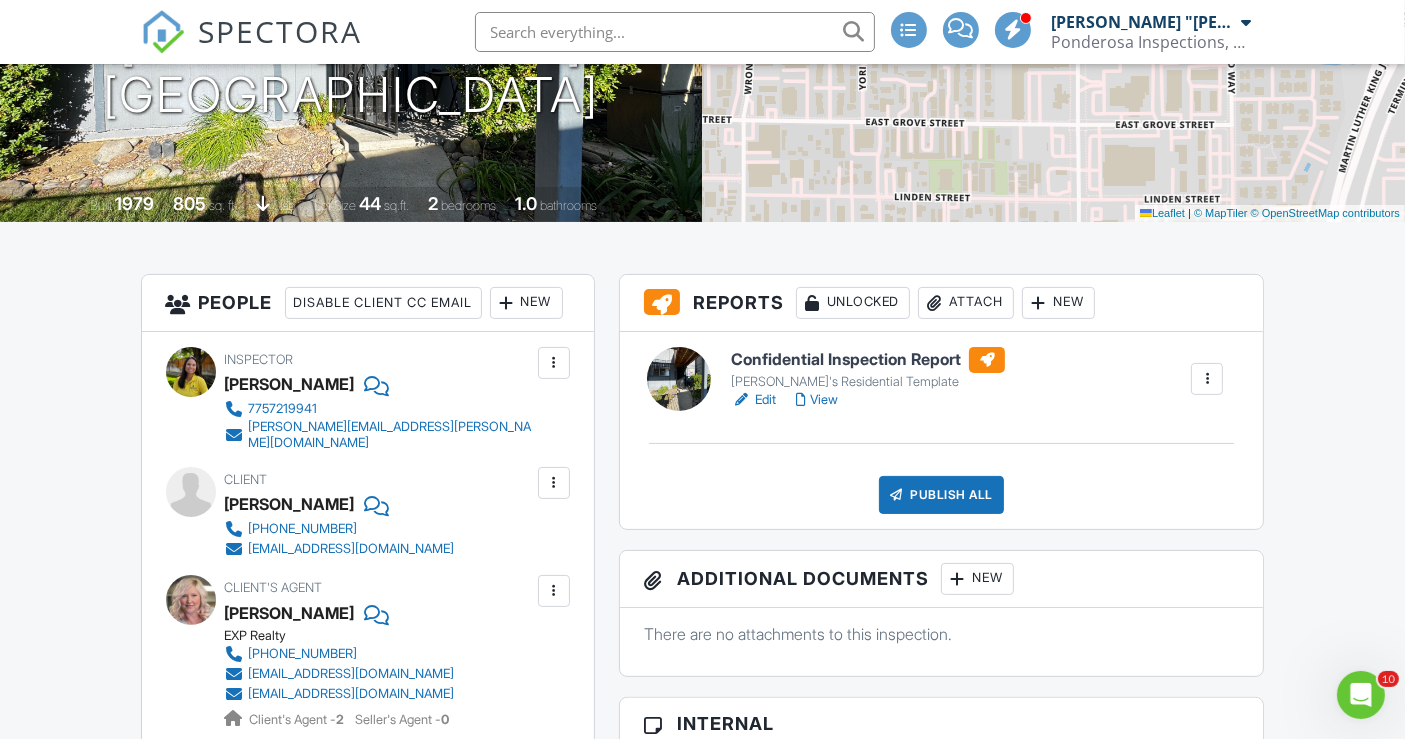 click on "Confidential Inspection Report" at bounding box center [868, 360] 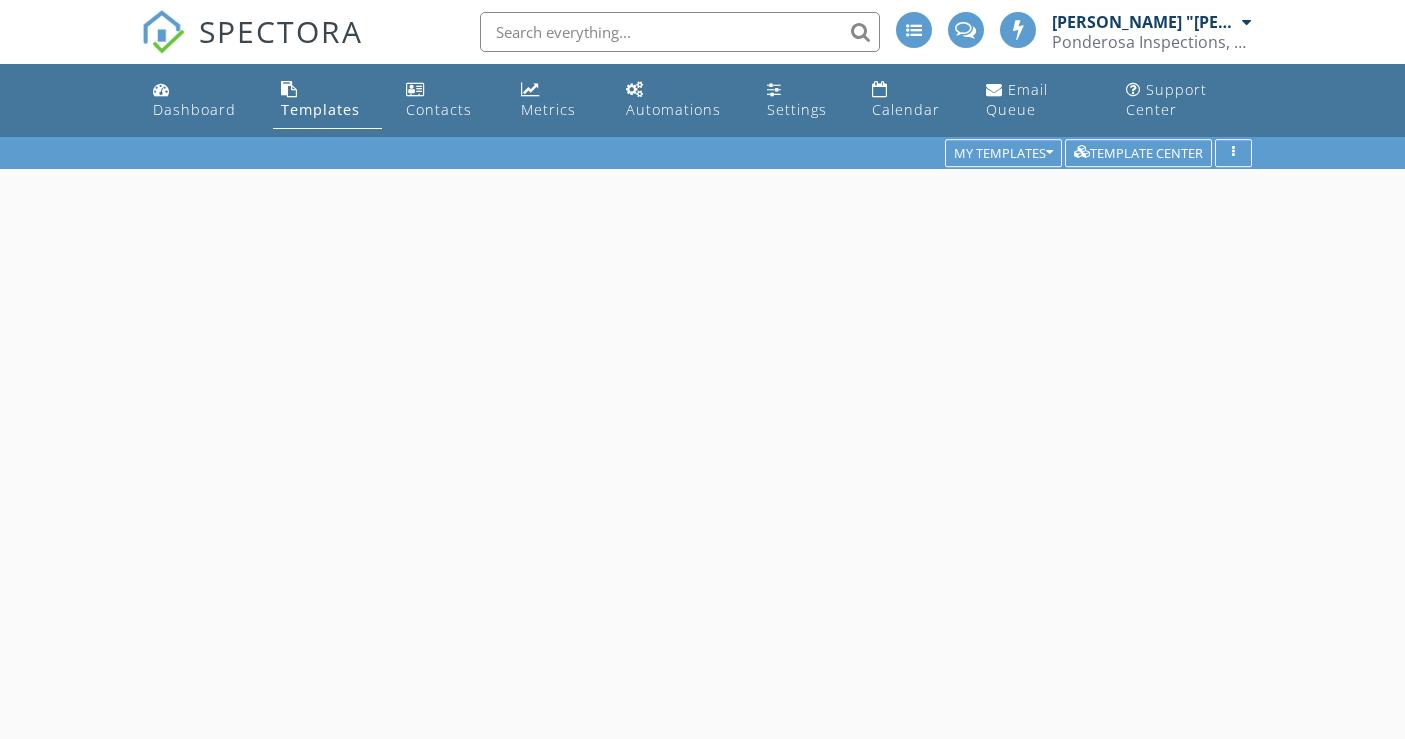 scroll, scrollTop: 137, scrollLeft: 0, axis: vertical 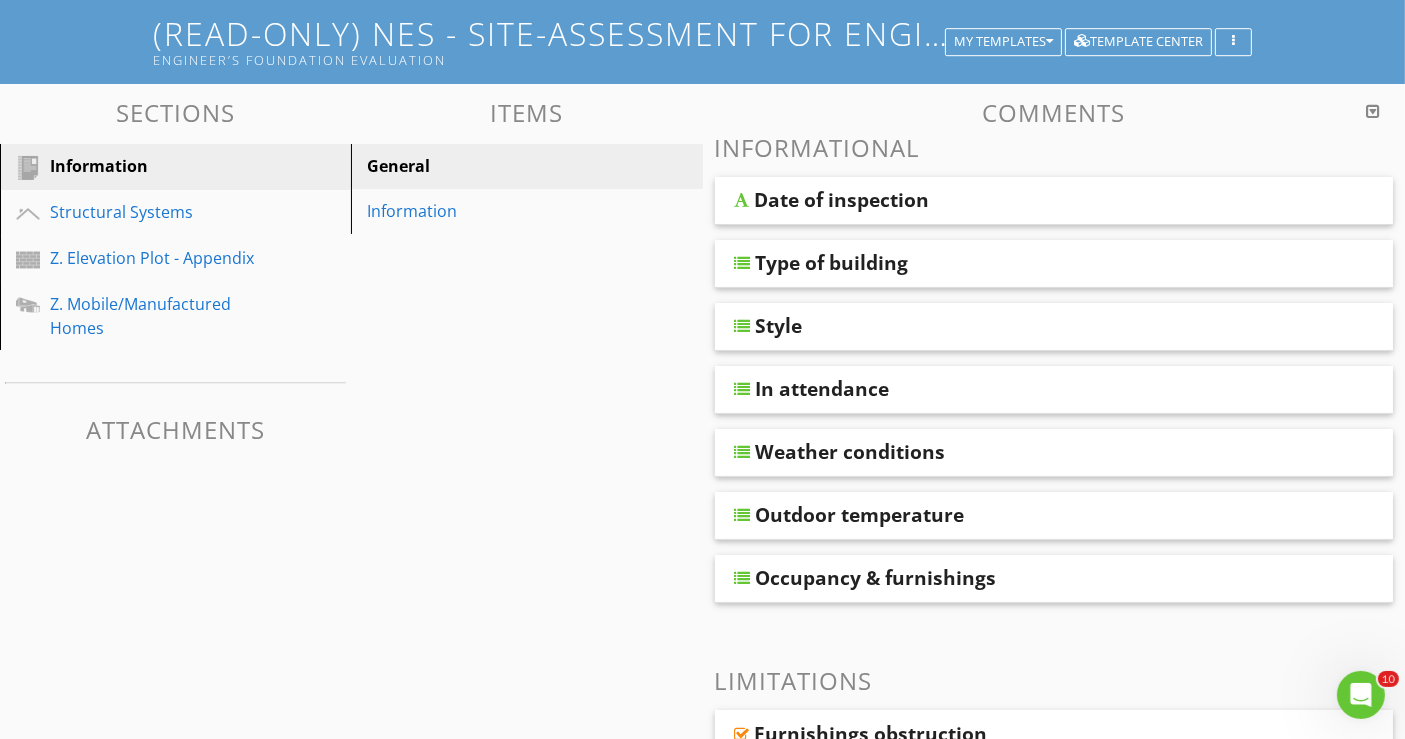 click on "Date of inspection" at bounding box center (842, 200) 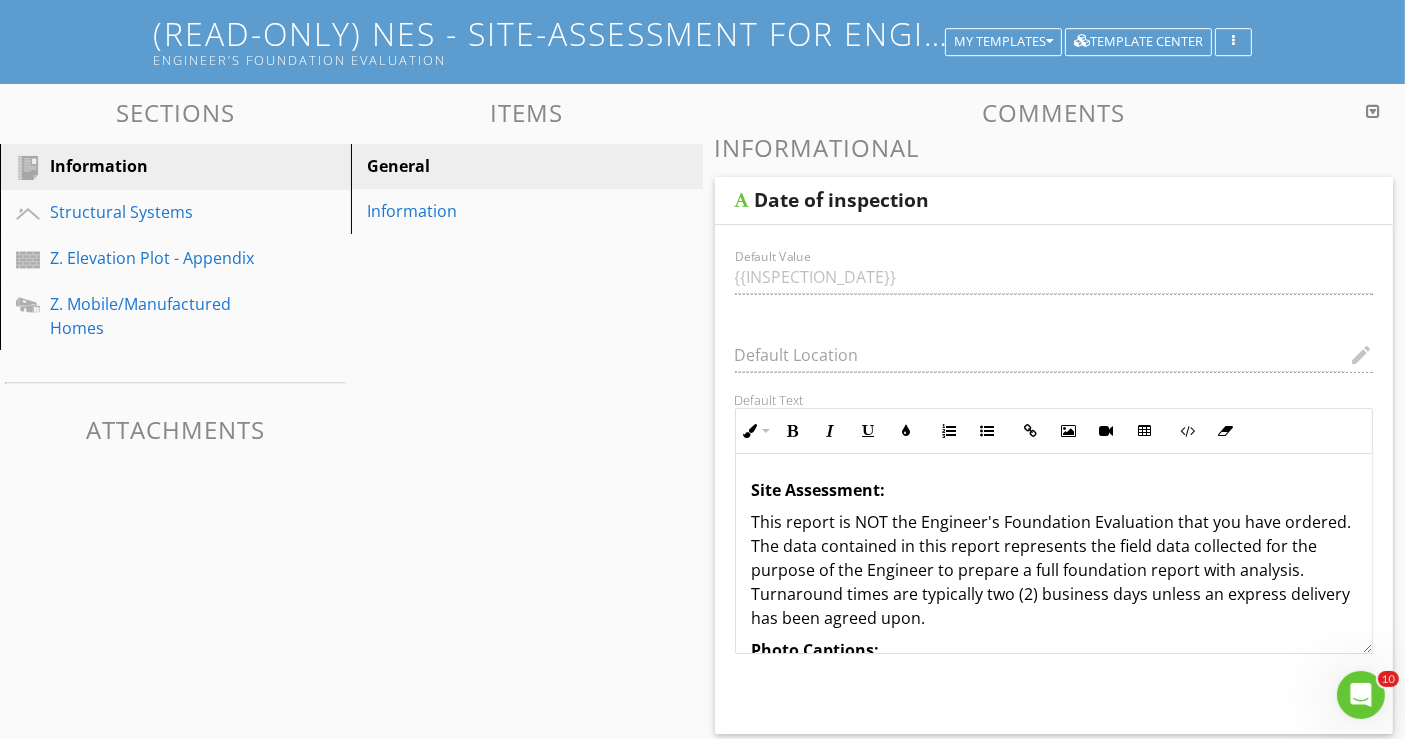 click on "This report is NOT the Engineer's Foundation Evaluation that you have ordered. The data contained in this report represents the field data collected for the purpose of the Engineer to prepare a full foundation report with analysis. Turnaround times are typically two (2) business days unless an express delivery has been agreed upon." at bounding box center (1054, 570) 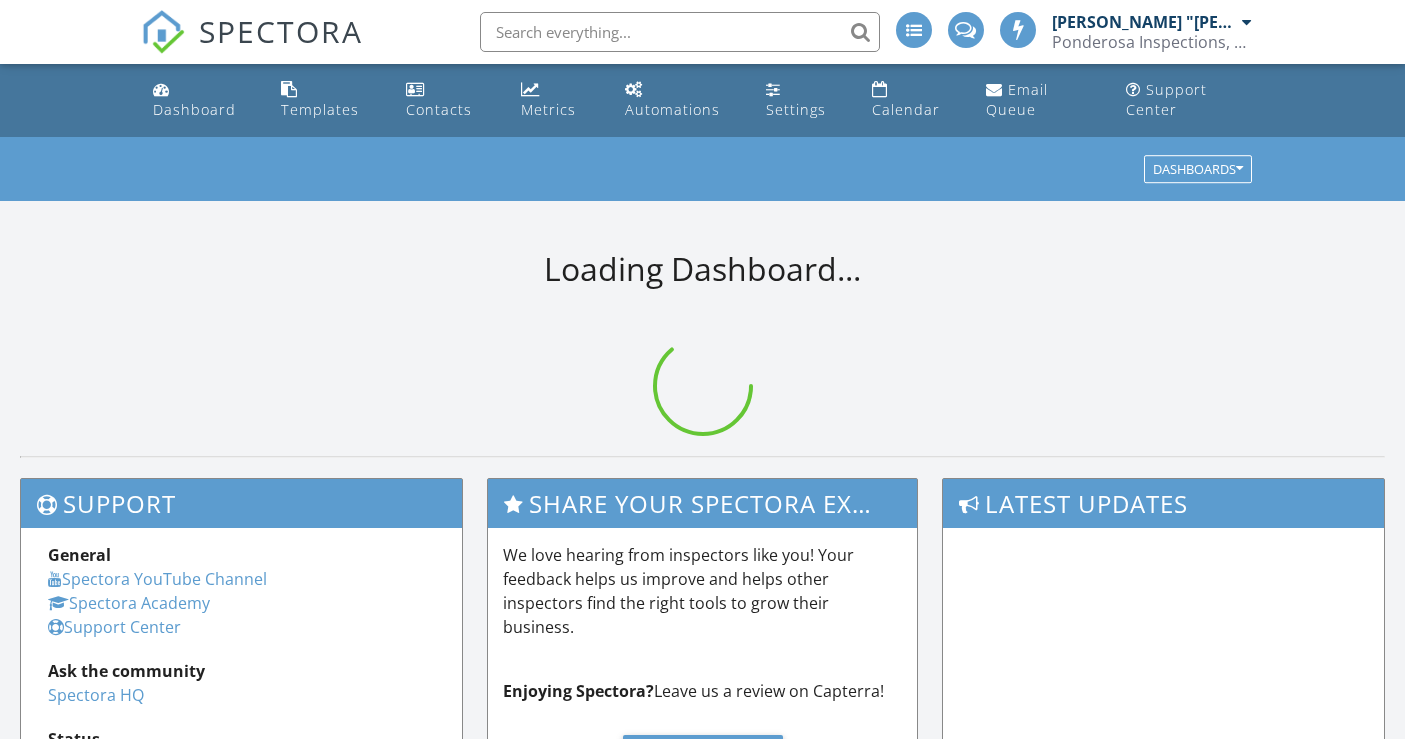 scroll, scrollTop: 0, scrollLeft: 0, axis: both 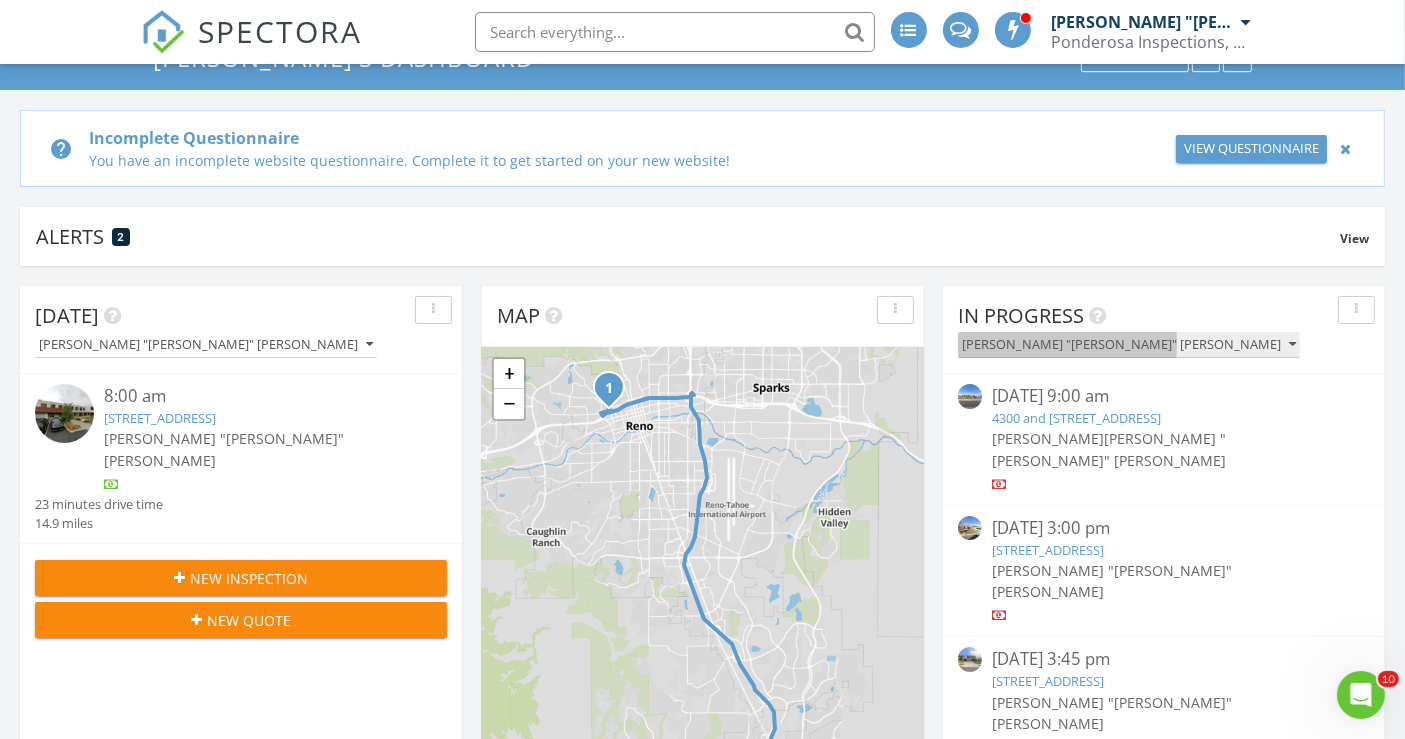 click on "[PERSON_NAME] "[PERSON_NAME]" [PERSON_NAME]" at bounding box center [1129, 345] 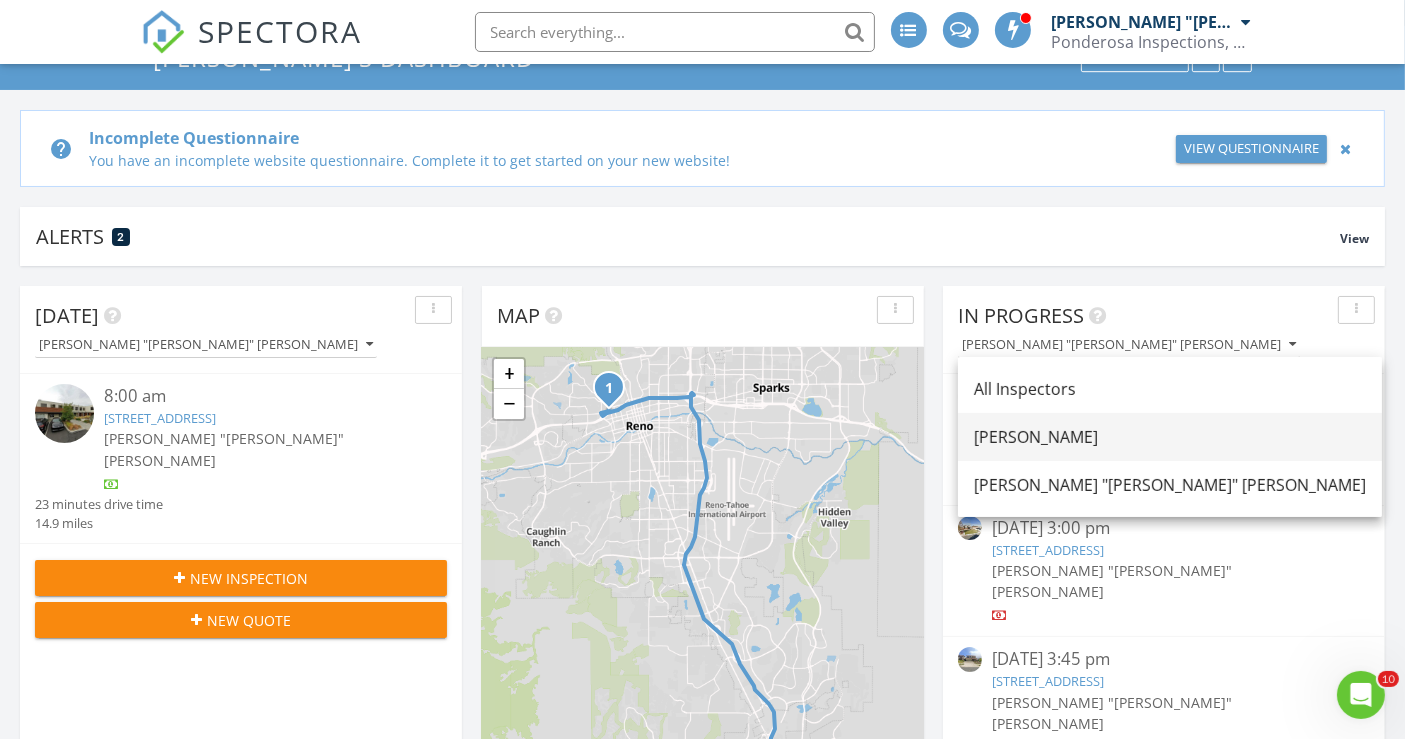 click on "[PERSON_NAME]" at bounding box center [1170, 437] 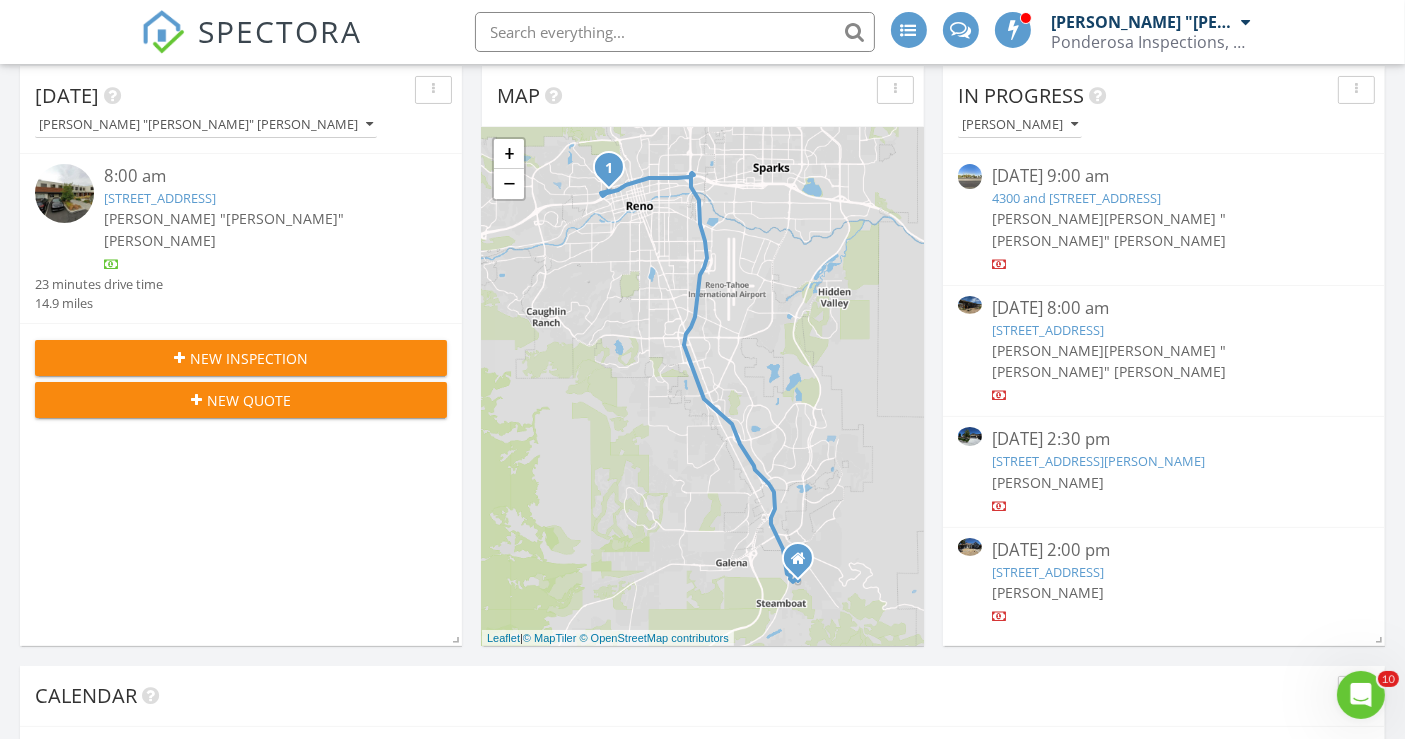 scroll, scrollTop: 333, scrollLeft: 0, axis: vertical 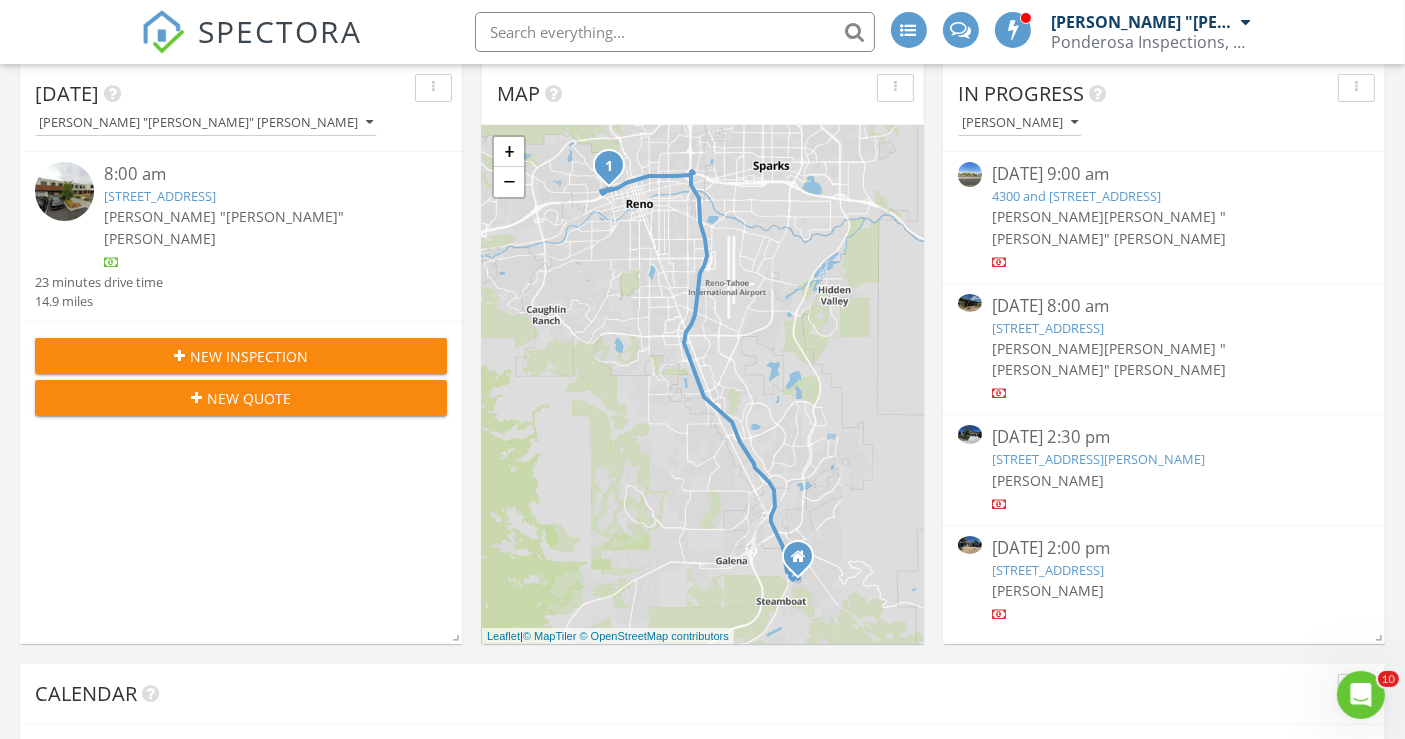 click on "2066 Plumas St, Reno, NV 89509" at bounding box center (1048, 570) 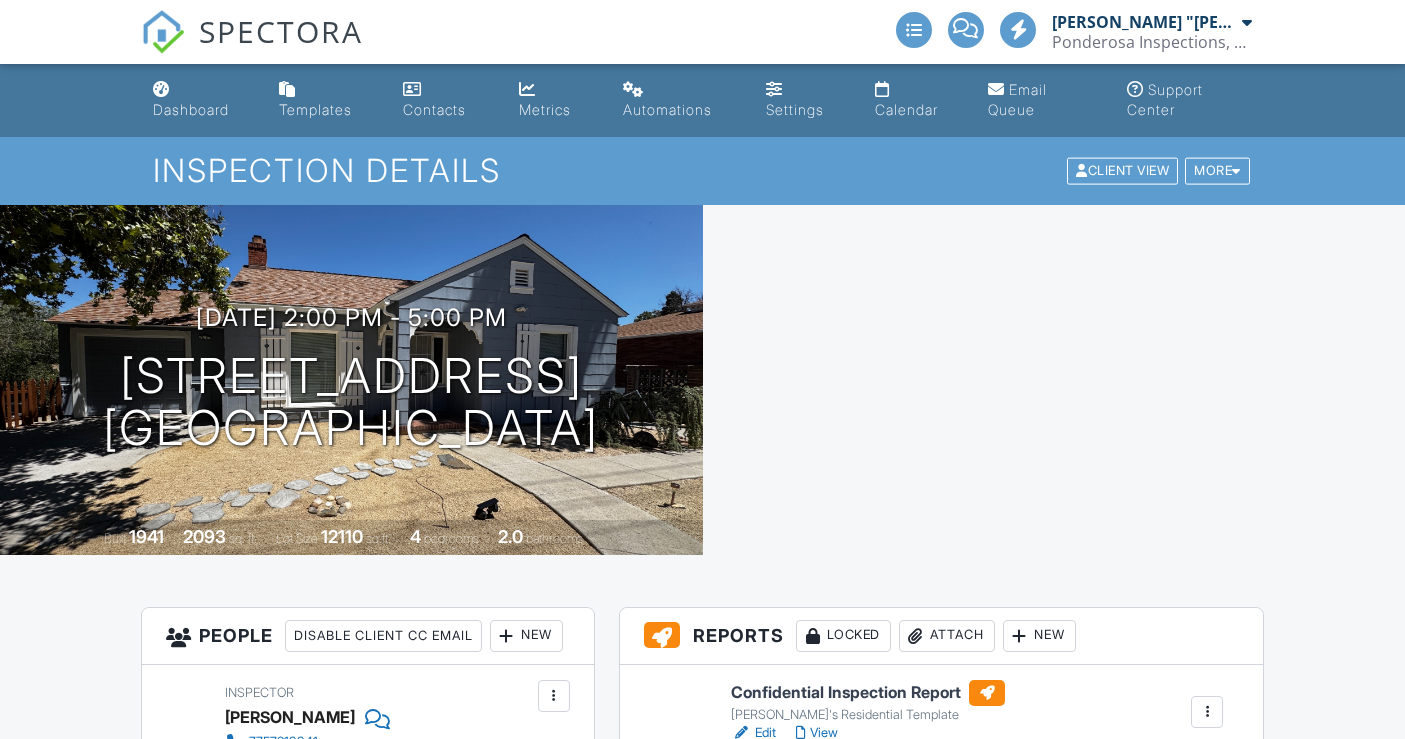 scroll, scrollTop: 0, scrollLeft: 0, axis: both 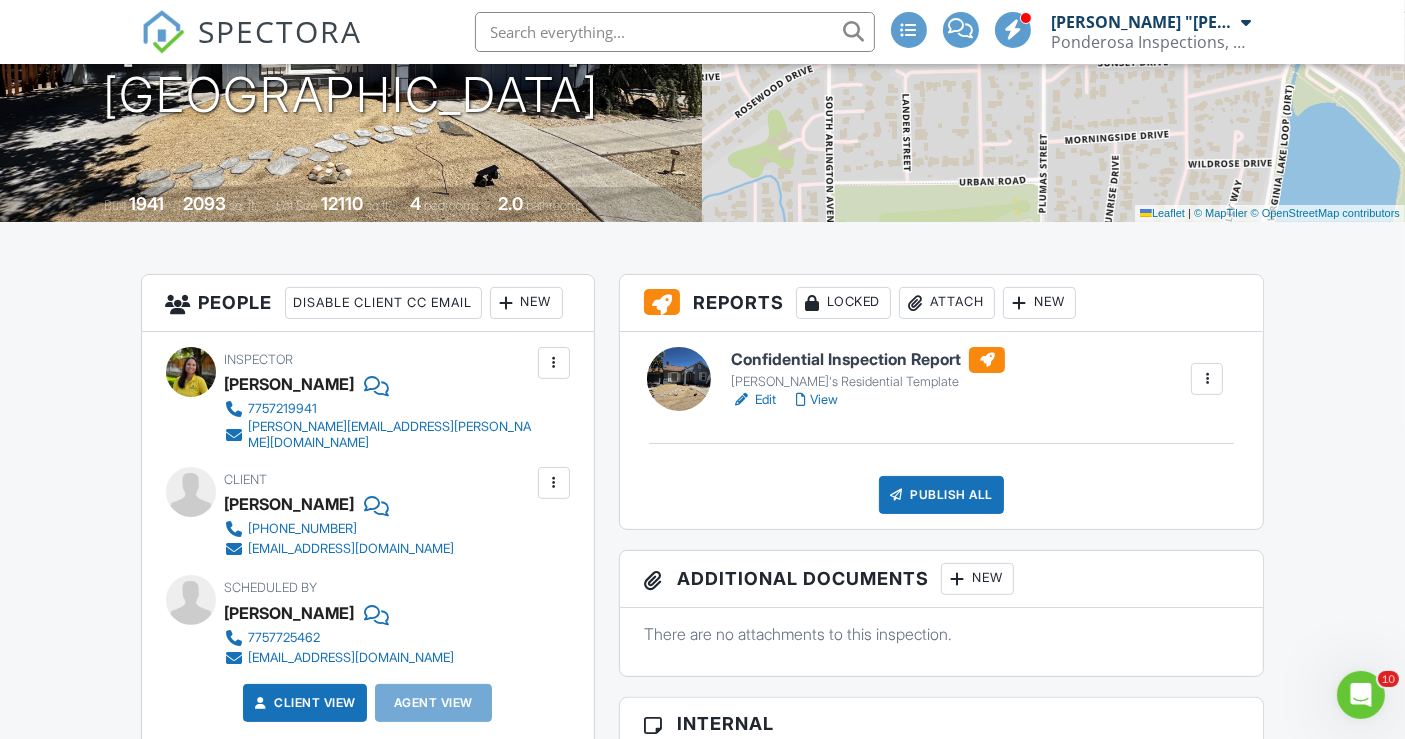 click on "New" at bounding box center (526, 303) 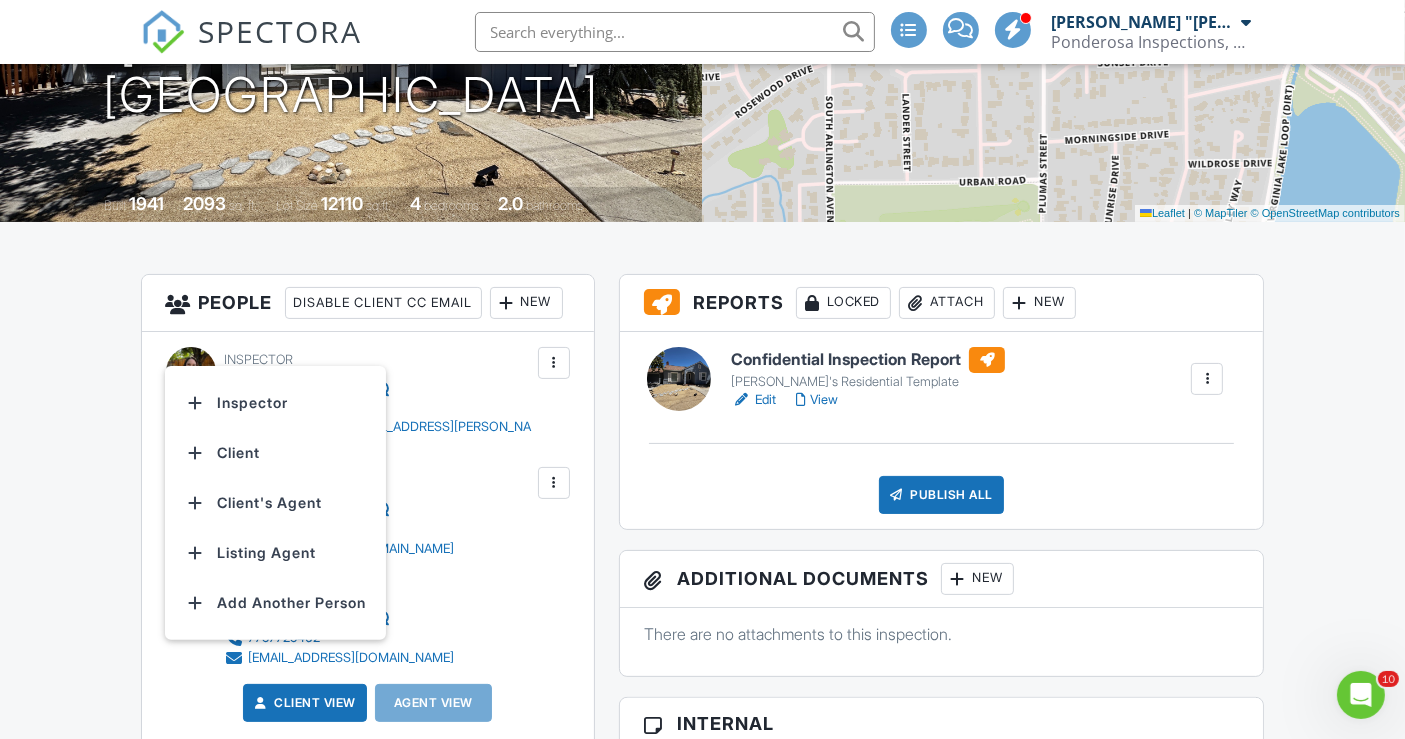 click on "Dashboard
Templates
Contacts
Metrics
Automations
Settings
Calendar
Email Queue
Support Center
Inspection Details
Client View
More
Property Details
Reschedule
Reorder / Copy
Share
Cancel
Delete
Print Order
Convert to V9
View Change Log
07/09/2025  2:00 pm
- 5:00 pm
2066 Plumas St
Reno, NV 89509
Built
1941
2093
sq. ft.
Lot Size
12110
sq.ft.
4
bedrooms
2.0
bathrooms
+ −  Leaflet   |   © MapTiler   © OpenStreetMap contributors
All emails and texts are disabled for this inspection!
Turn on emails and texts
Reports
Locked
Attach
New
Confidential Inspection Report
Katie's Residential Template
Edit
View" at bounding box center [702, 1256] 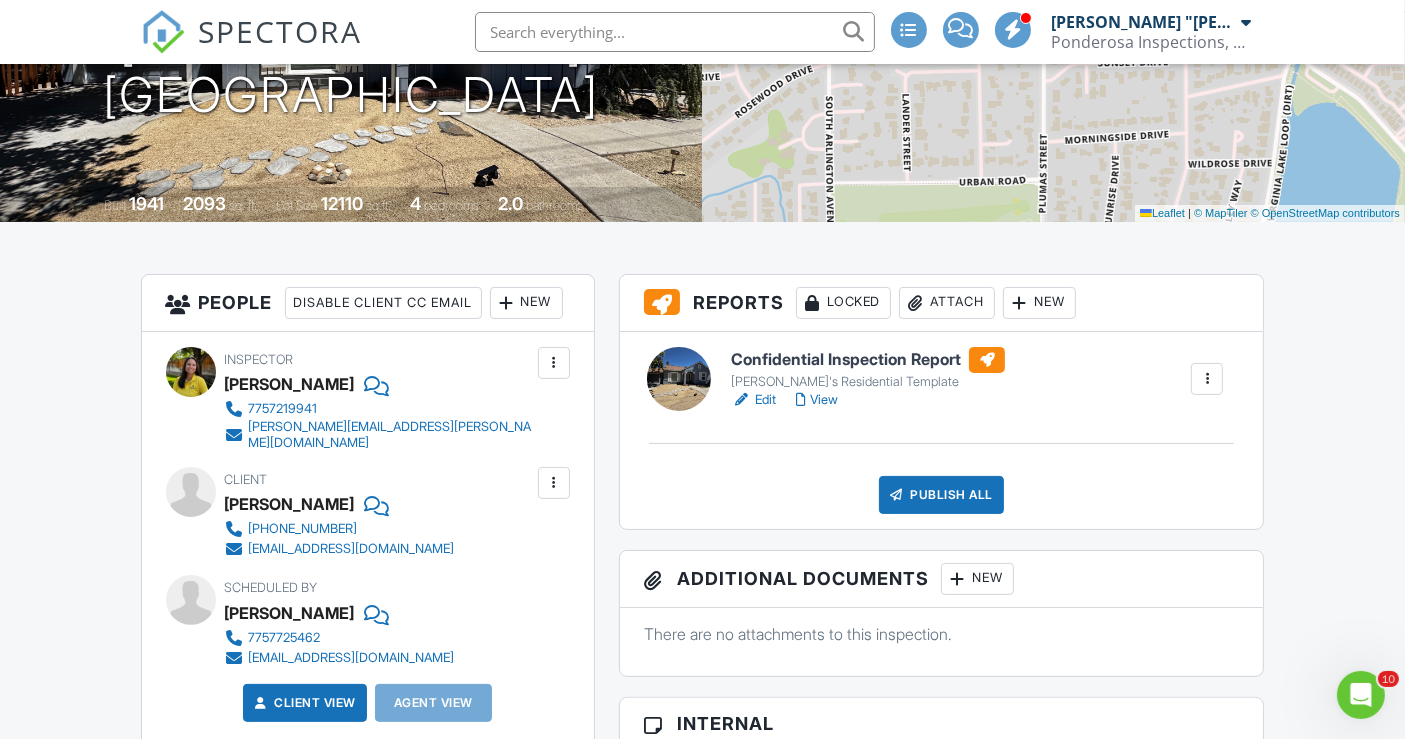click on "New" at bounding box center (526, 303) 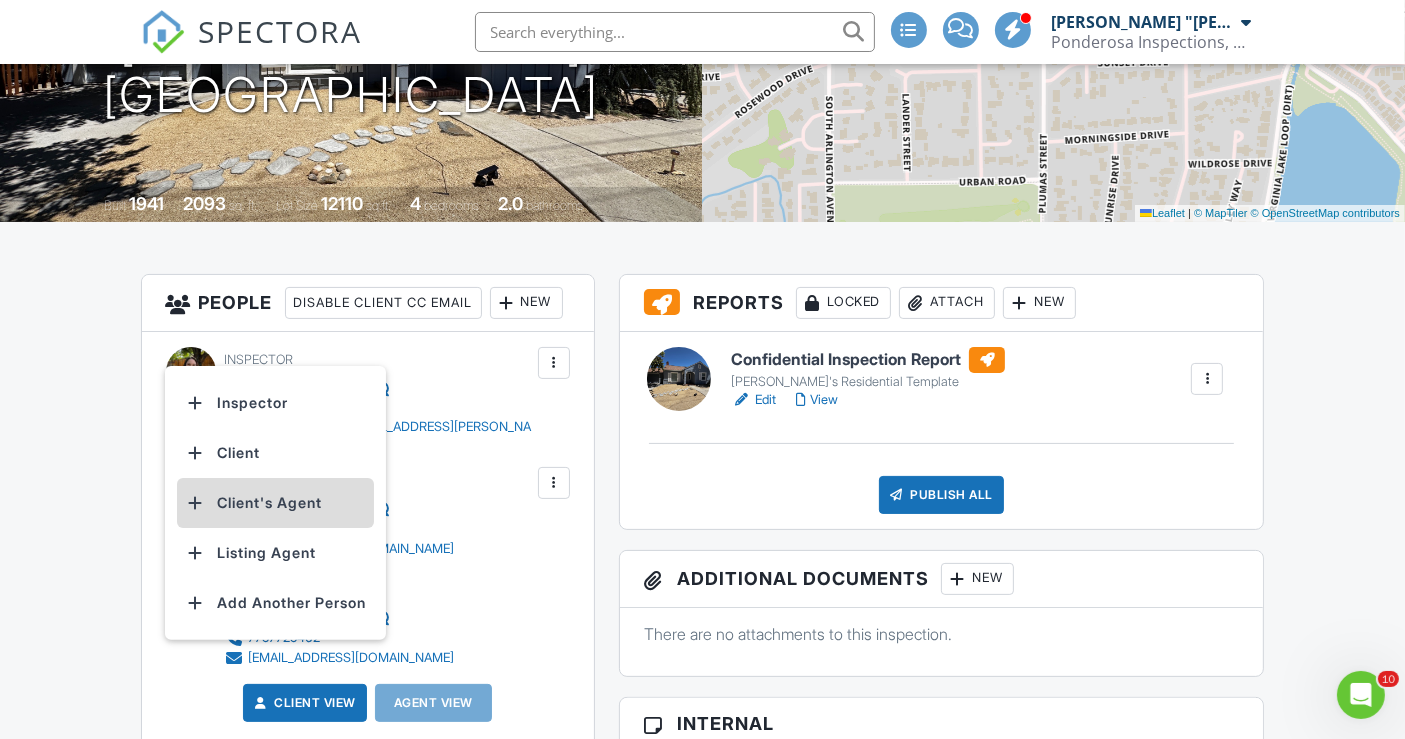 click on "Client's Agent" at bounding box center [275, 503] 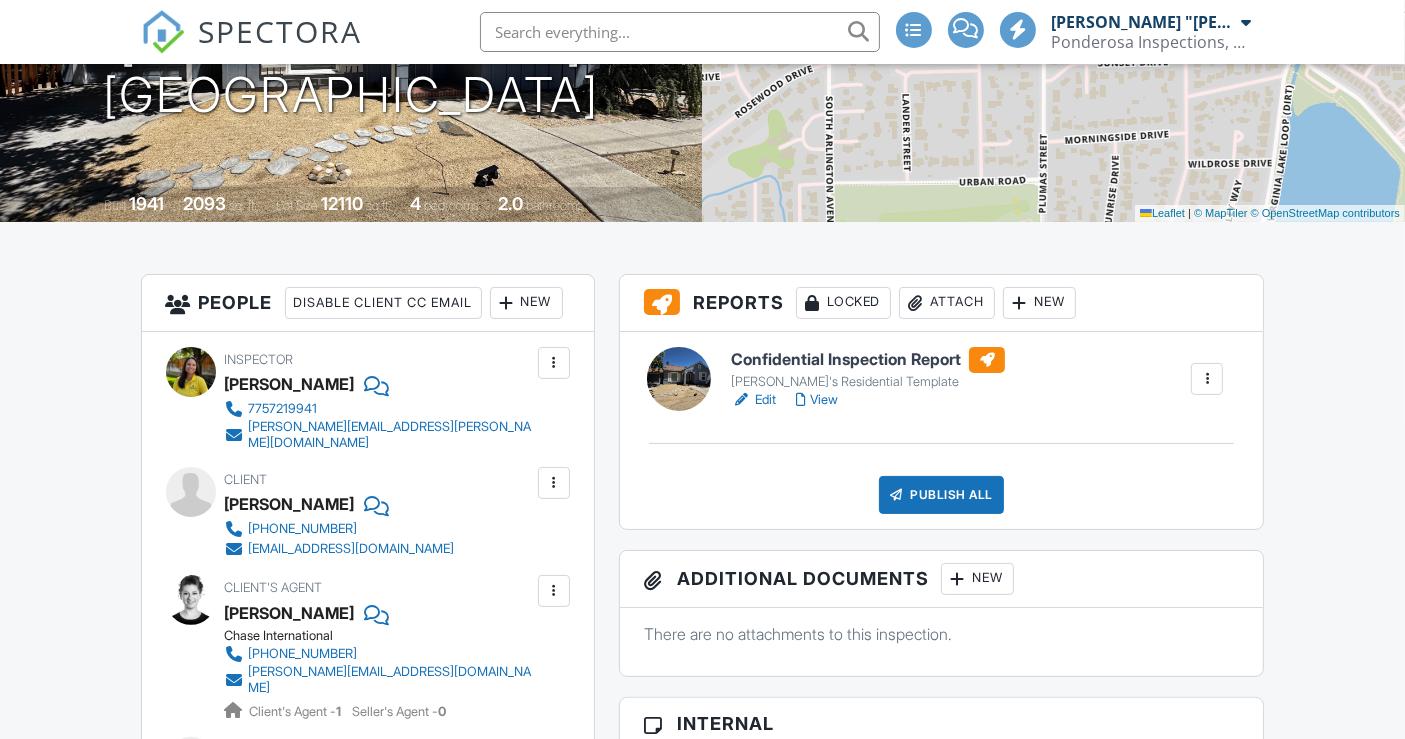 scroll, scrollTop: 333, scrollLeft: 0, axis: vertical 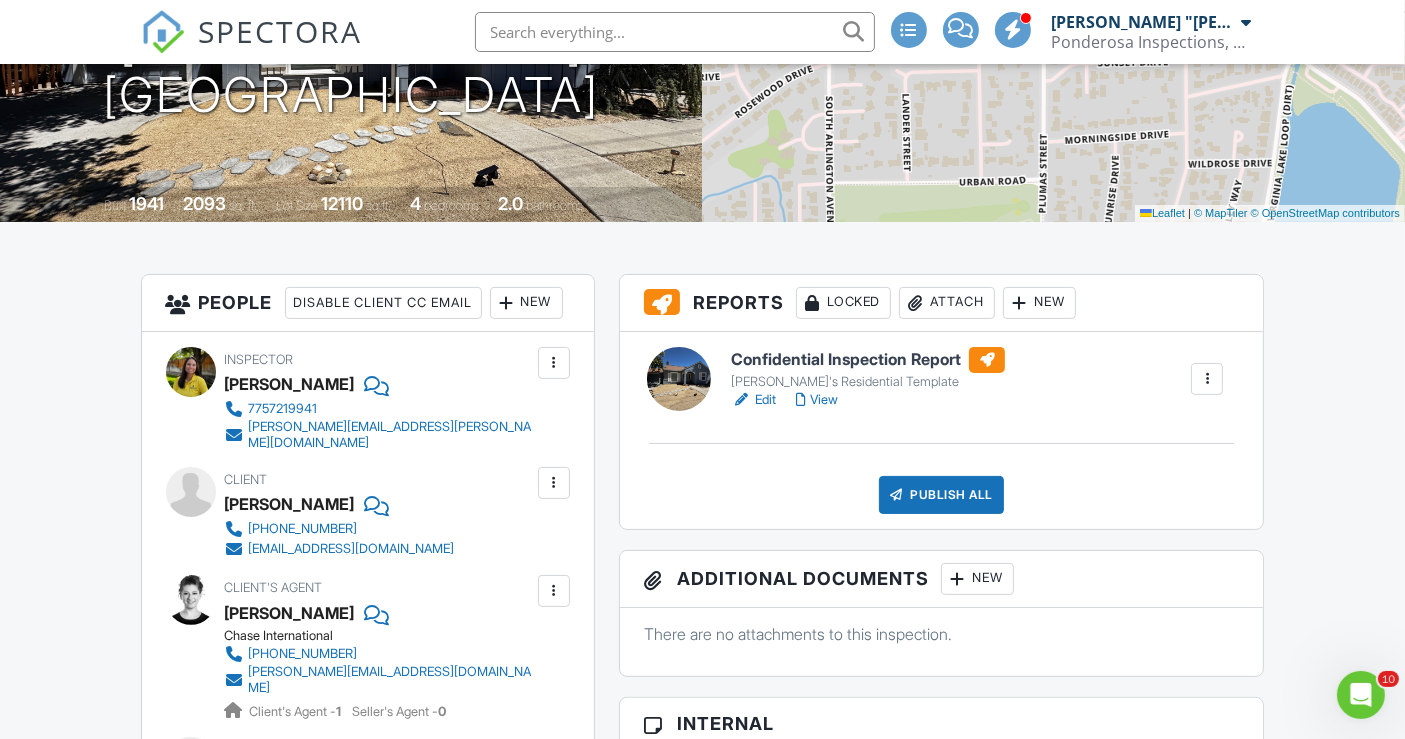 click on "Confidential Inspection Report" at bounding box center (868, 360) 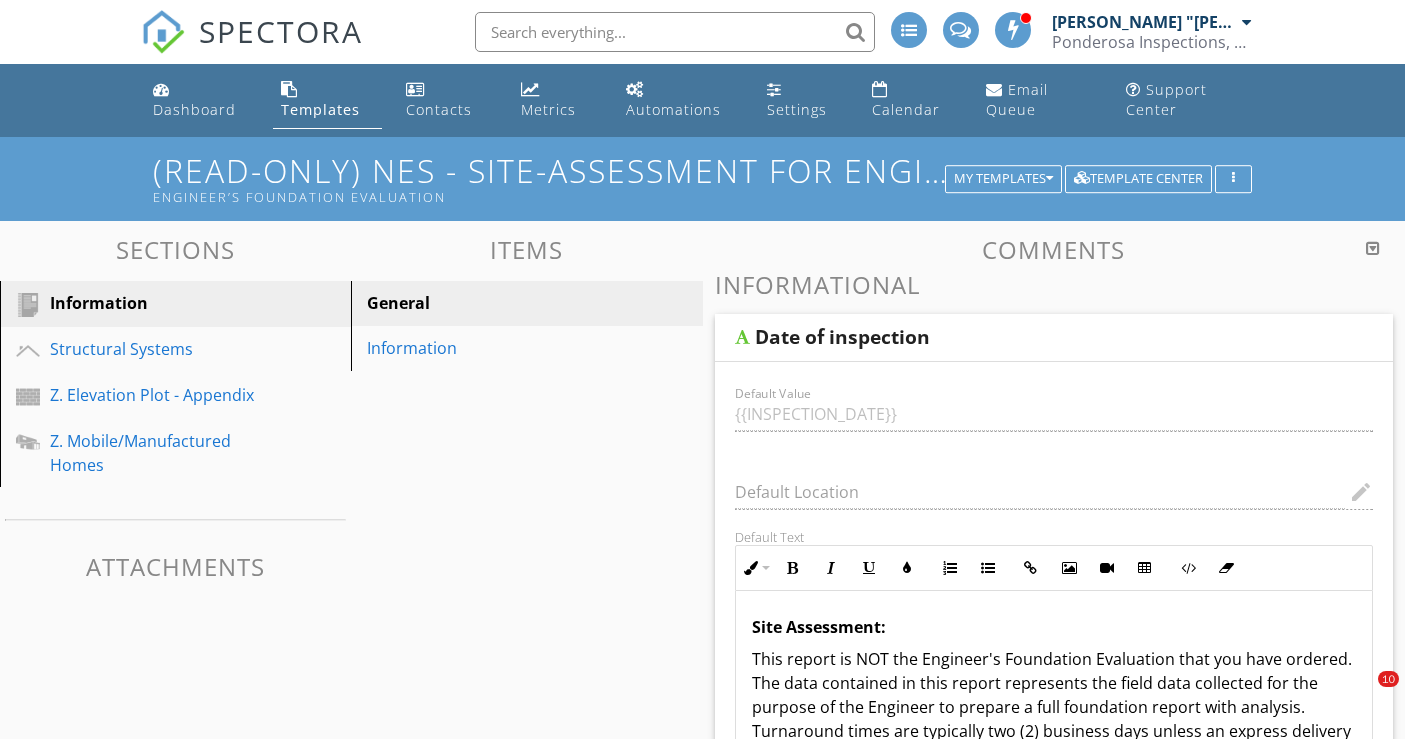 scroll, scrollTop: 137, scrollLeft: 0, axis: vertical 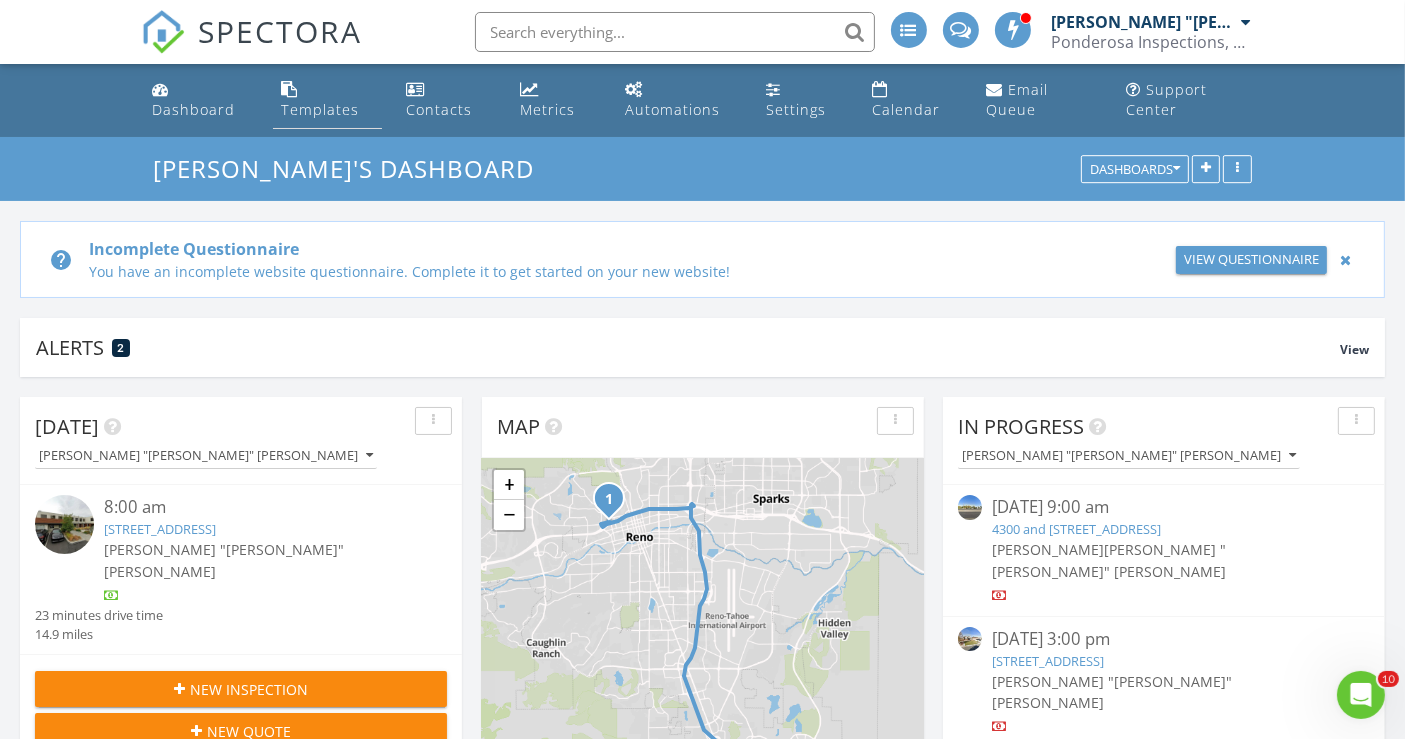 click on "Templates" at bounding box center [320, 109] 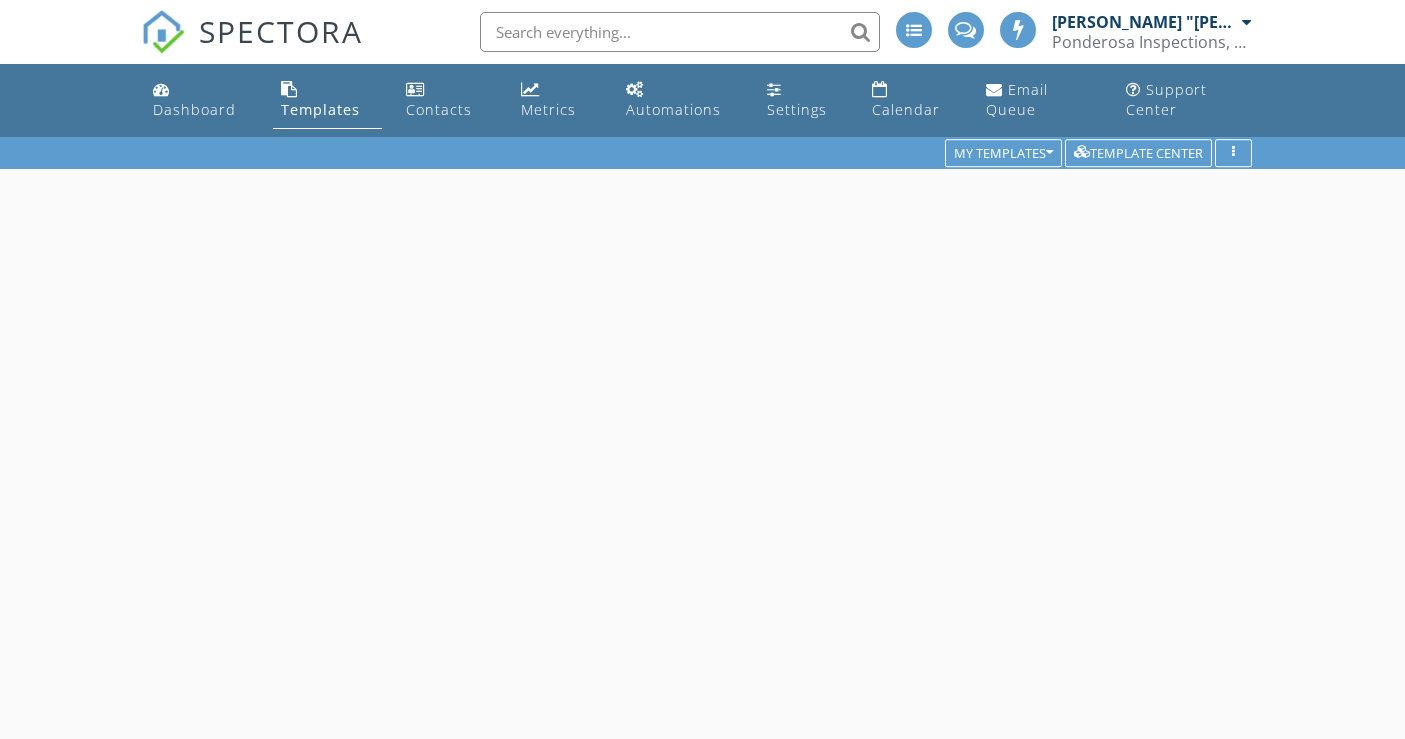 scroll, scrollTop: 0, scrollLeft: 0, axis: both 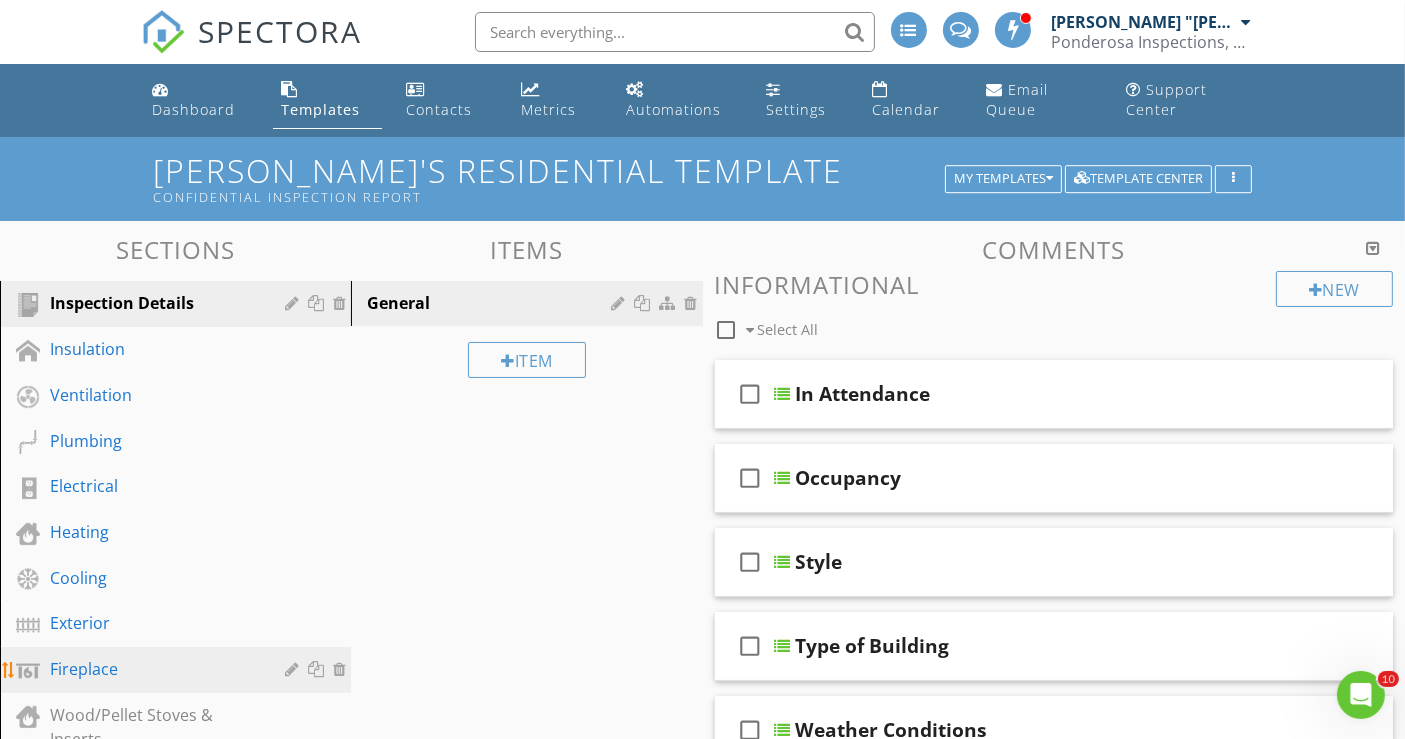 click on "Fireplace" at bounding box center [153, 669] 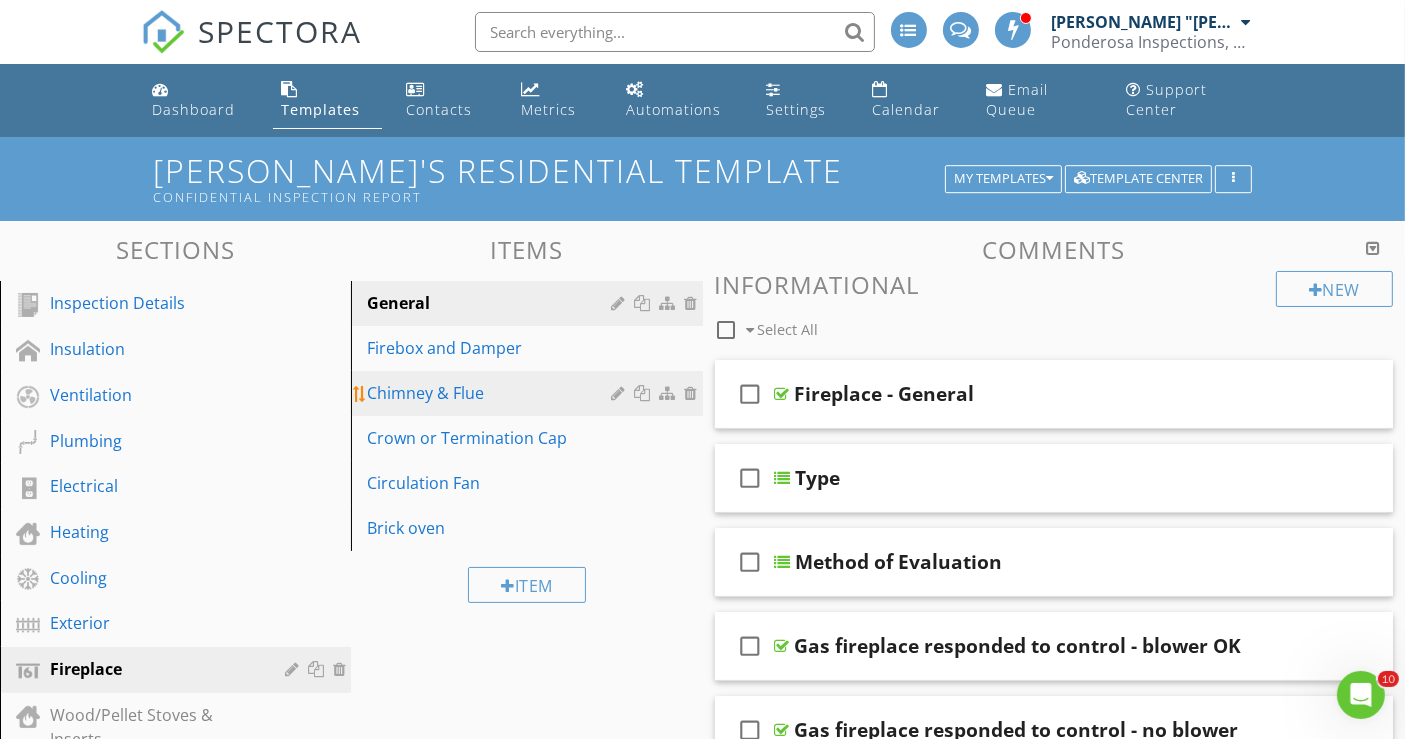 click on "Chimney & Flue" at bounding box center [492, 393] 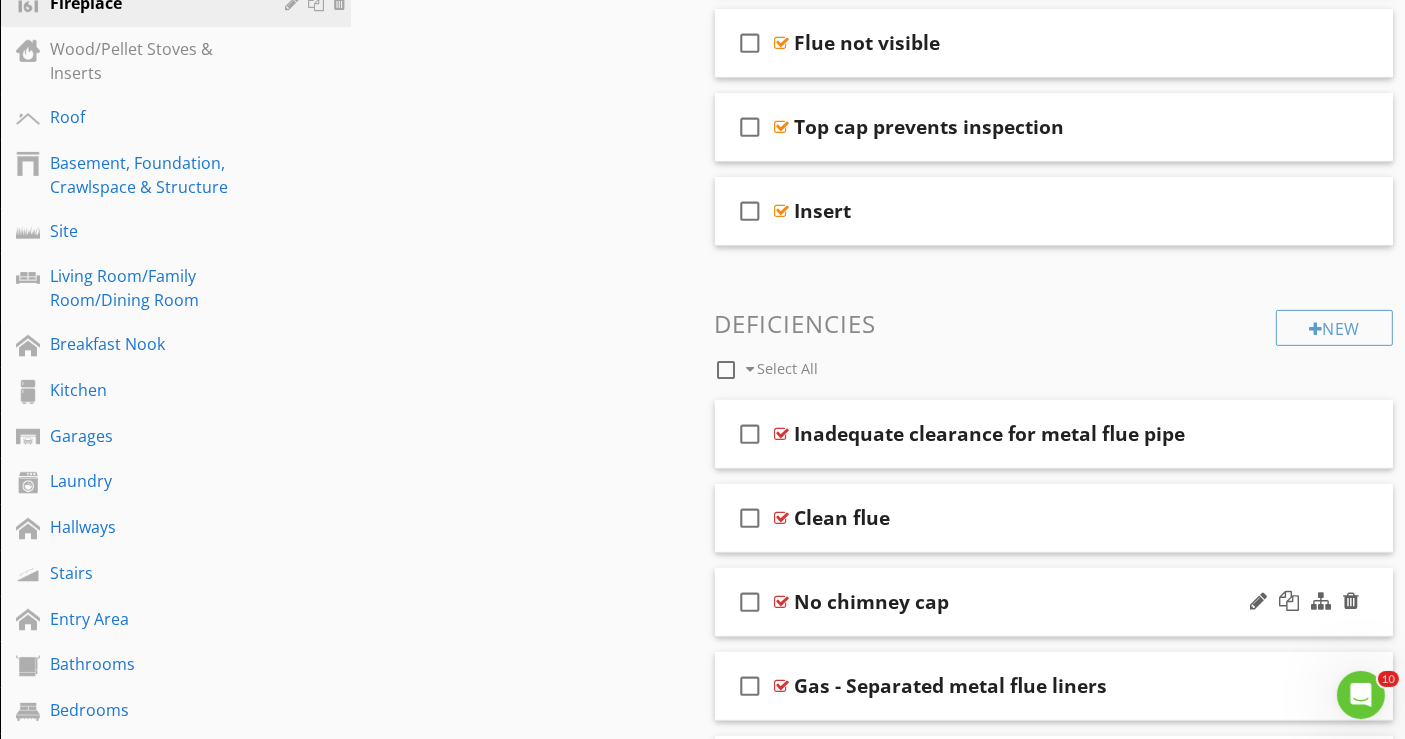 scroll, scrollTop: 333, scrollLeft: 0, axis: vertical 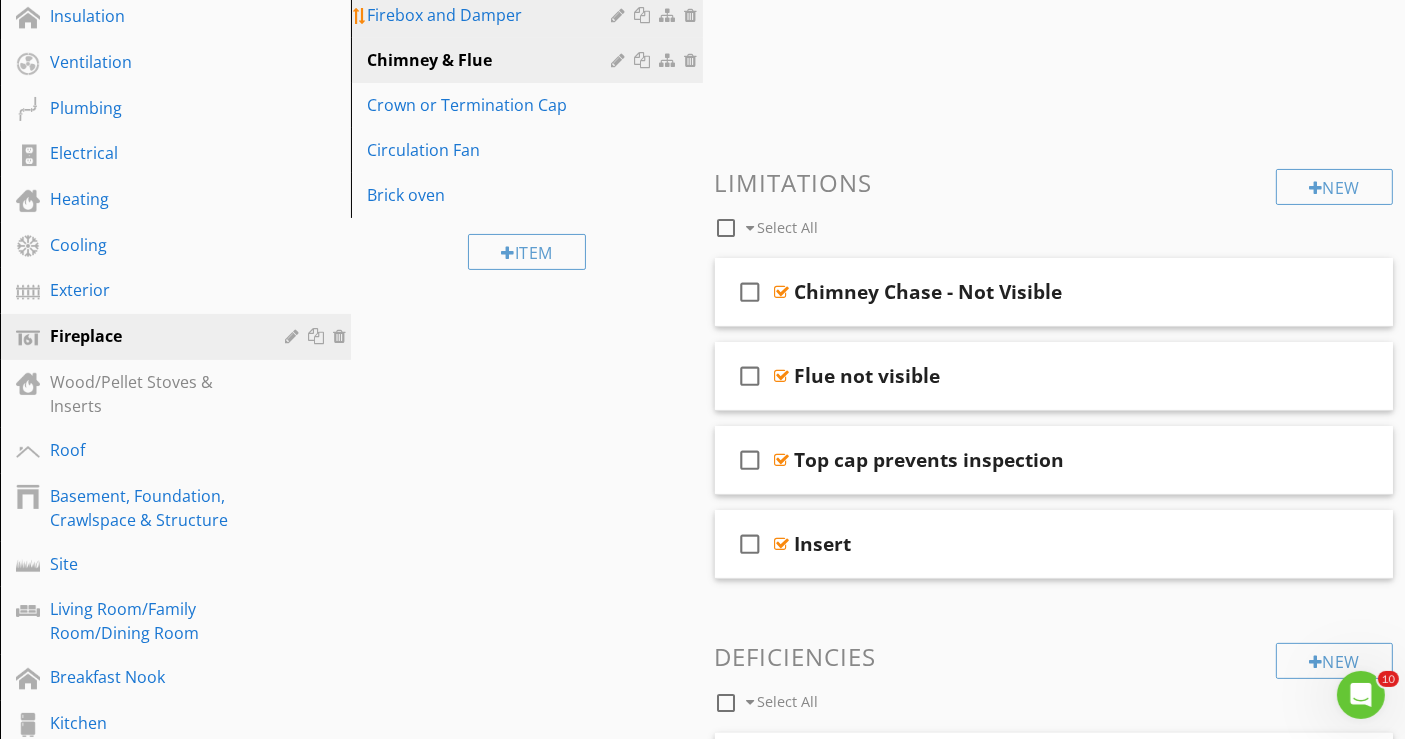 click on "Firebox and Damper" at bounding box center (492, 15) 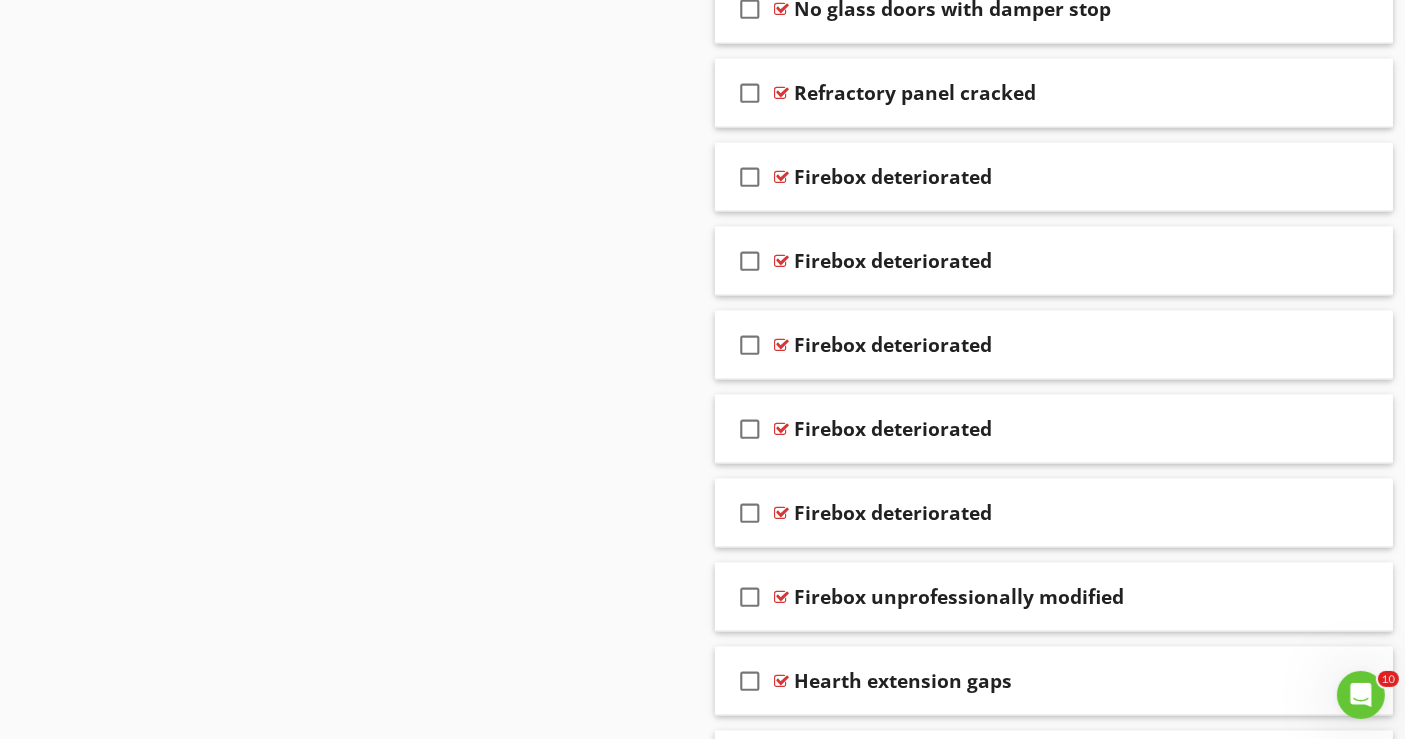 scroll, scrollTop: 2666, scrollLeft: 0, axis: vertical 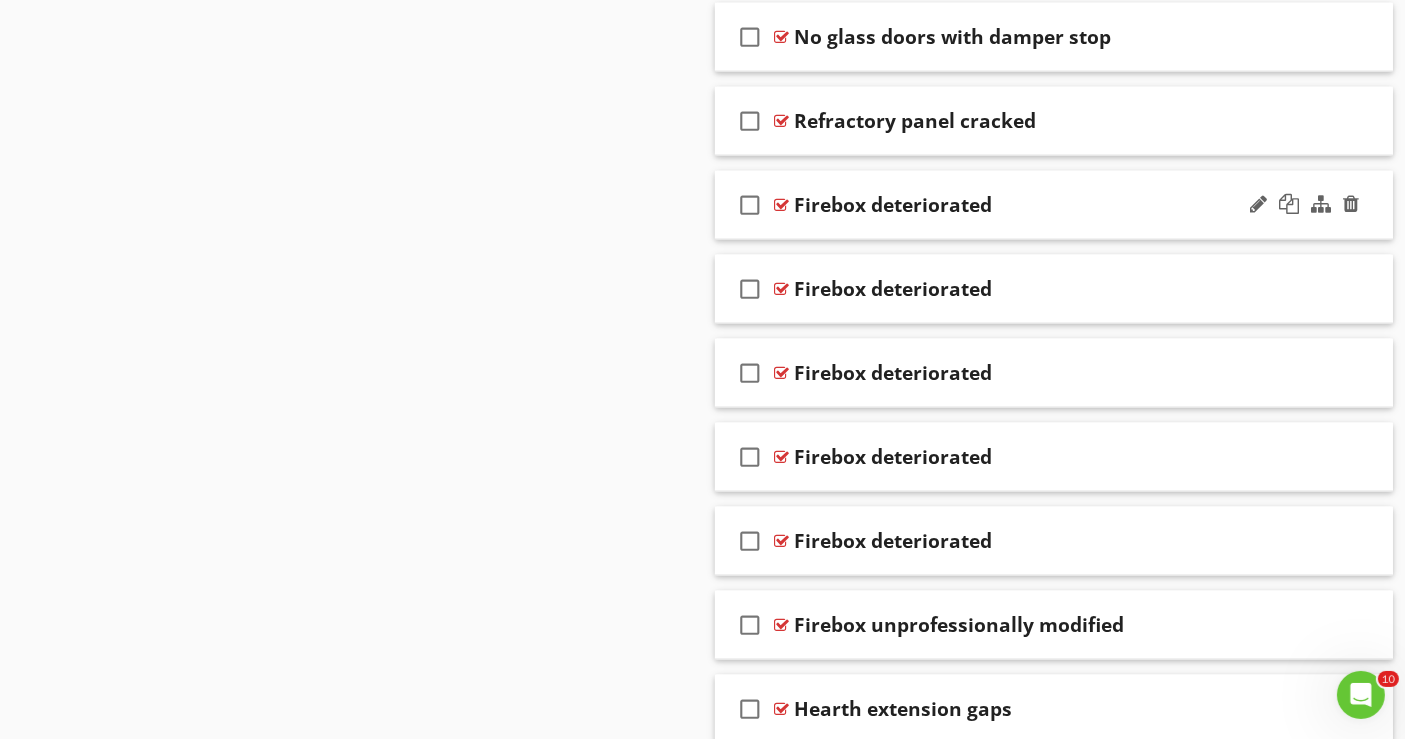 click on "check_box_outline_blank
Firebox deteriorated" at bounding box center (1054, 205) 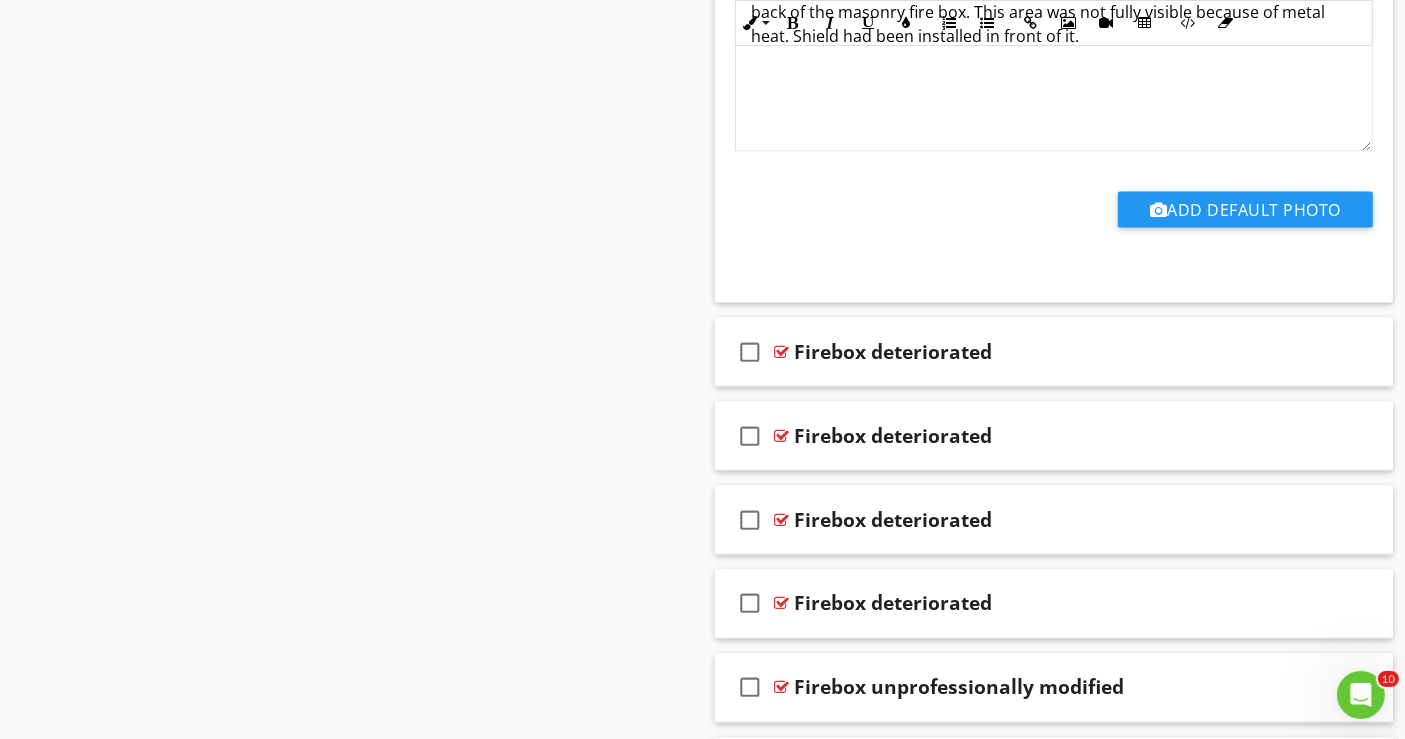 scroll, scrollTop: 3222, scrollLeft: 0, axis: vertical 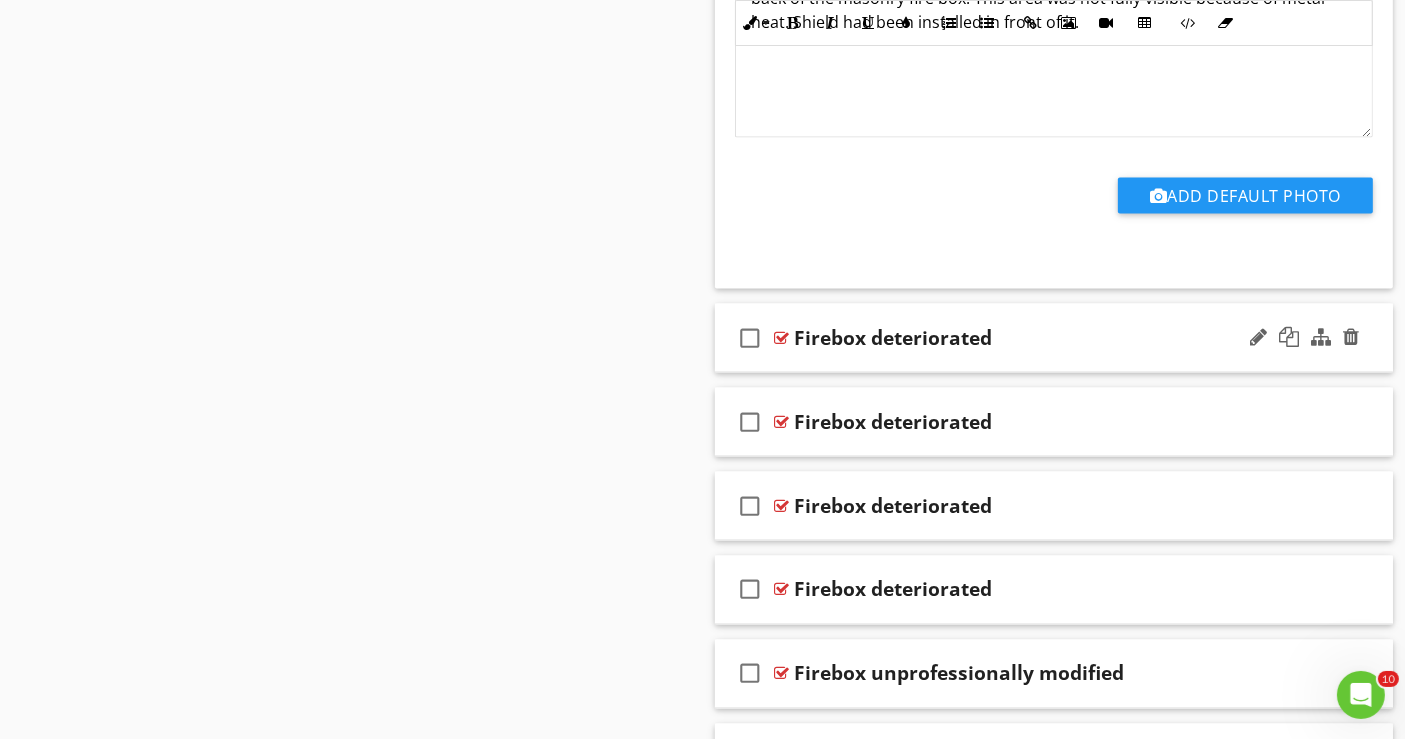 click on "check_box_outline_blank
Firebox deteriorated" at bounding box center [1054, 338] 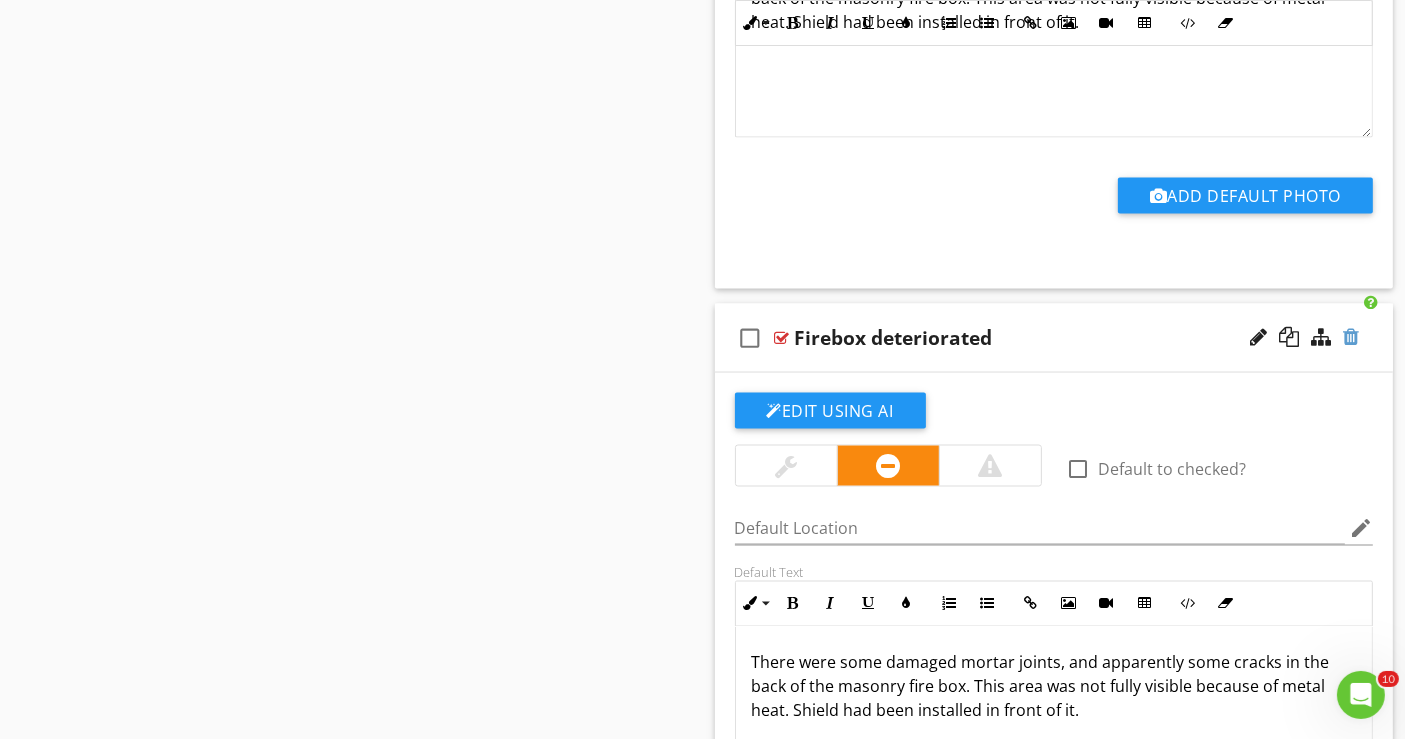 click at bounding box center (1351, 337) 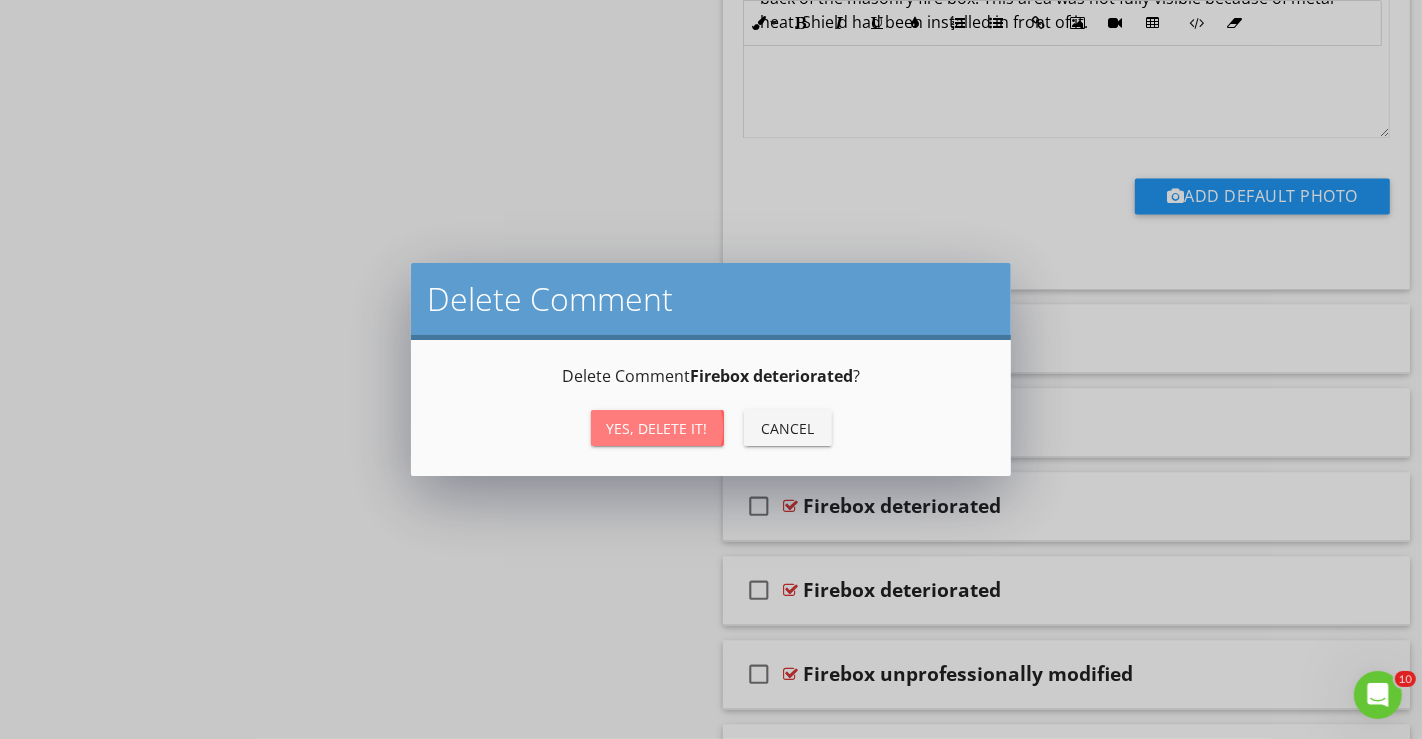 click on "Yes, Delete it!" at bounding box center [657, 428] 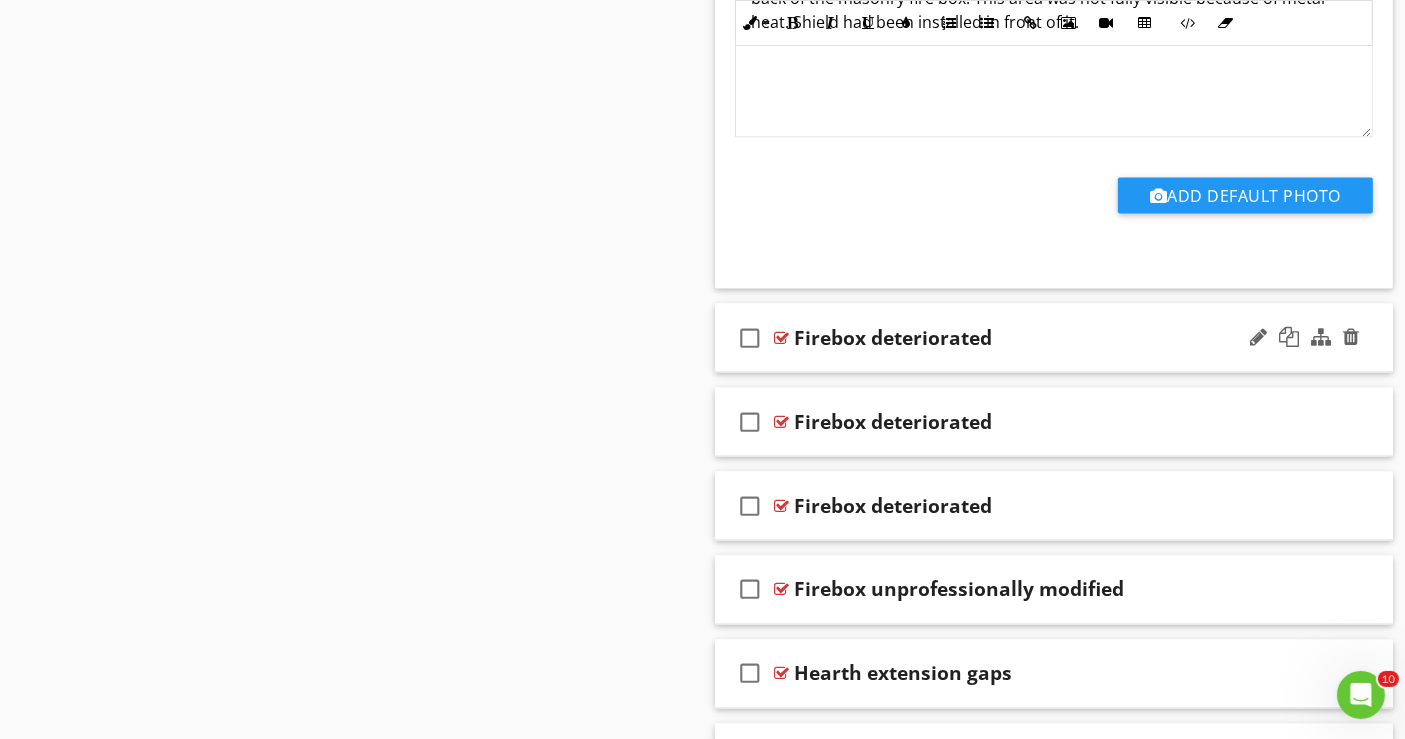 click on "check_box_outline_blank
Firebox deteriorated" at bounding box center (1054, 338) 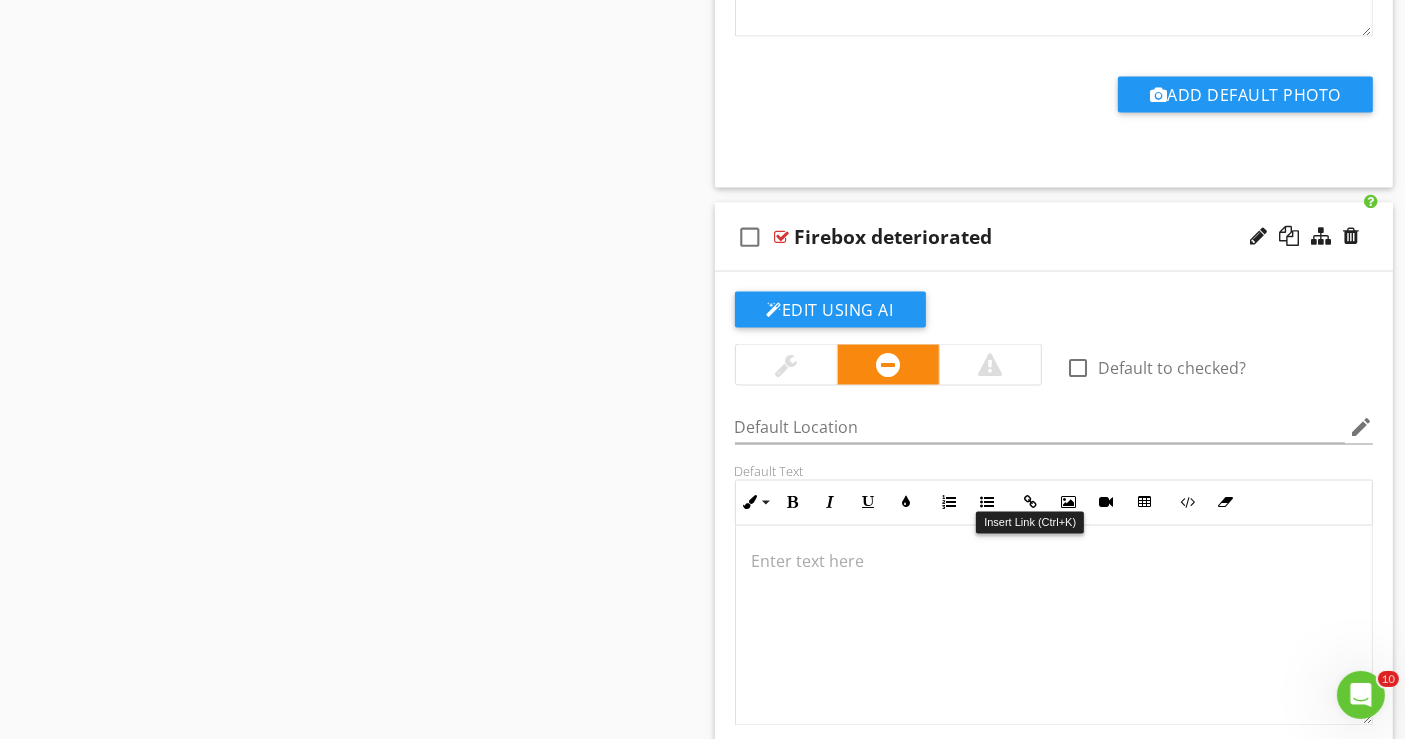 scroll, scrollTop: 3444, scrollLeft: 0, axis: vertical 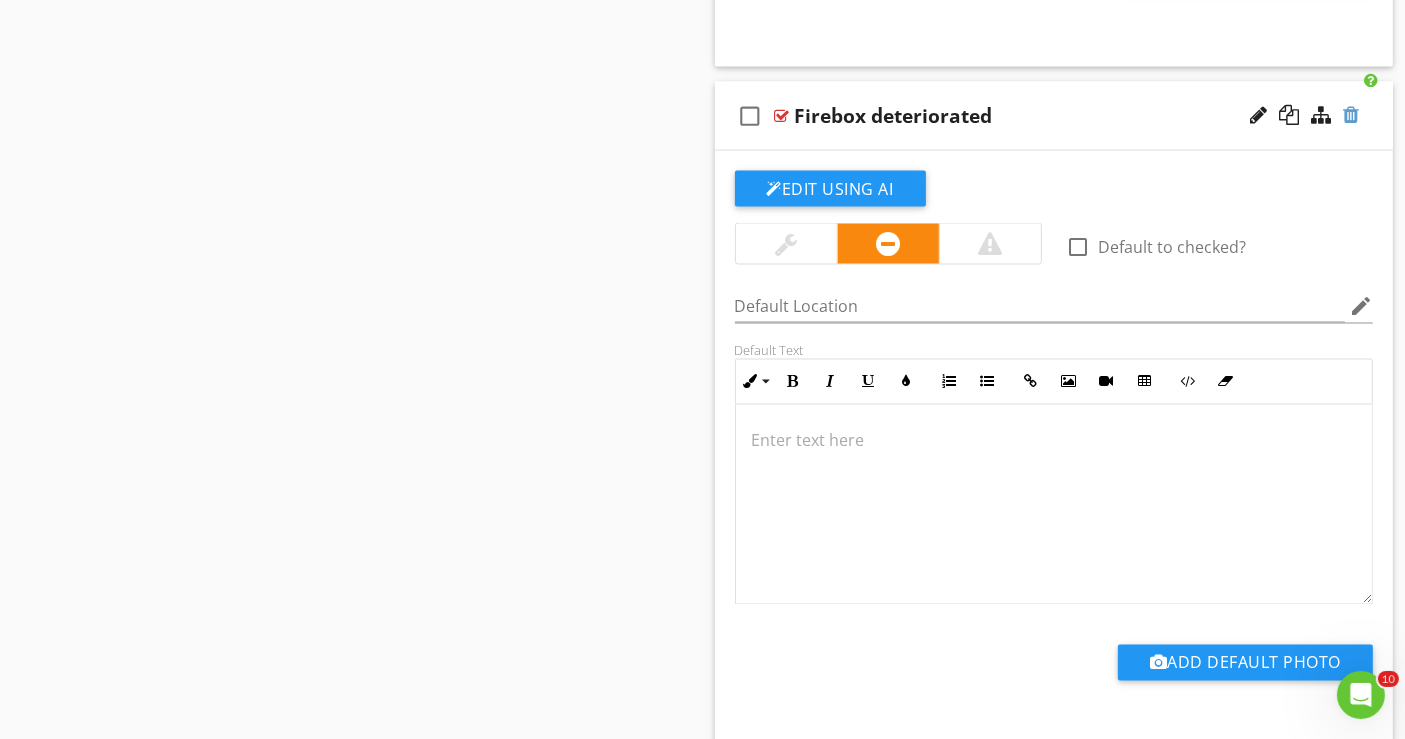 click at bounding box center [1351, 115] 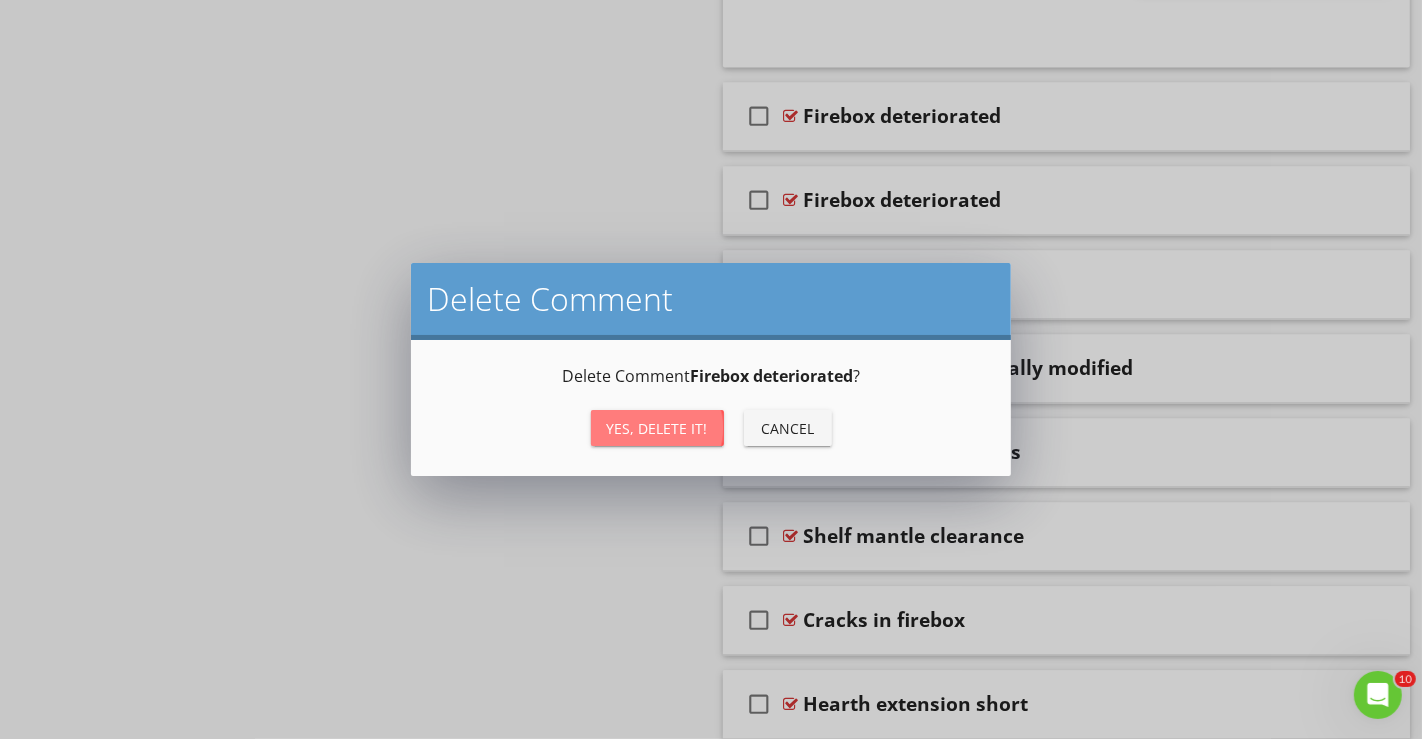 click on "Yes, Delete it!" at bounding box center (657, 428) 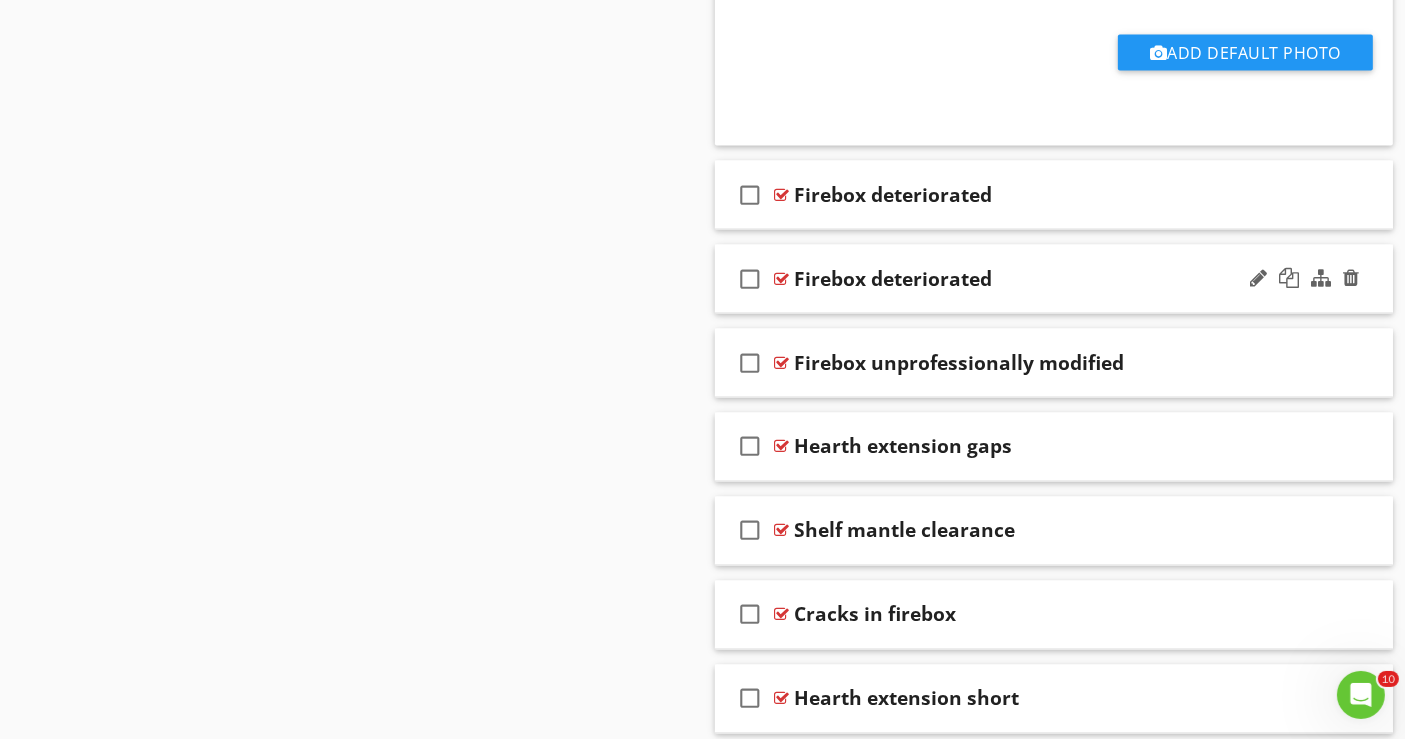 scroll, scrollTop: 3333, scrollLeft: 0, axis: vertical 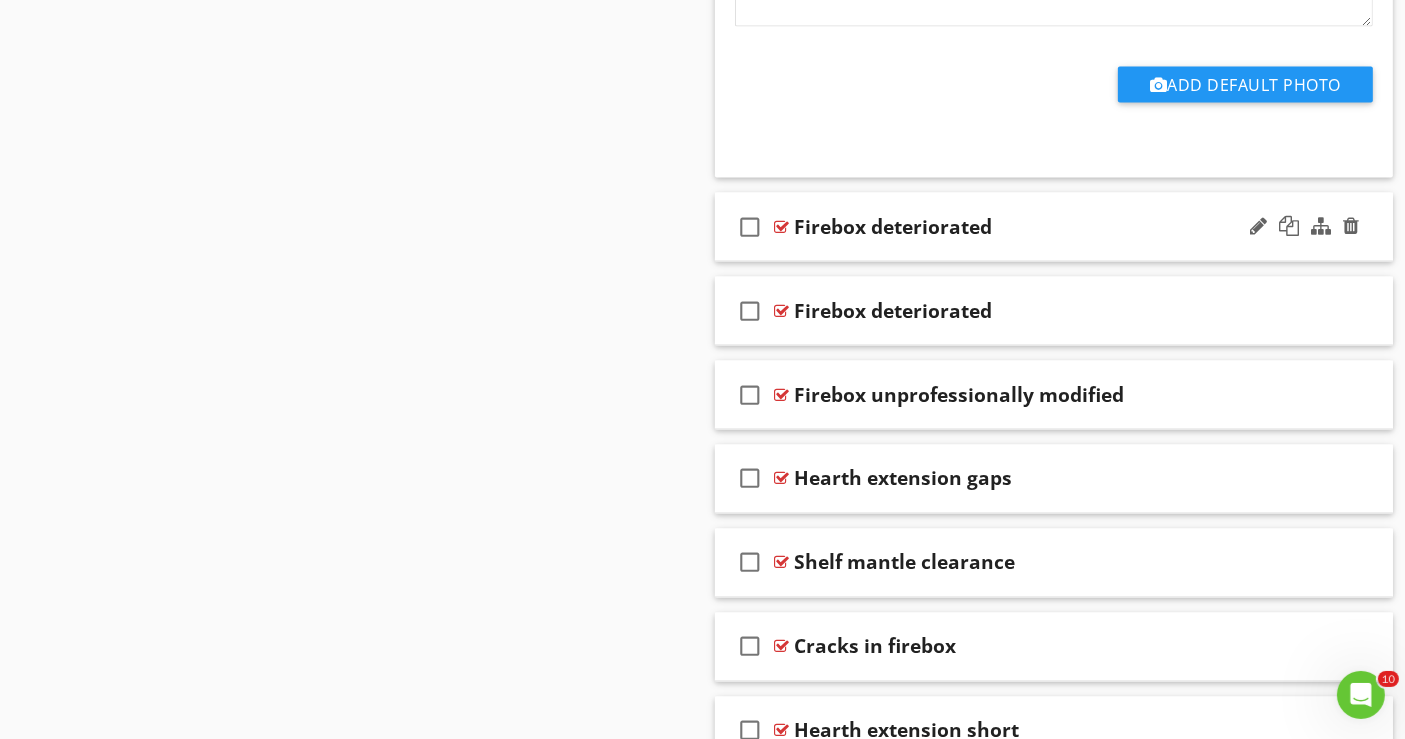 click on "check_box_outline_blank
Firebox deteriorated" at bounding box center [1054, 227] 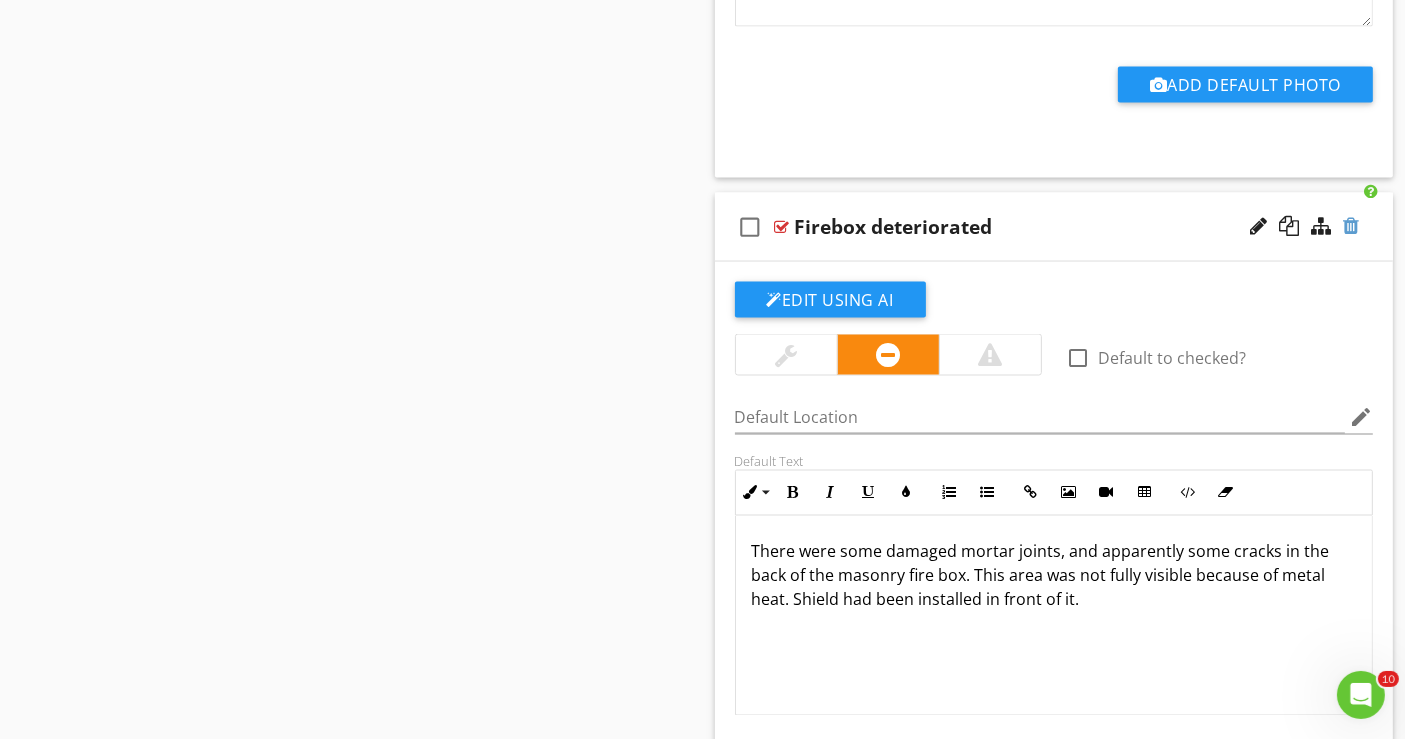 click at bounding box center (1351, 226) 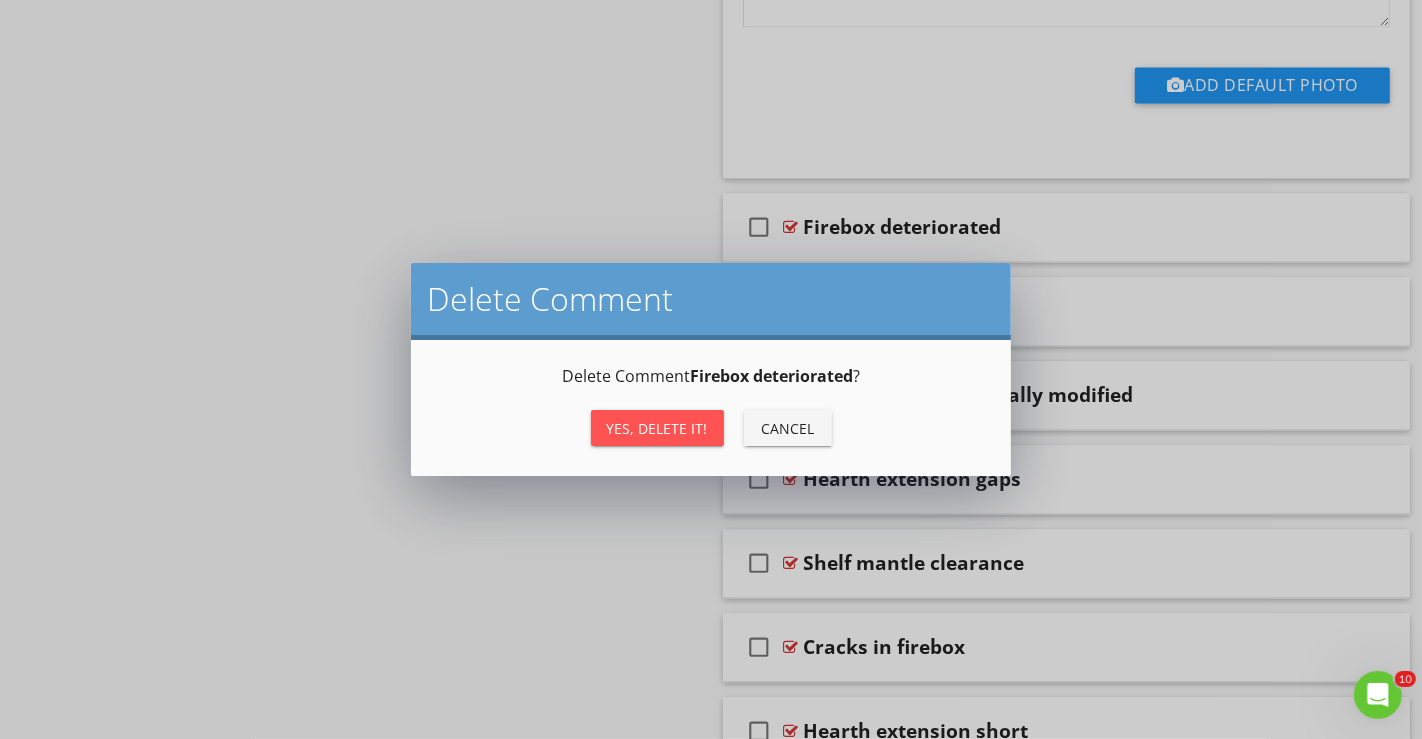 click on "Yes, Delete it!" at bounding box center [657, 428] 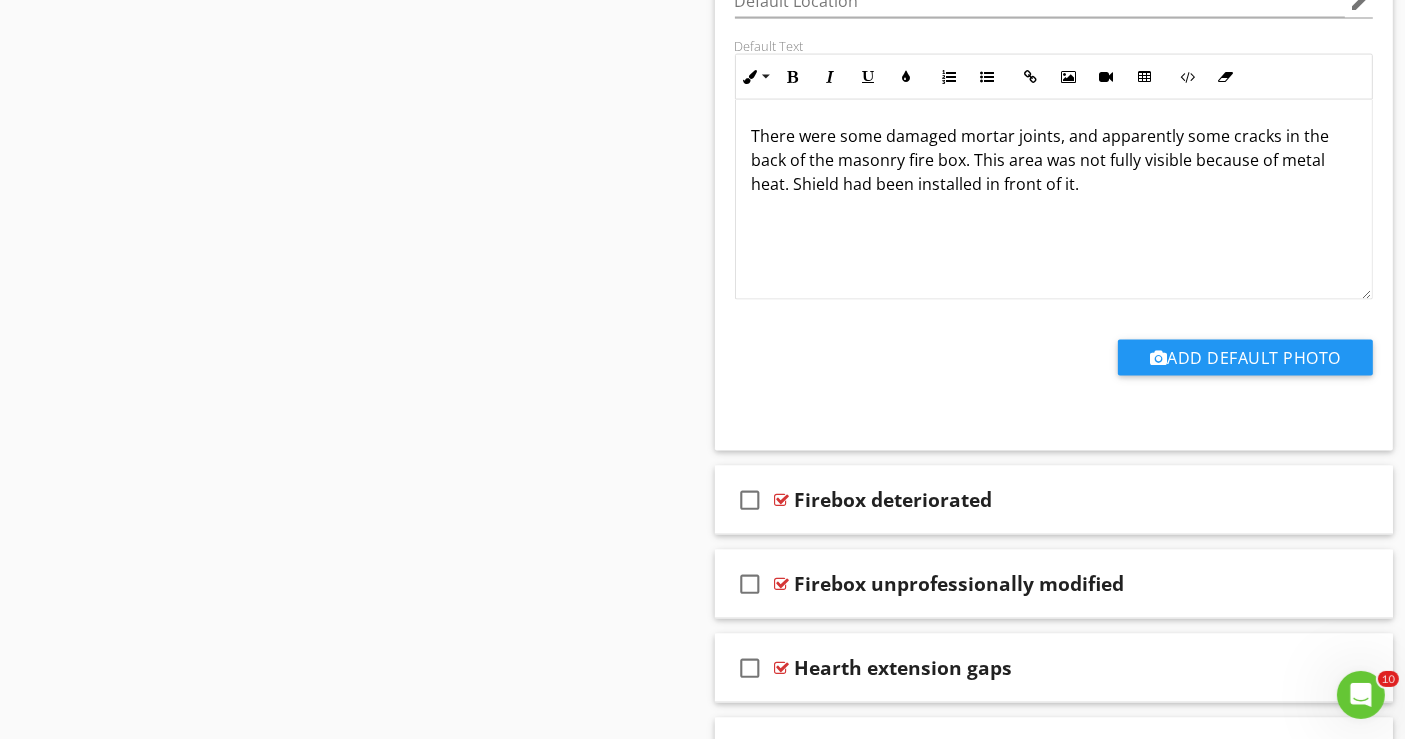 scroll, scrollTop: 3111, scrollLeft: 0, axis: vertical 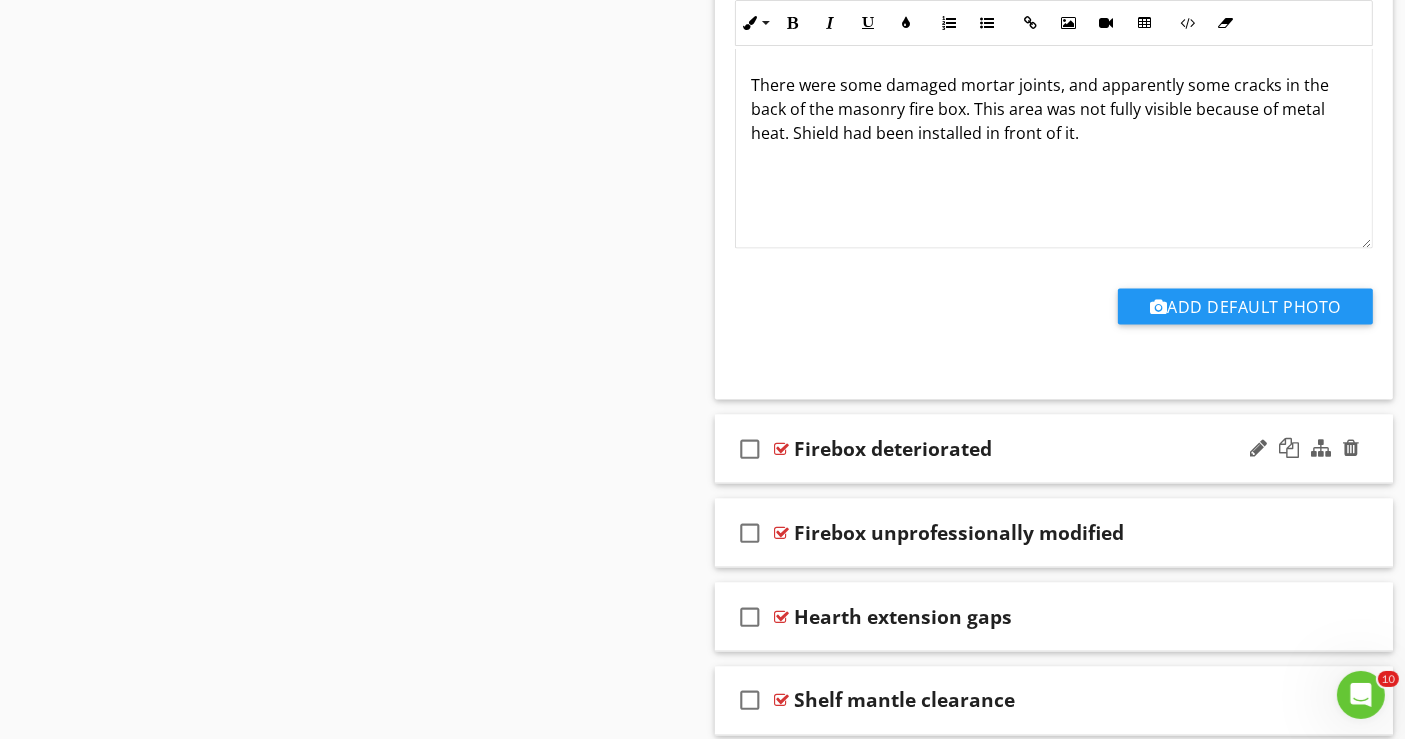 click on "check_box_outline_blank
Firebox deteriorated" at bounding box center [1054, 449] 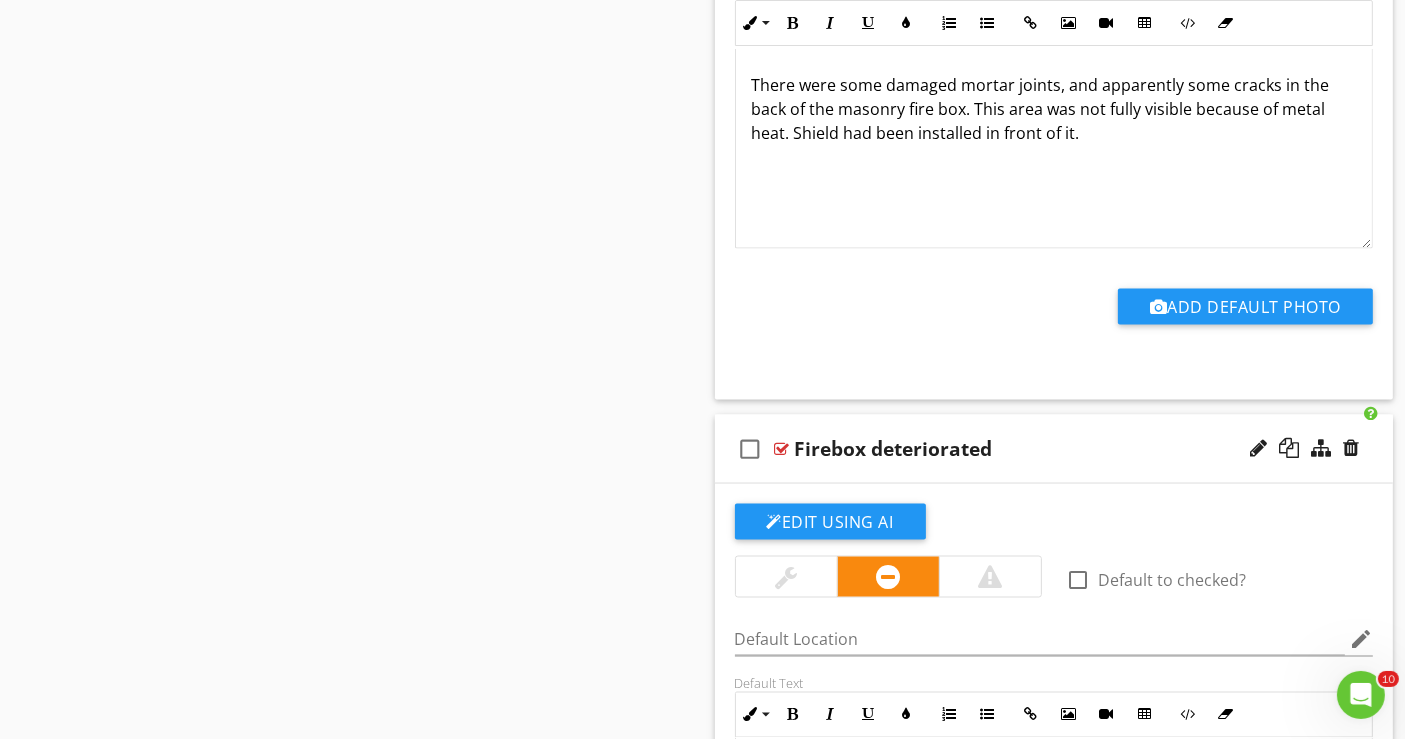 scroll, scrollTop: 3333, scrollLeft: 0, axis: vertical 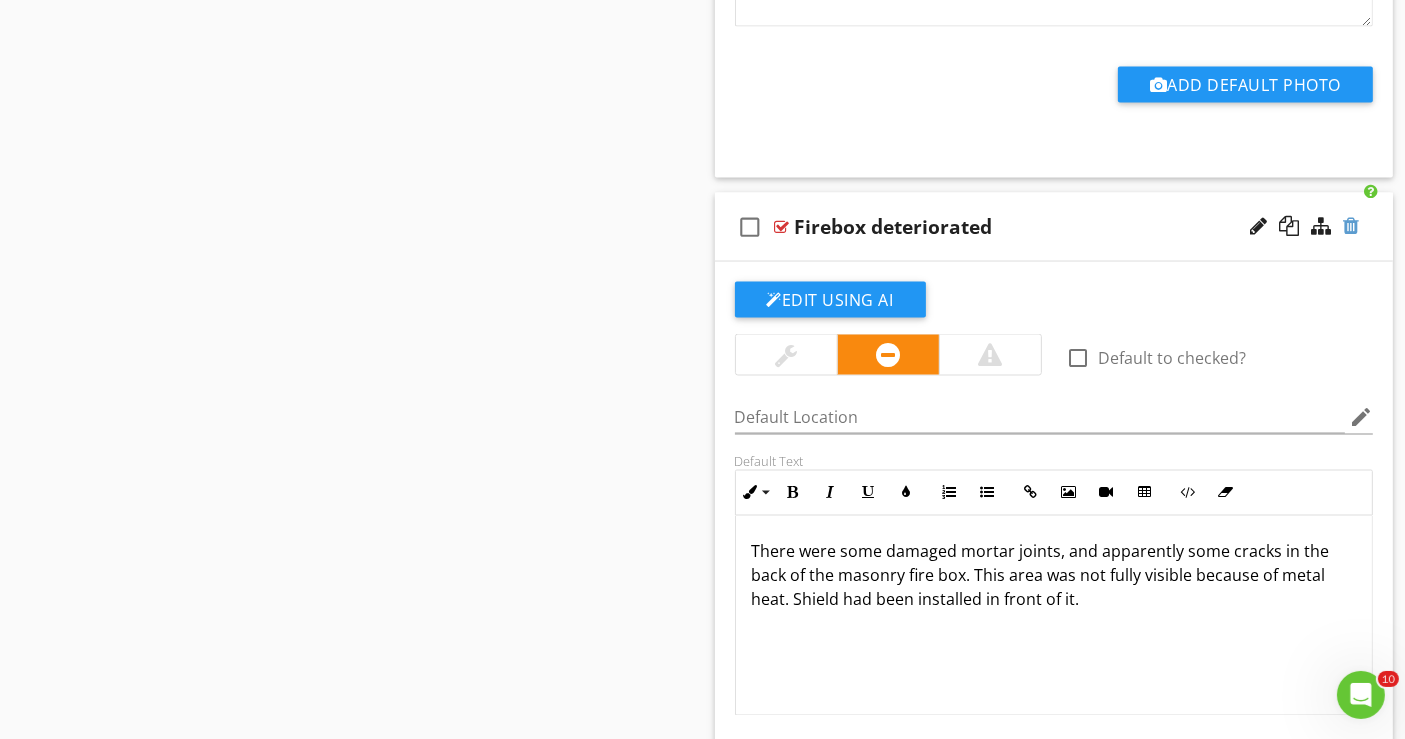 click at bounding box center (1351, 226) 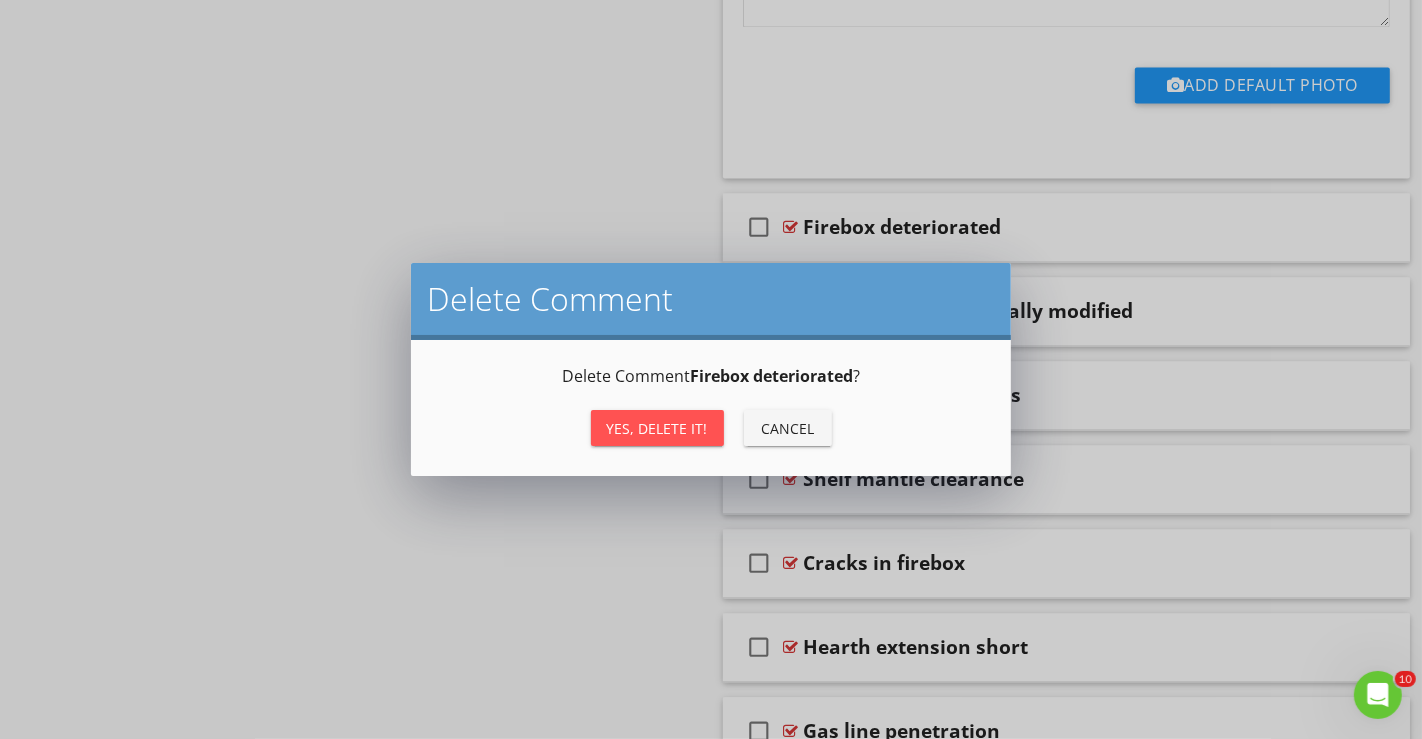click on "Yes, Delete it!" at bounding box center (657, 428) 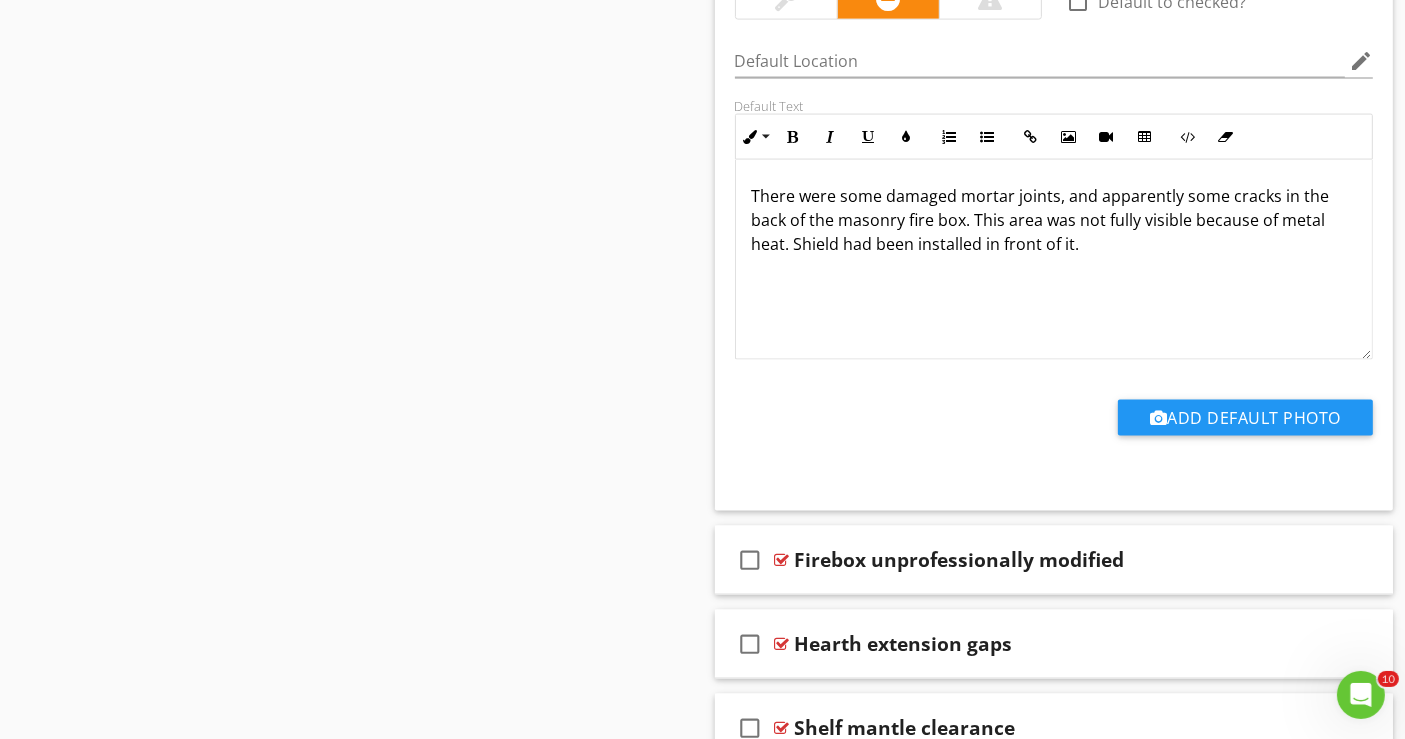 scroll, scrollTop: 2777, scrollLeft: 0, axis: vertical 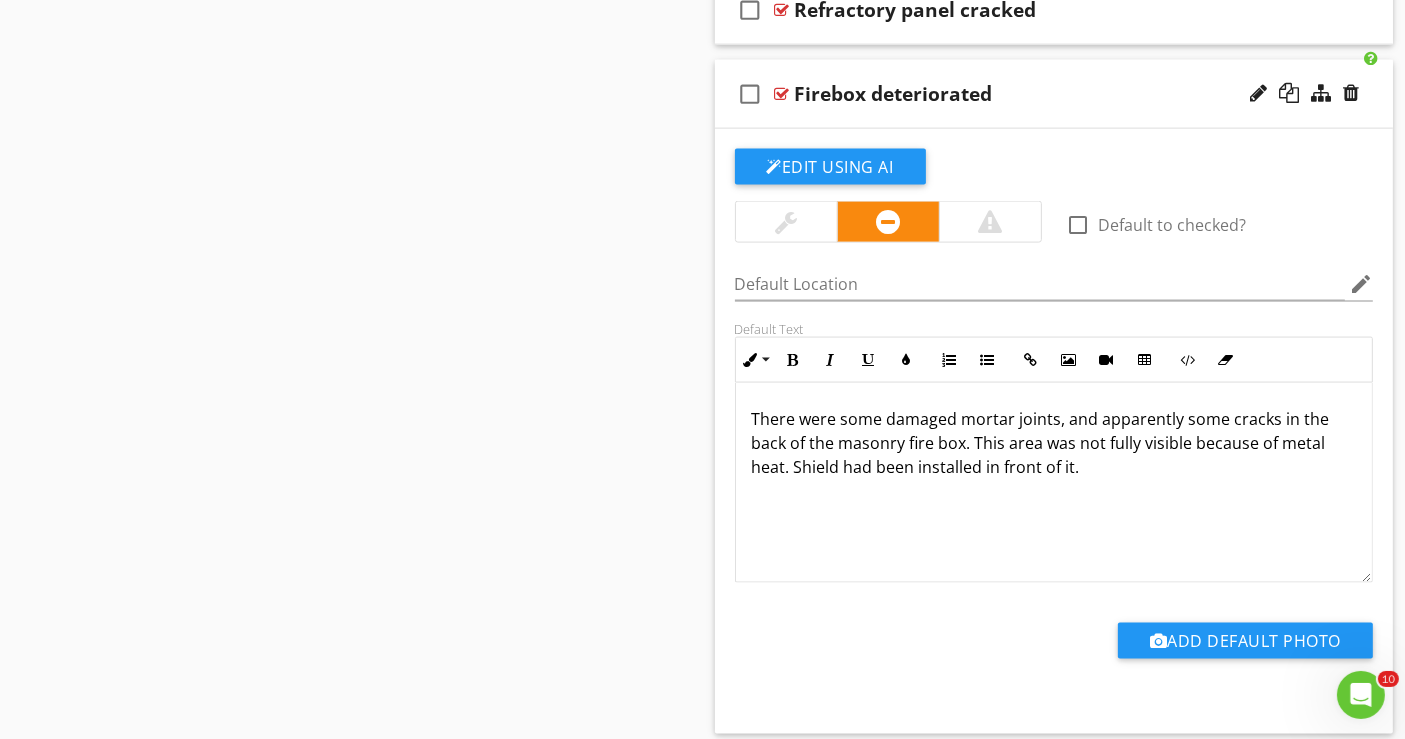 click at bounding box center [786, 222] 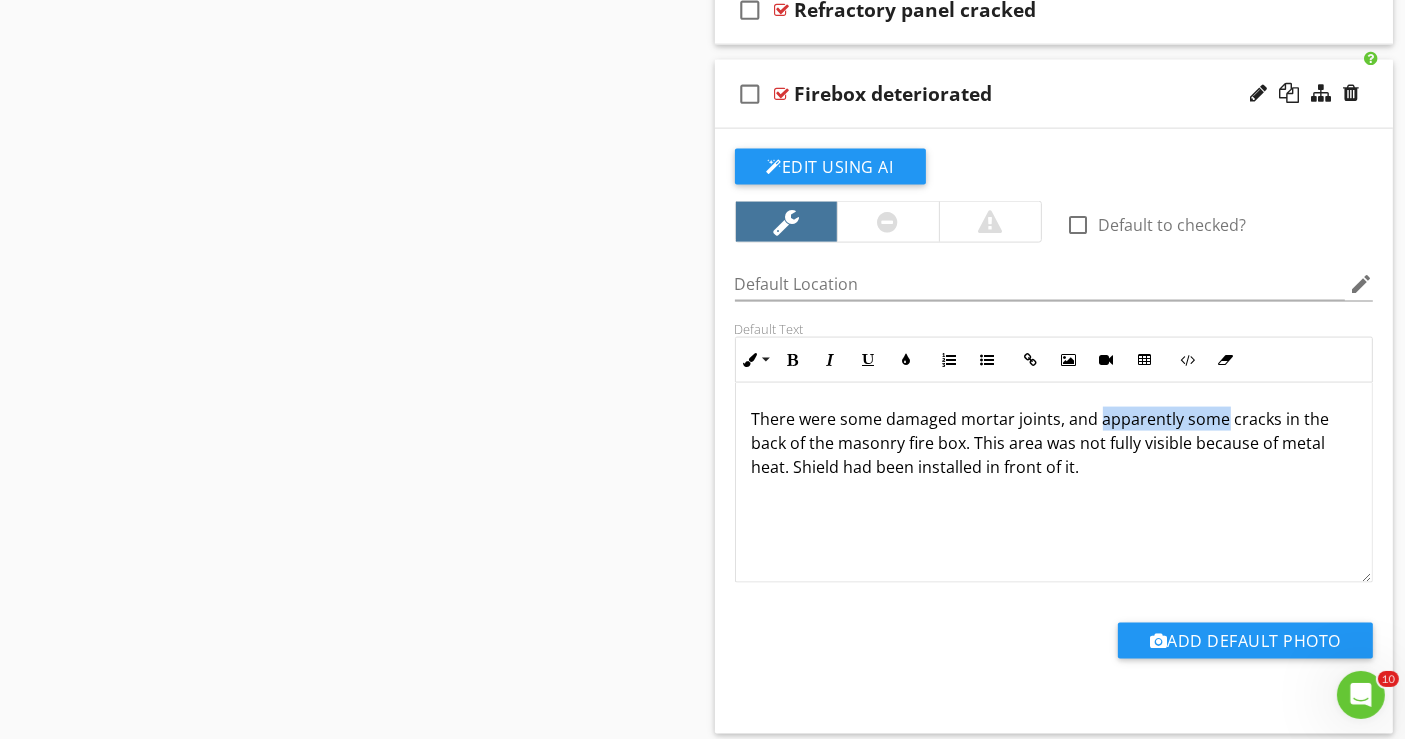 drag, startPoint x: 1100, startPoint y: 406, endPoint x: 1219, endPoint y: 411, distance: 119.104996 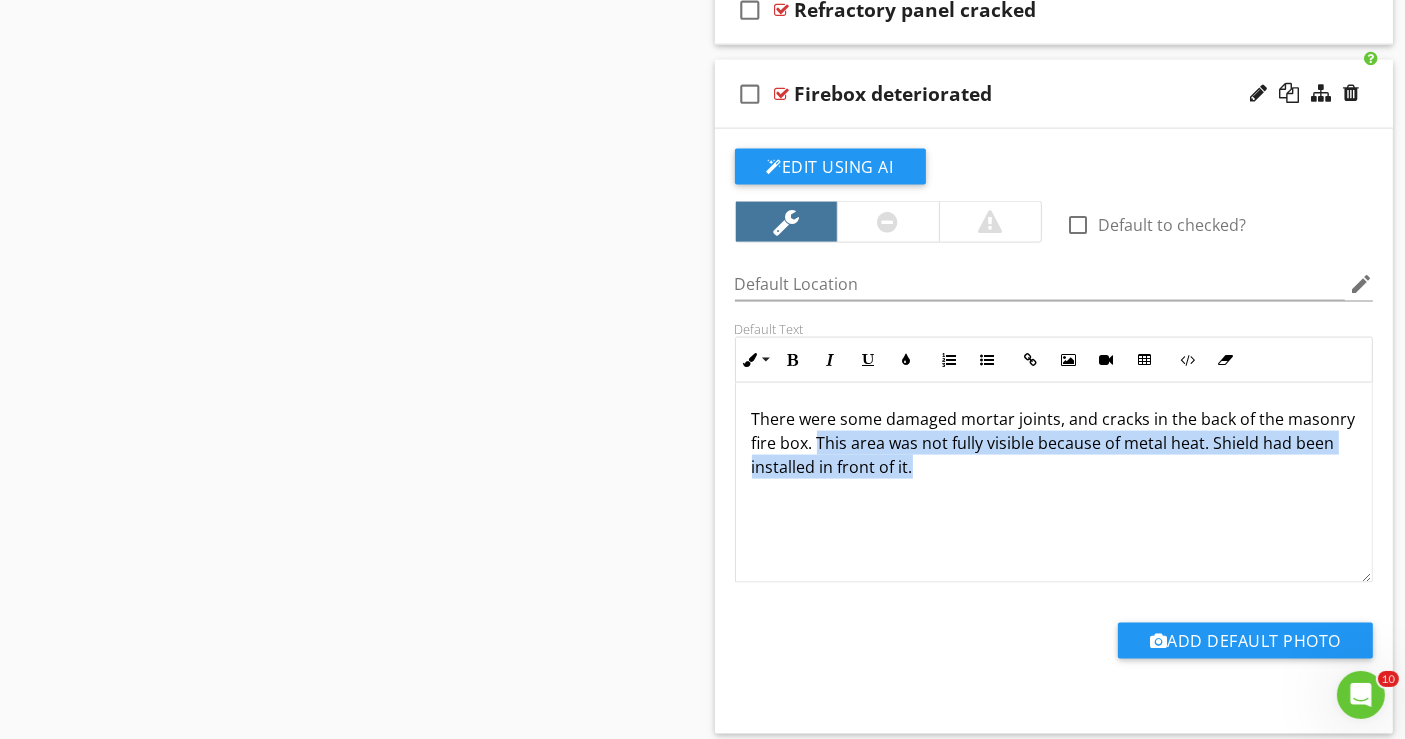 drag, startPoint x: 888, startPoint y: 427, endPoint x: 1013, endPoint y: 459, distance: 129.031 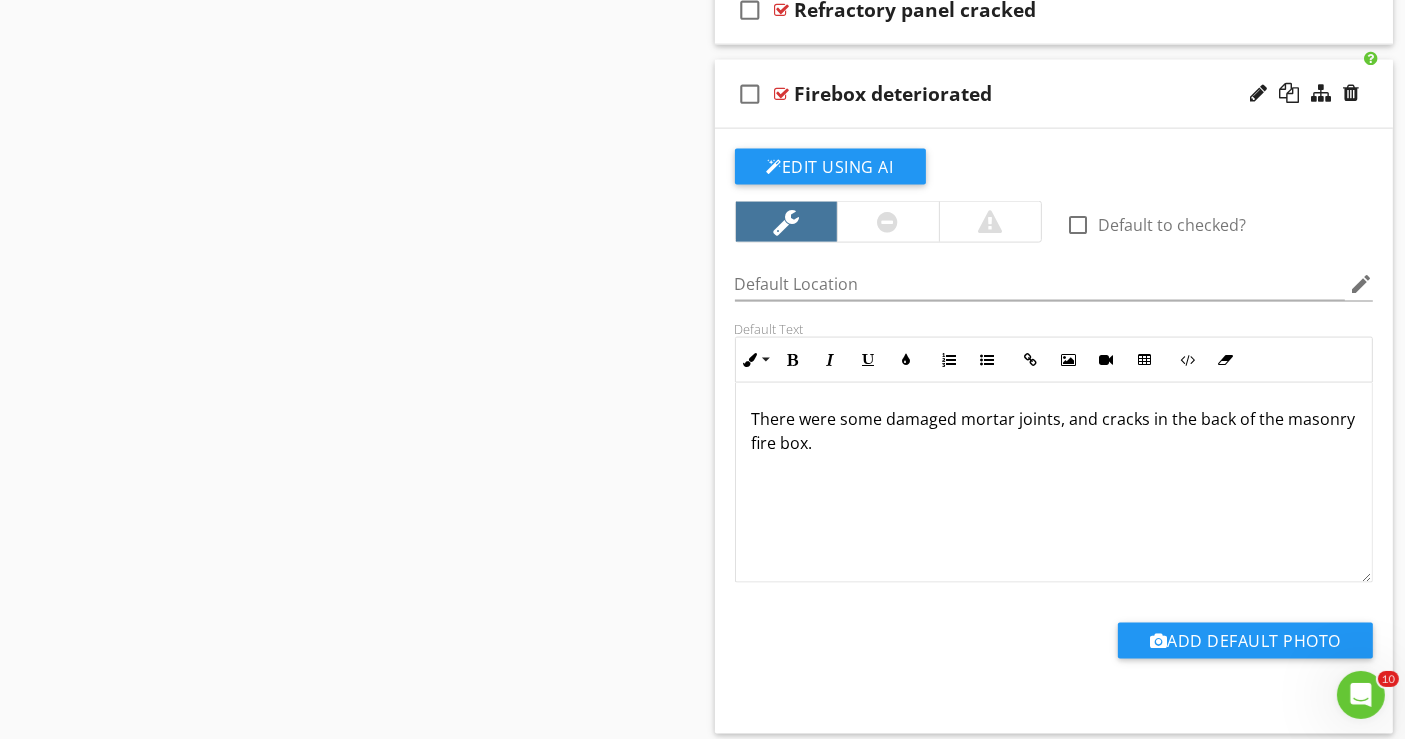 type 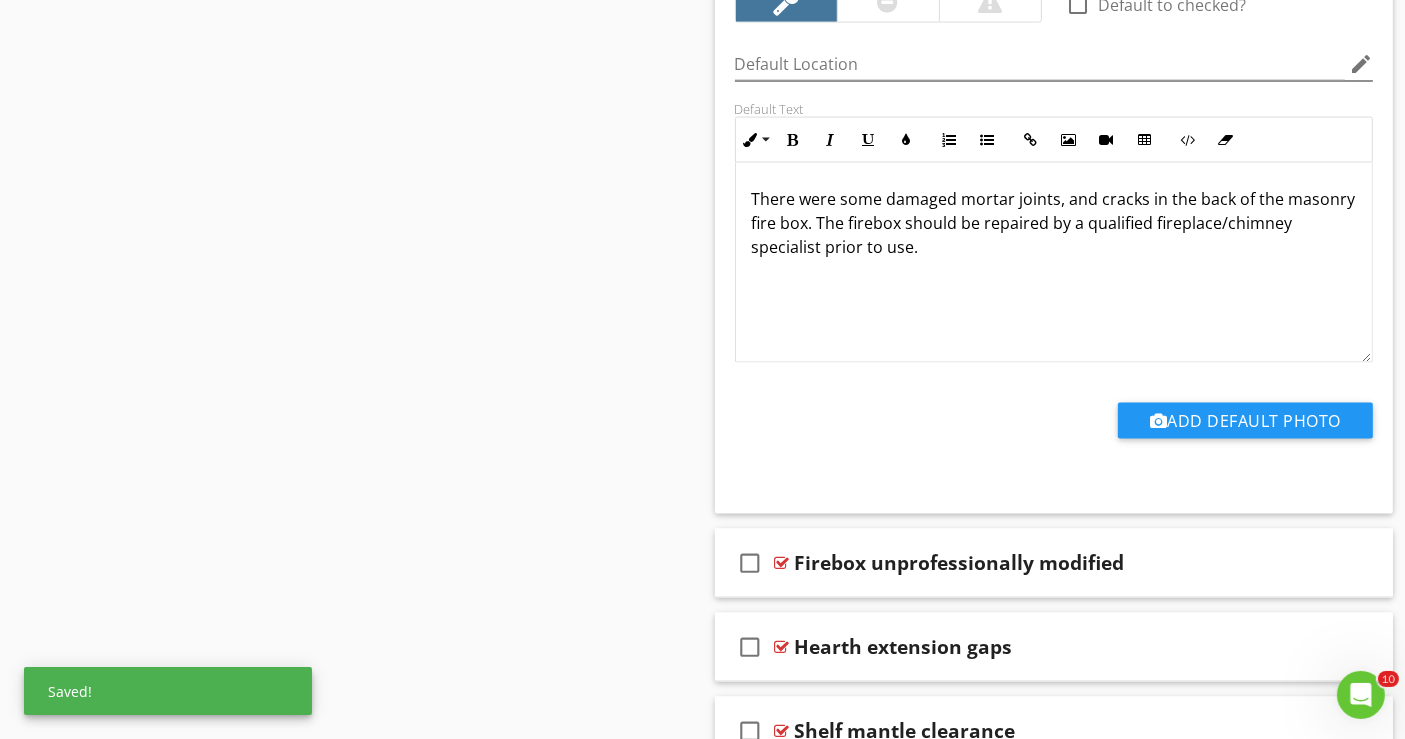 scroll, scrollTop: 3000, scrollLeft: 0, axis: vertical 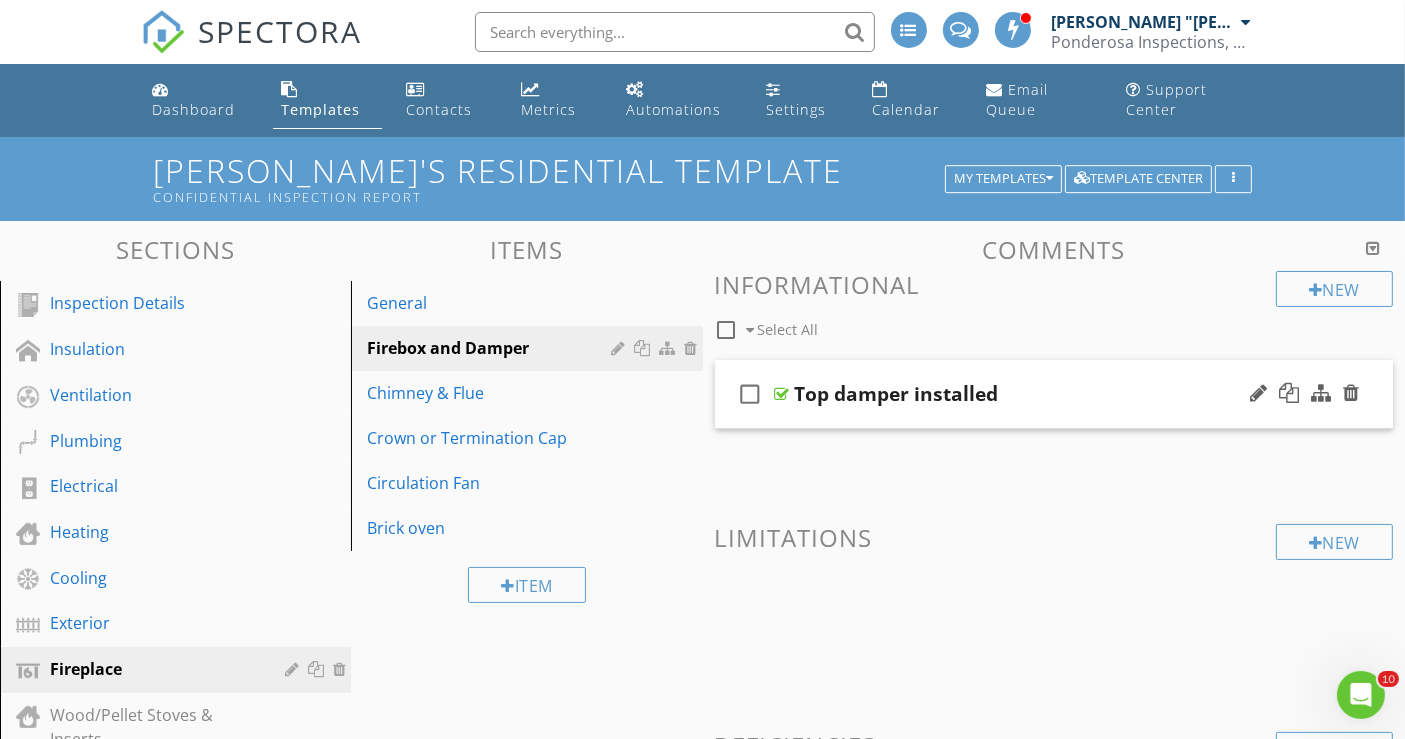 click on "check_box_outline_blank
Top damper installed" at bounding box center [1054, 394] 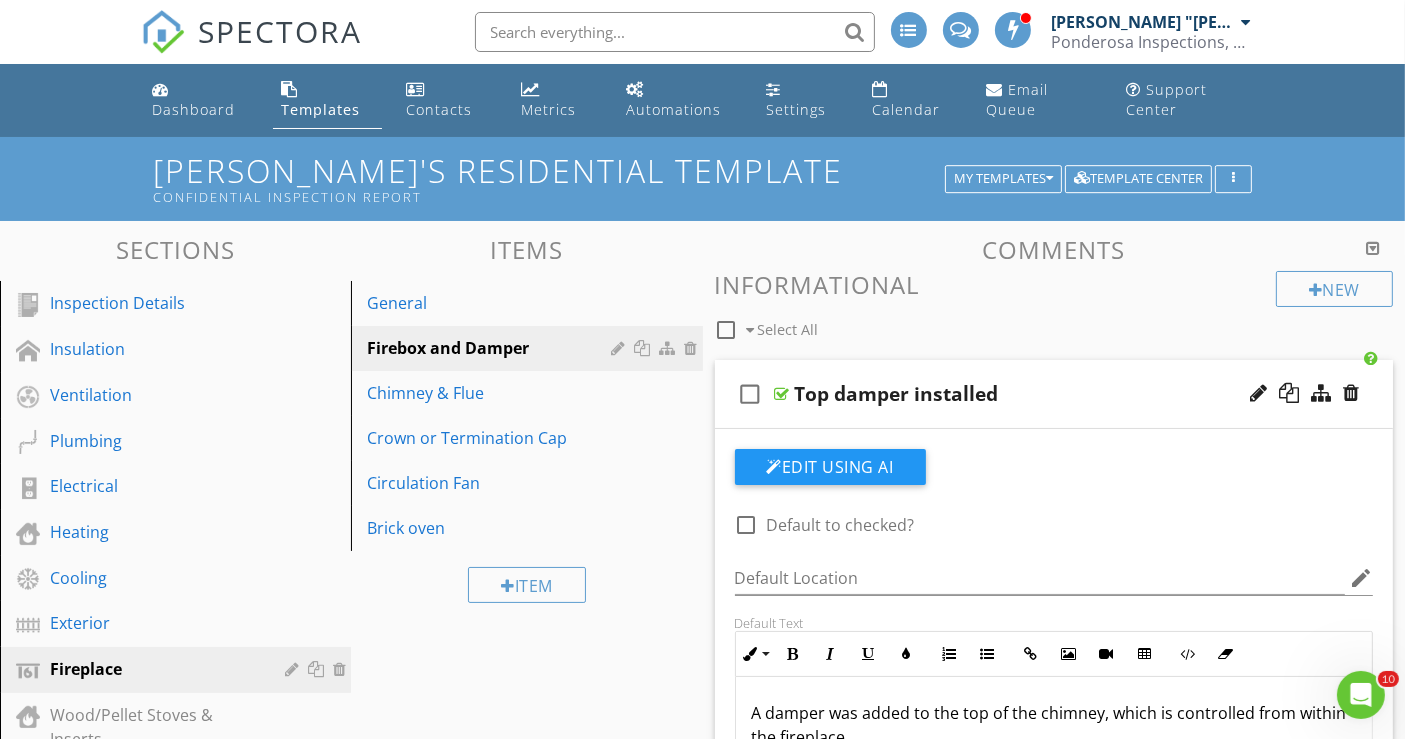 scroll, scrollTop: 111, scrollLeft: 0, axis: vertical 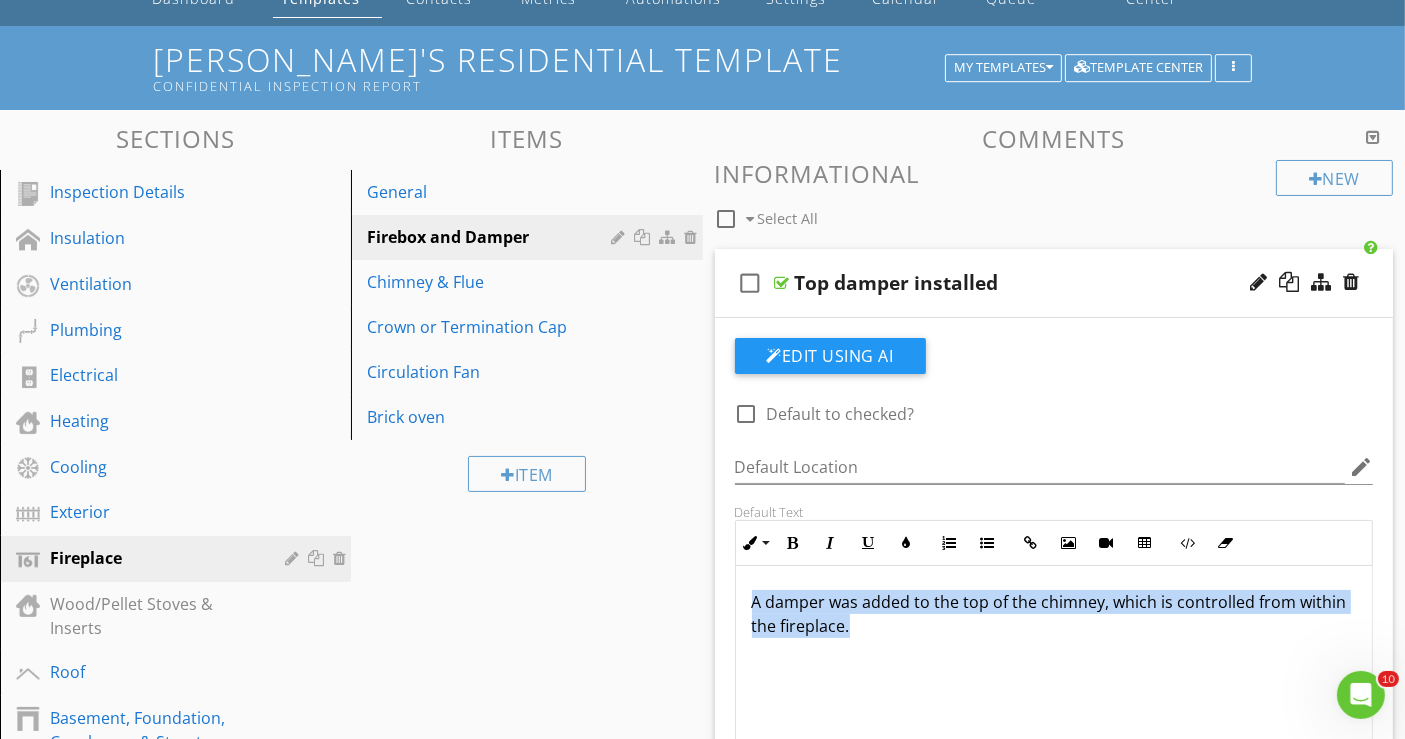 drag, startPoint x: 751, startPoint y: 596, endPoint x: 870, endPoint y: 627, distance: 122.97154 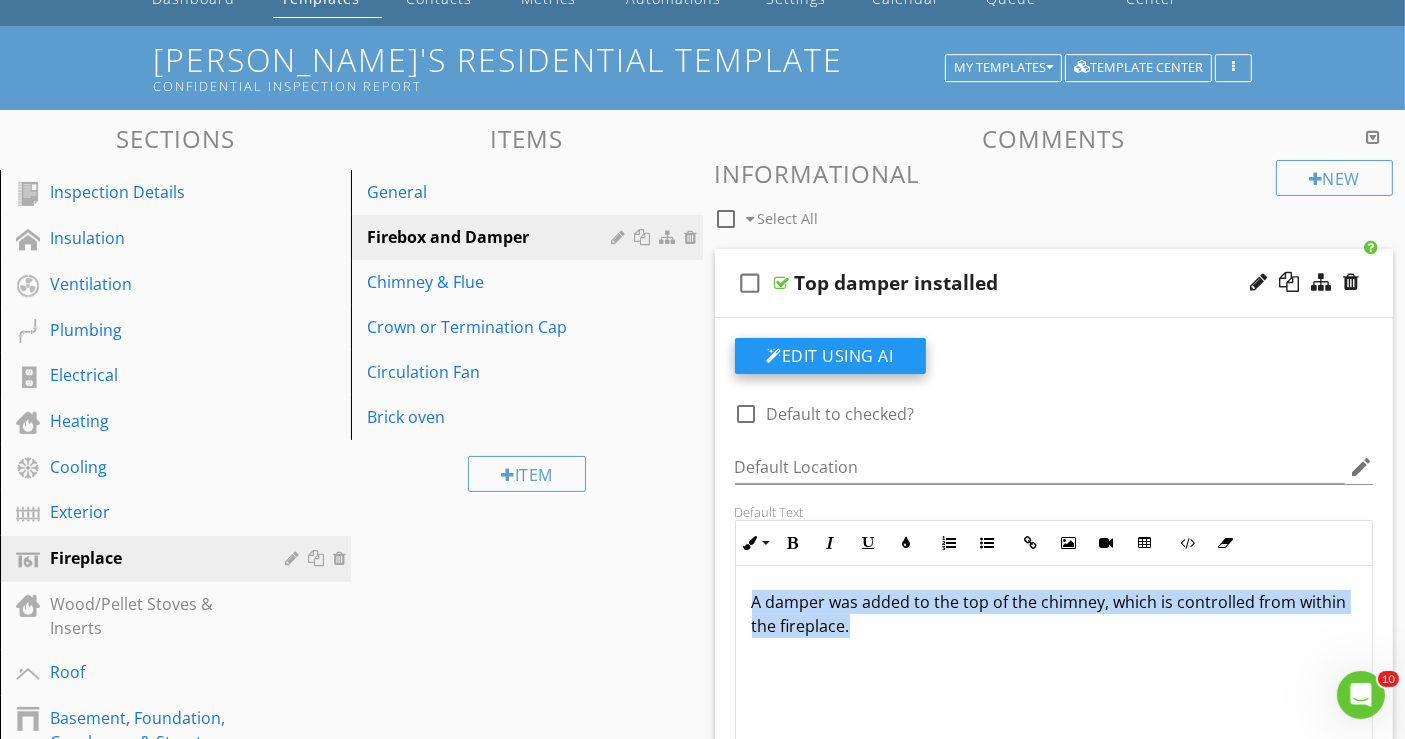 click on "Edit Using AI" at bounding box center (830, 356) 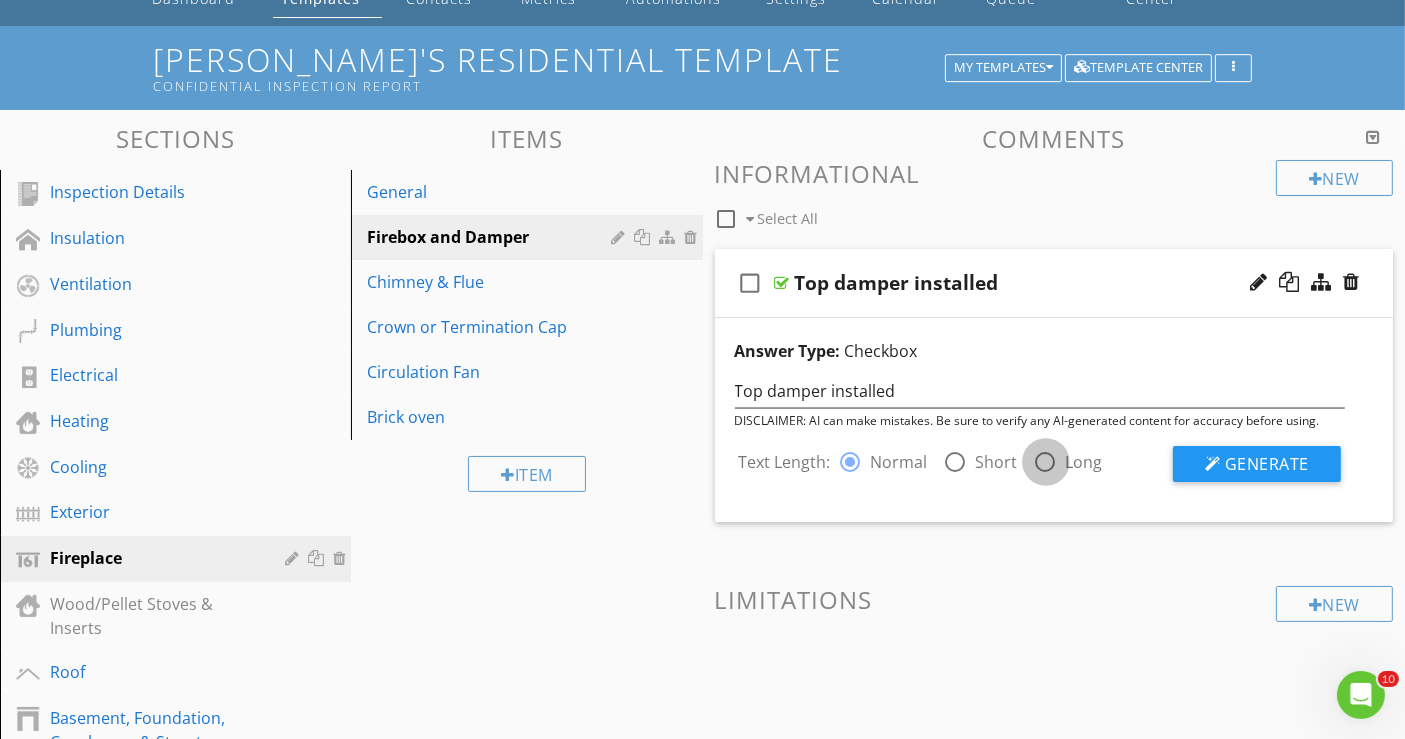 click at bounding box center [1046, 462] 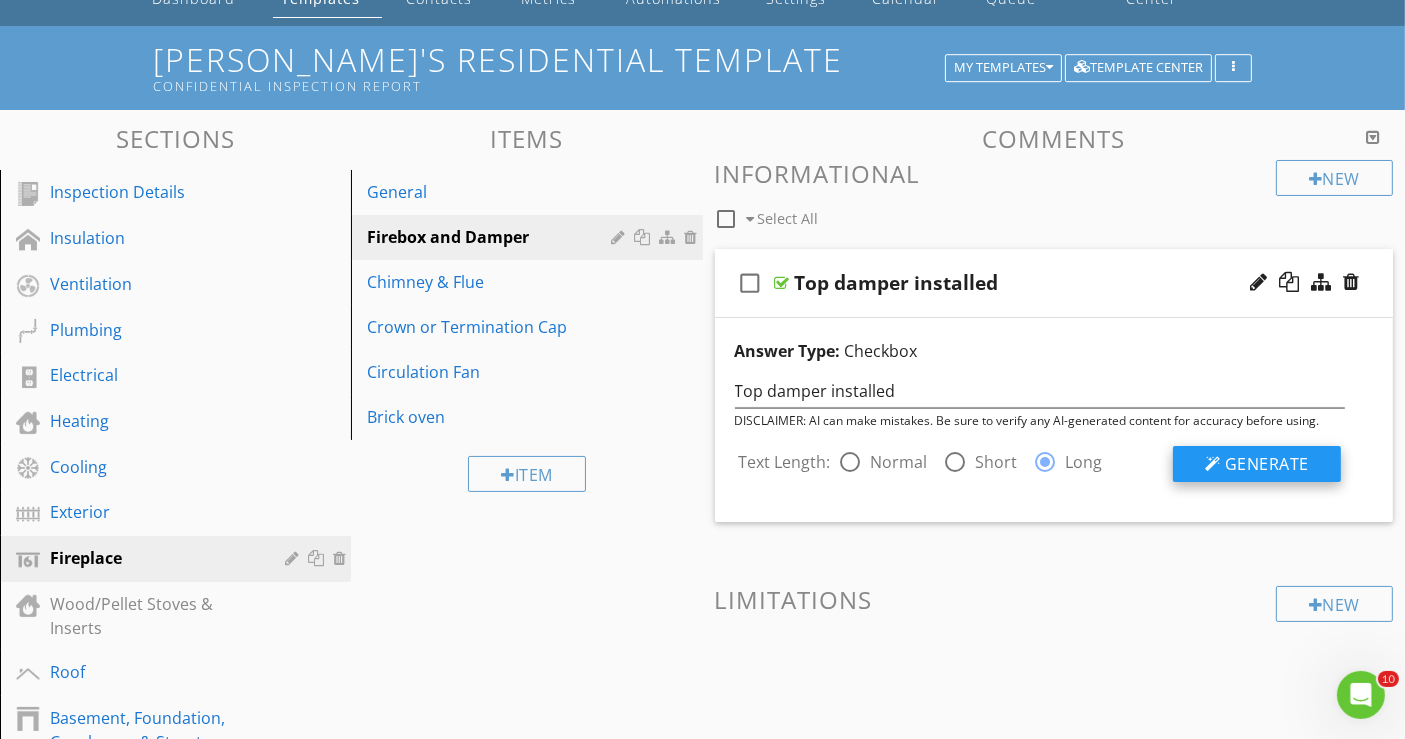 click on "Generate" at bounding box center (1267, 464) 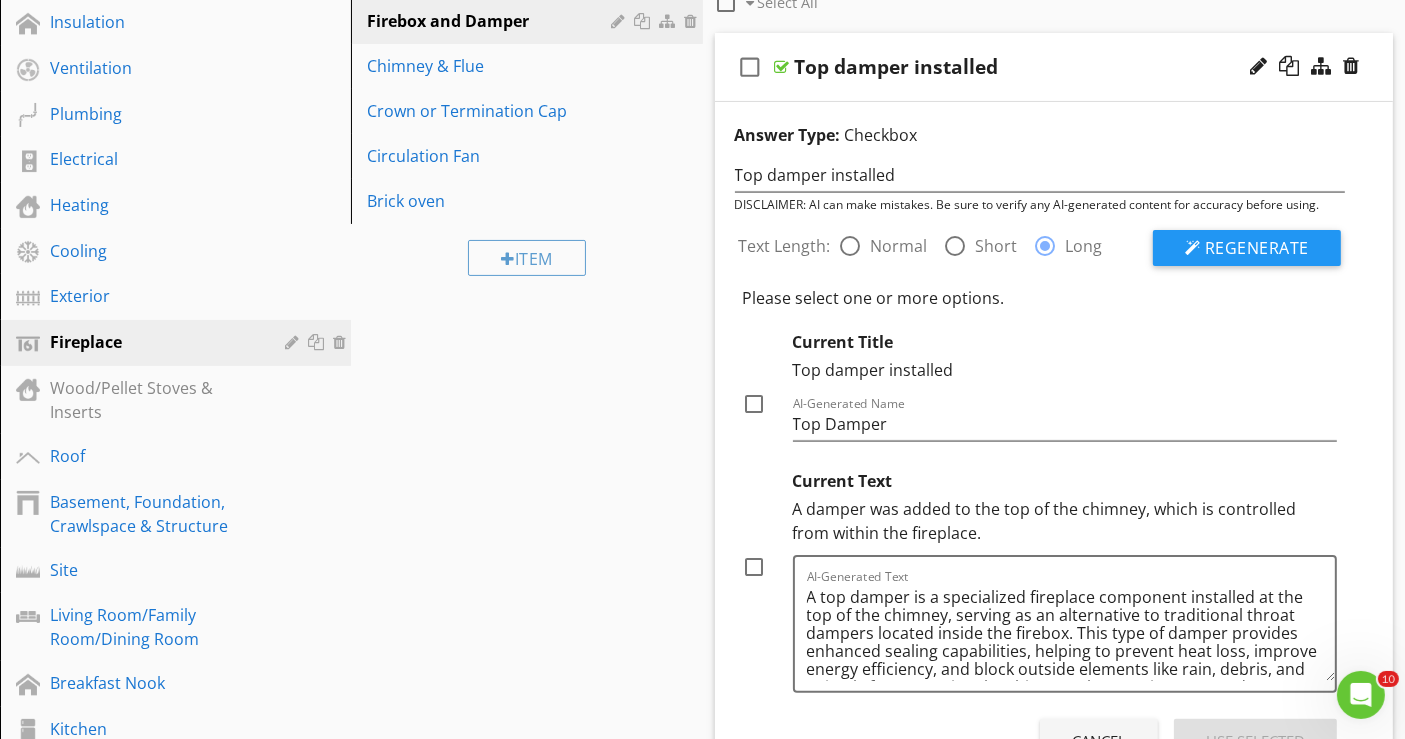 scroll, scrollTop: 333, scrollLeft: 0, axis: vertical 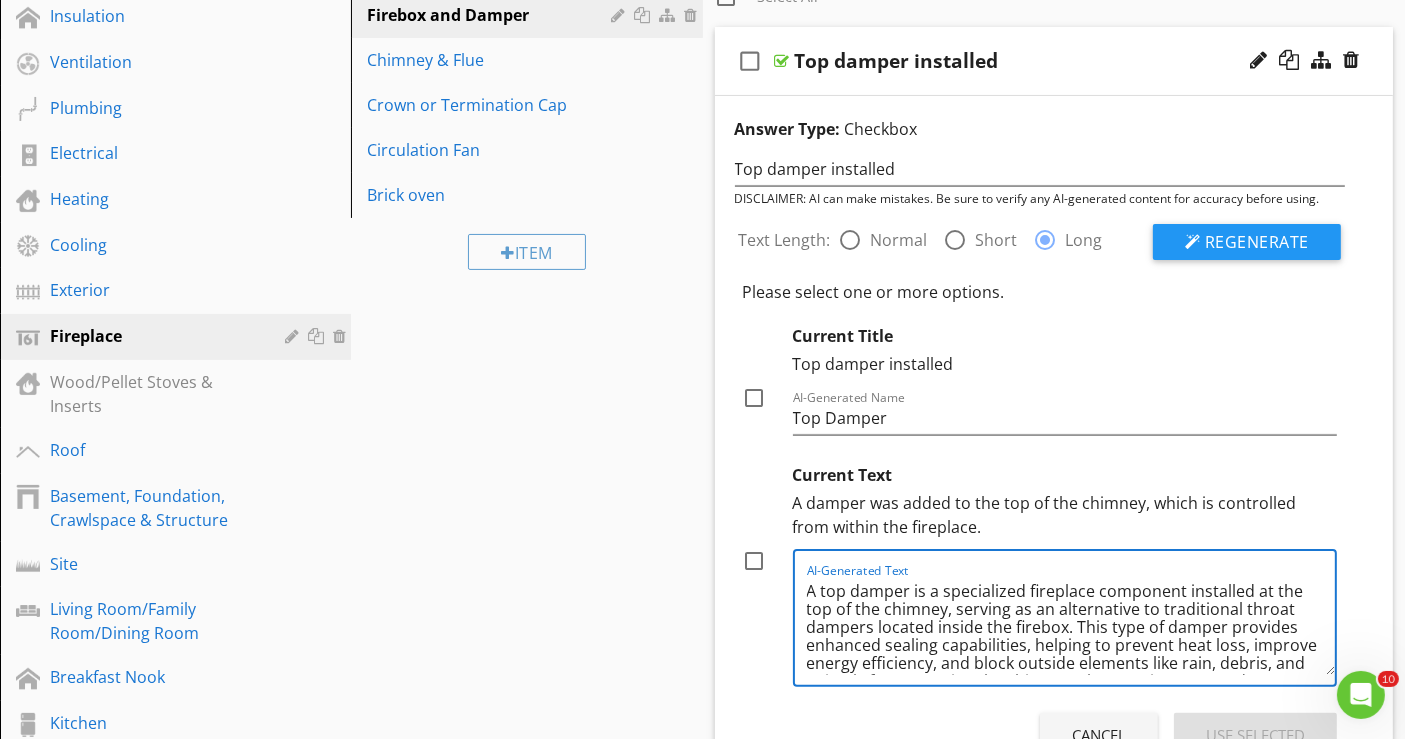 drag, startPoint x: 928, startPoint y: 589, endPoint x: 1180, endPoint y: 590, distance: 252.00198 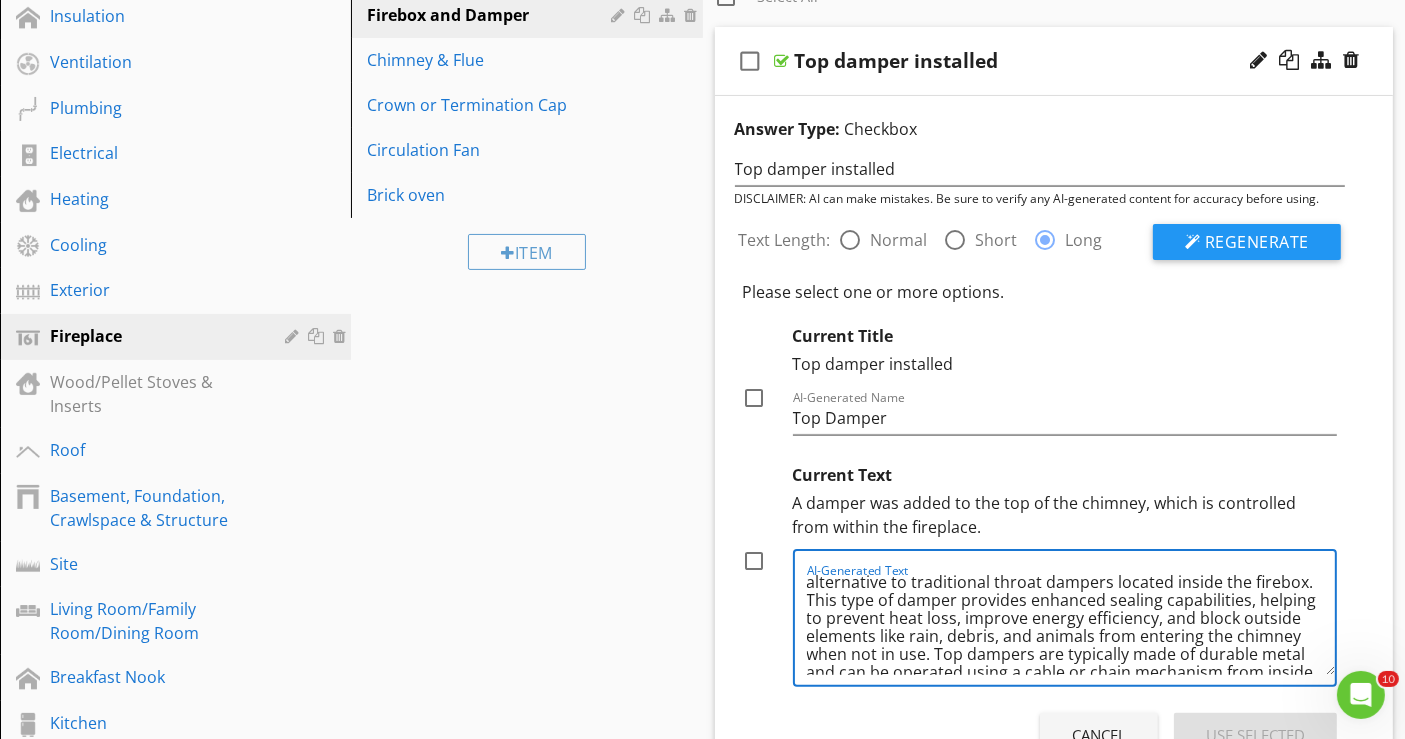 scroll, scrollTop: 0, scrollLeft: 0, axis: both 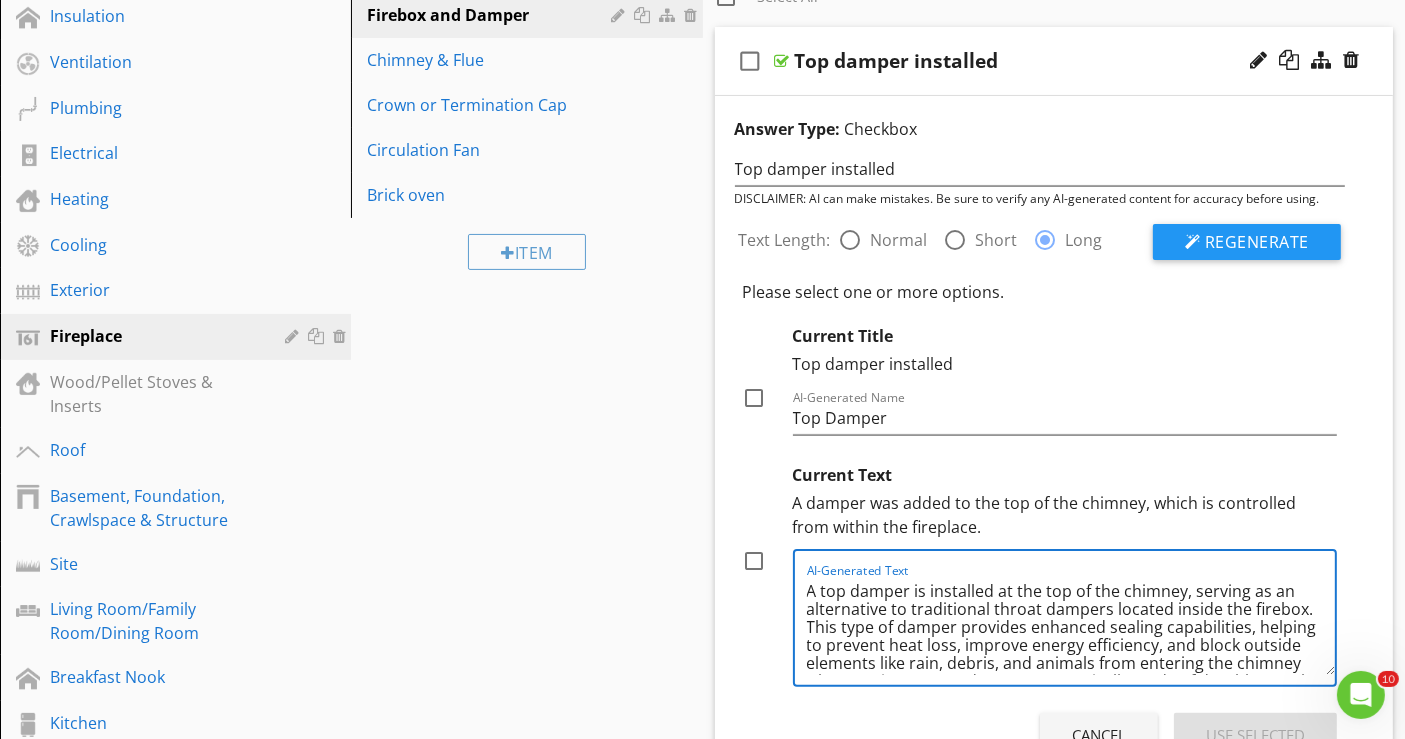 click on "A top damper is installed at the top of the chimney, serving as an alternative to traditional throat dampers located inside the firebox. This type of damper provides enhanced sealing capabilities, helping to prevent heat loss, improve energy efficiency, and block outside elements like rain, debris, and animals from entering the chimney when not in use. Top dampers are typically made of durable metal and can be operated using a cable or chain mechanism from inside the home, offering convenience and improved chimney performance compared to standard dampers." at bounding box center [1071, 625] 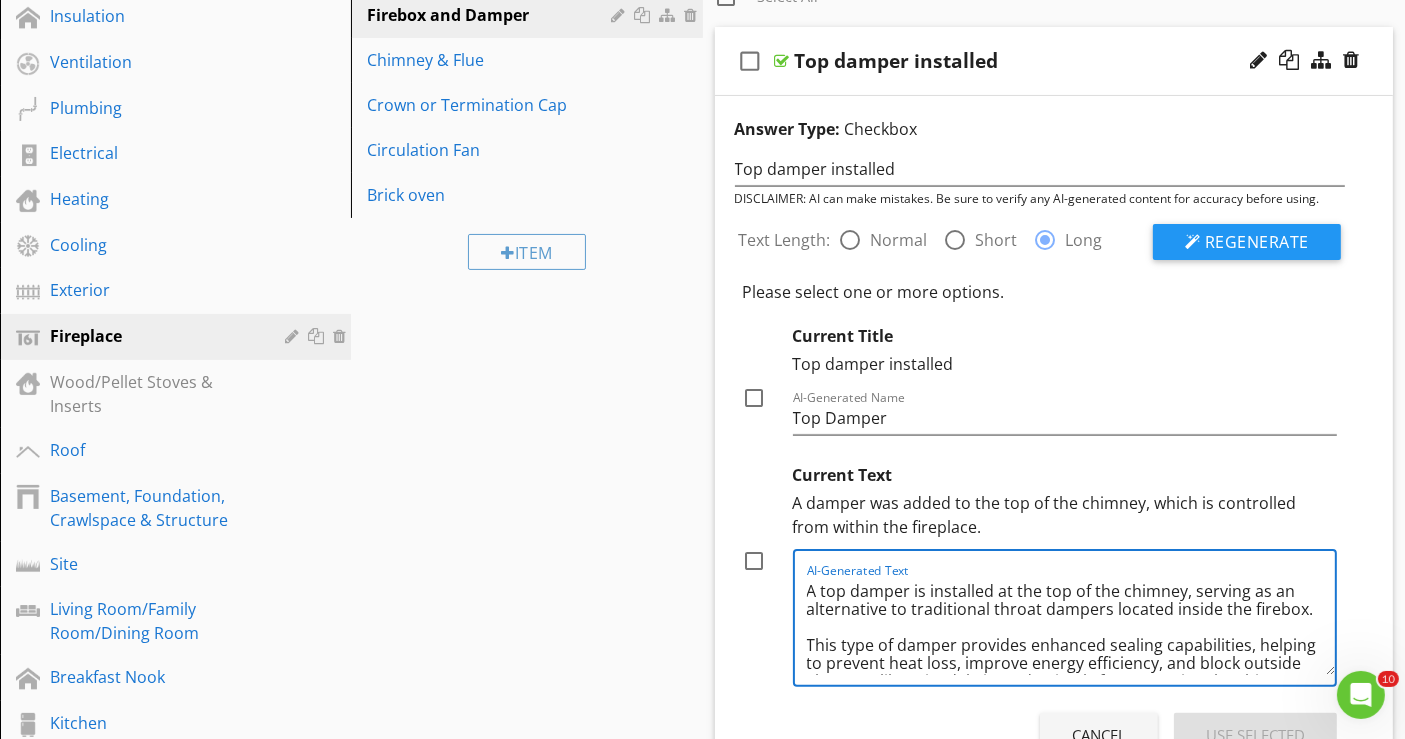 click on "A top damper is installed at the top of the chimney, serving as an alternative to traditional throat dampers located inside the firebox.
This type of damper provides enhanced sealing capabilities, helping to prevent heat loss, improve energy efficiency, and block outside elements like rain, debris, and animals from entering the chimney when not in use. Top dampers are typically made of durable metal and can be operated using a cable or chain mechanism from inside the home, offering convenience and improved chimney performance compared to standard dampers." at bounding box center (1071, 625) 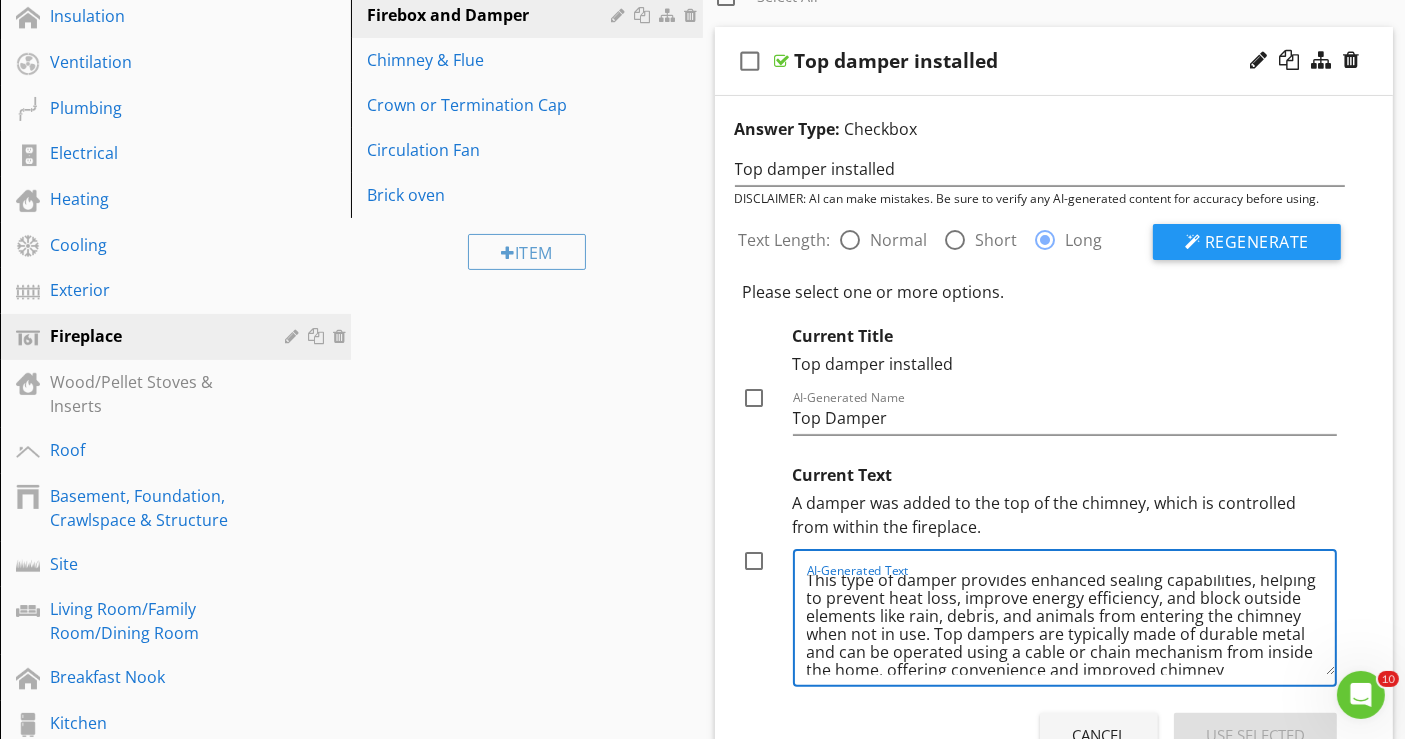 scroll, scrollTop: 94, scrollLeft: 0, axis: vertical 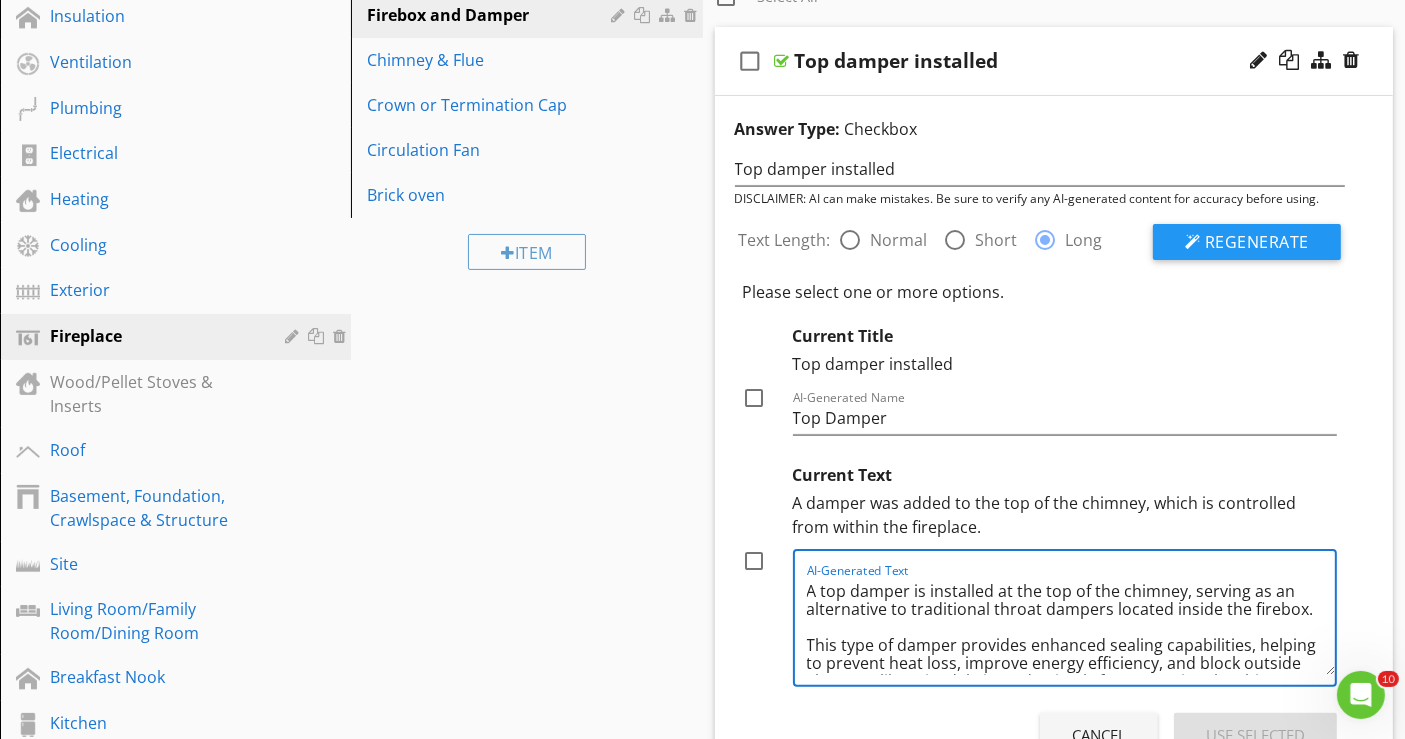 drag, startPoint x: 1028, startPoint y: 581, endPoint x: 1246, endPoint y: 657, distance: 230.86794 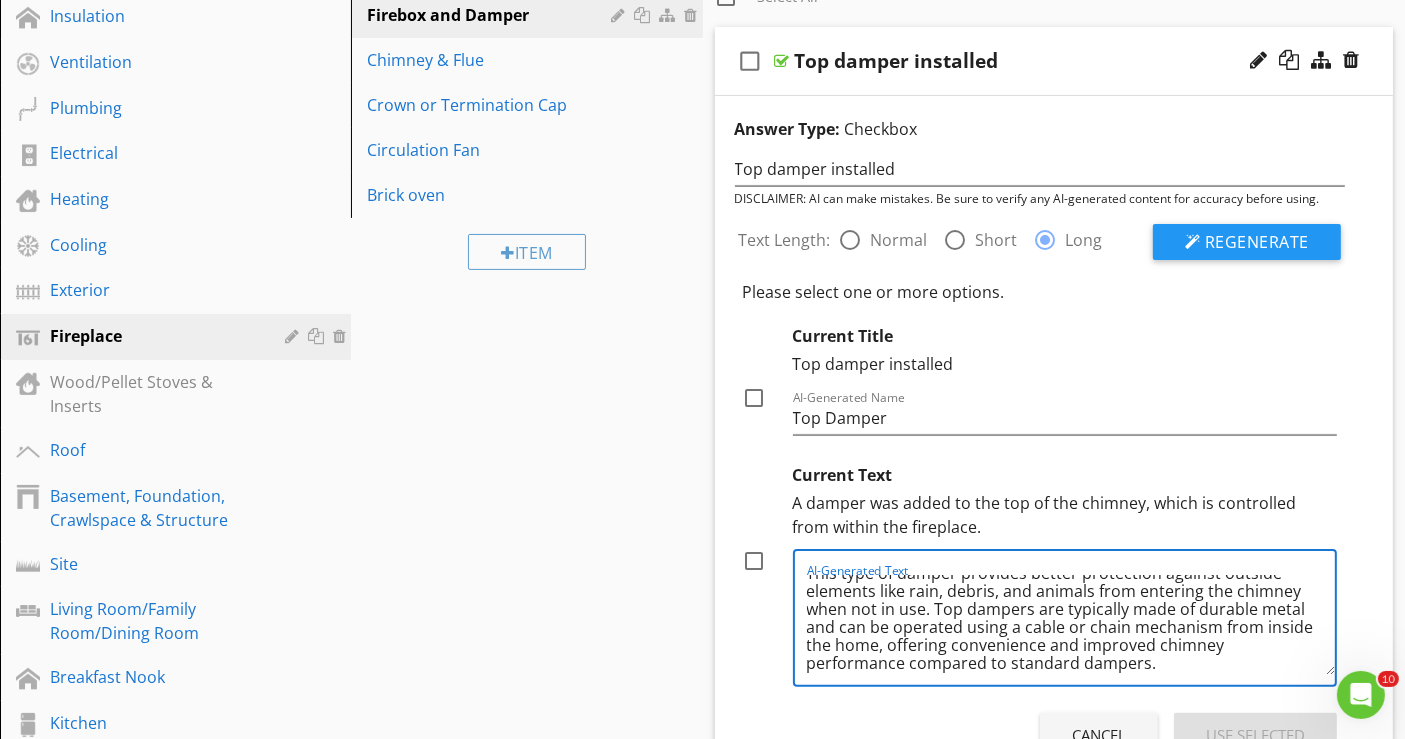 scroll, scrollTop: 77, scrollLeft: 0, axis: vertical 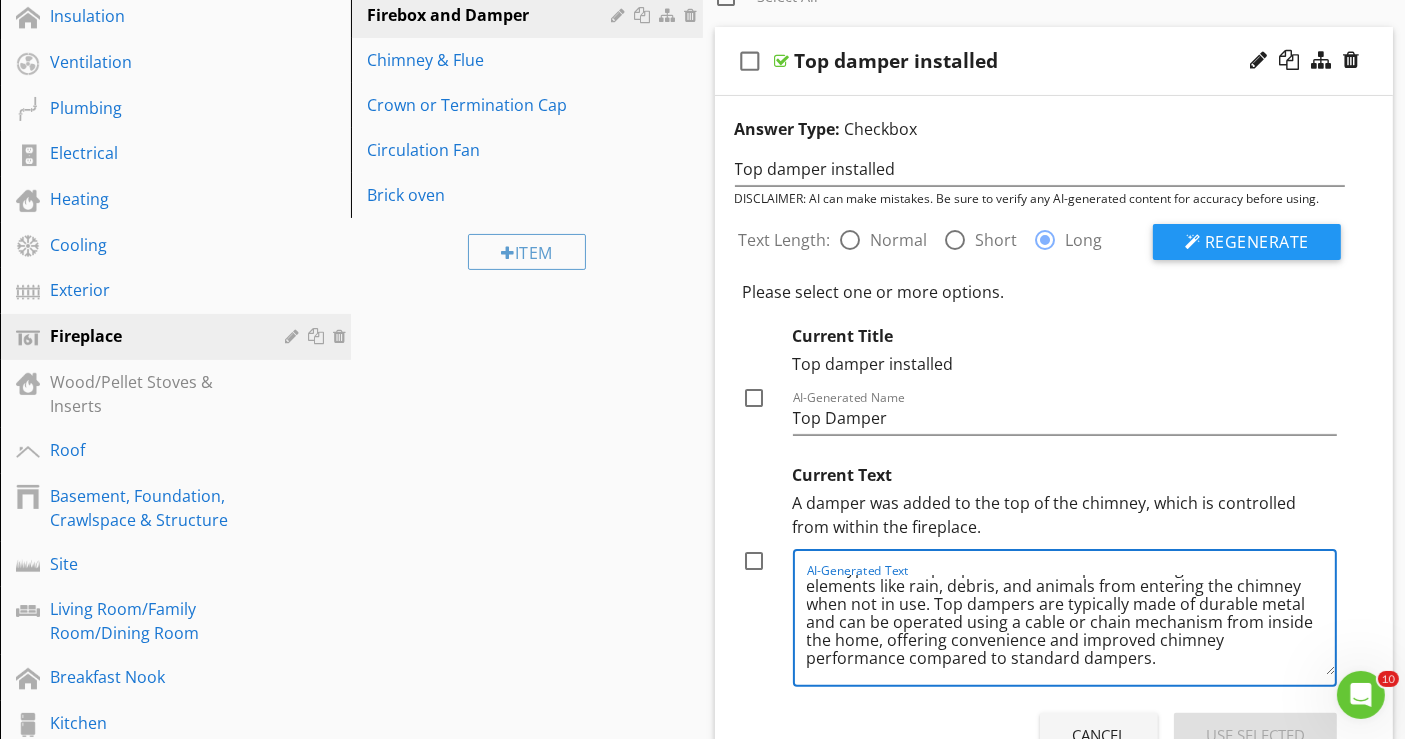 drag, startPoint x: 836, startPoint y: 635, endPoint x: 1144, endPoint y: 657, distance: 308.78473 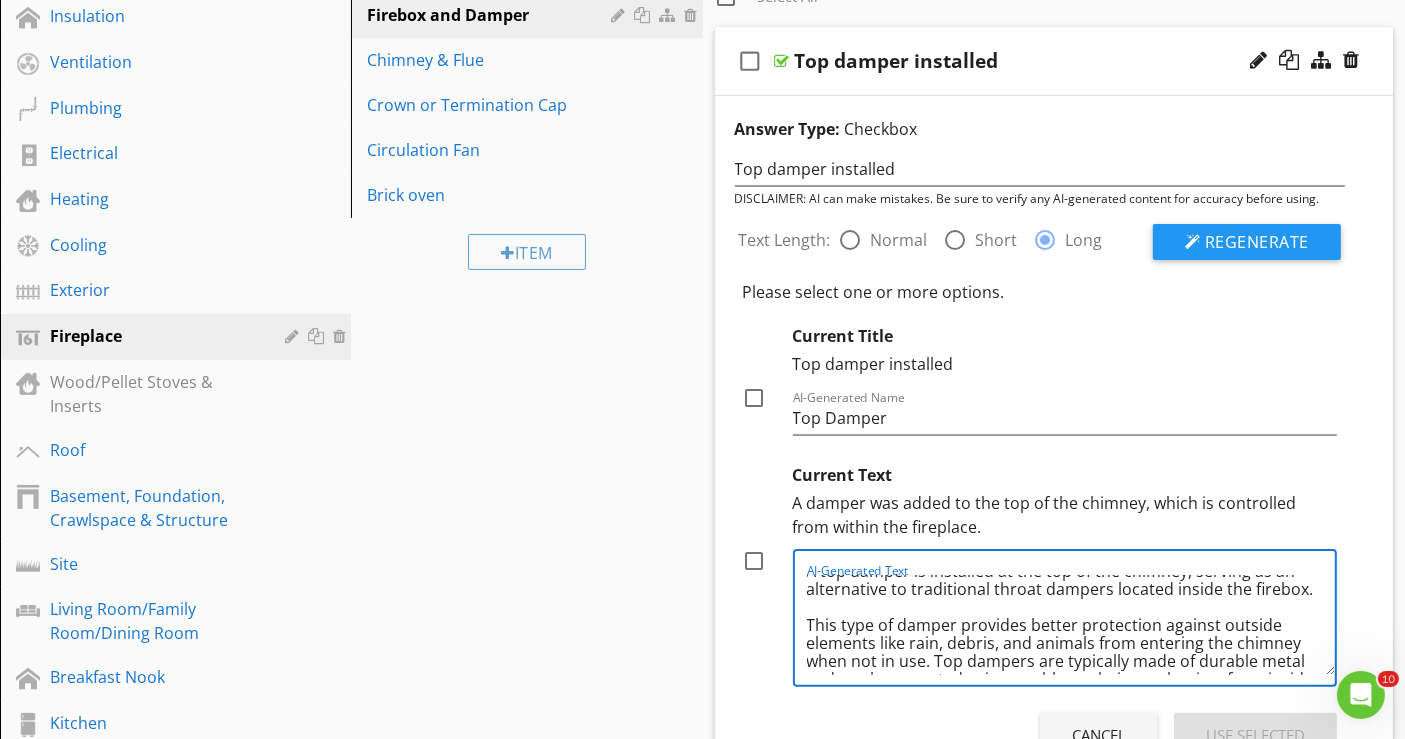 scroll, scrollTop: 0, scrollLeft: 0, axis: both 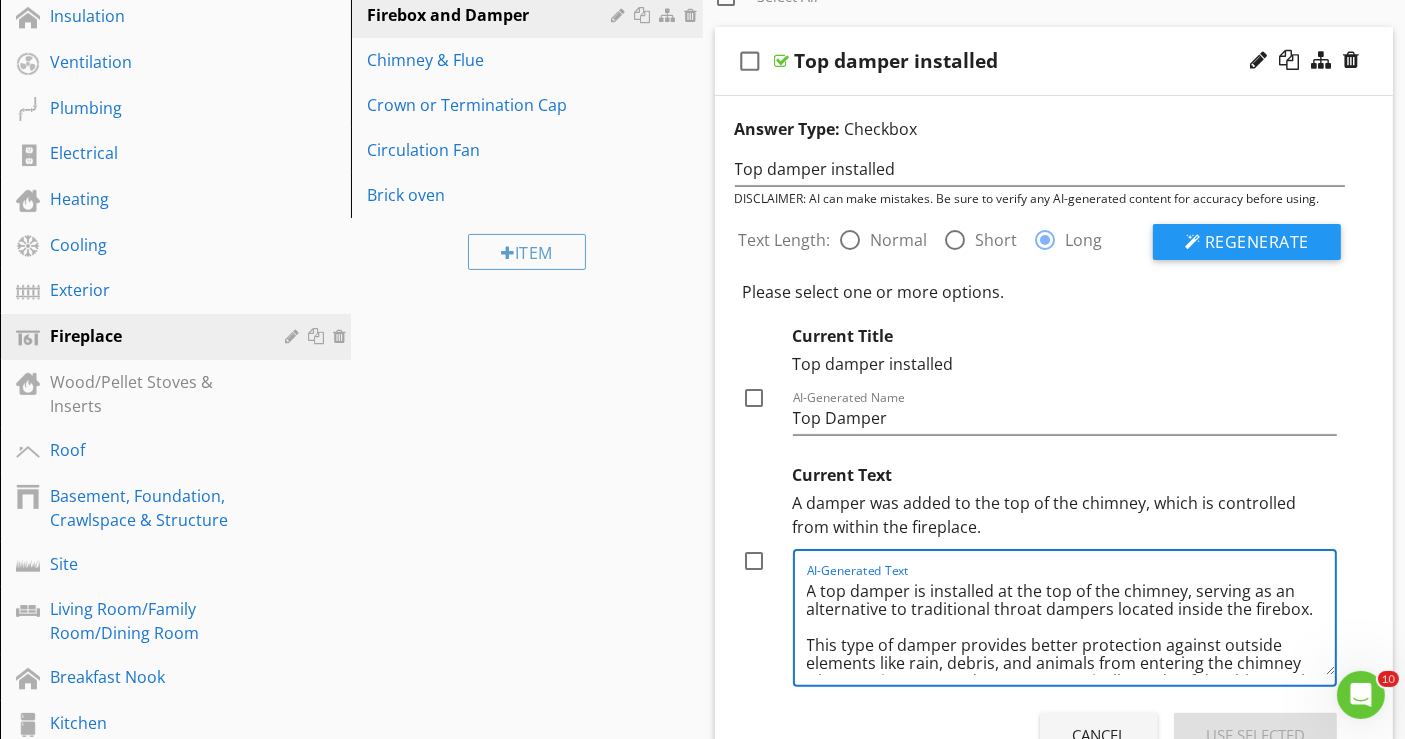 drag, startPoint x: 911, startPoint y: 587, endPoint x: 922, endPoint y: 587, distance: 11 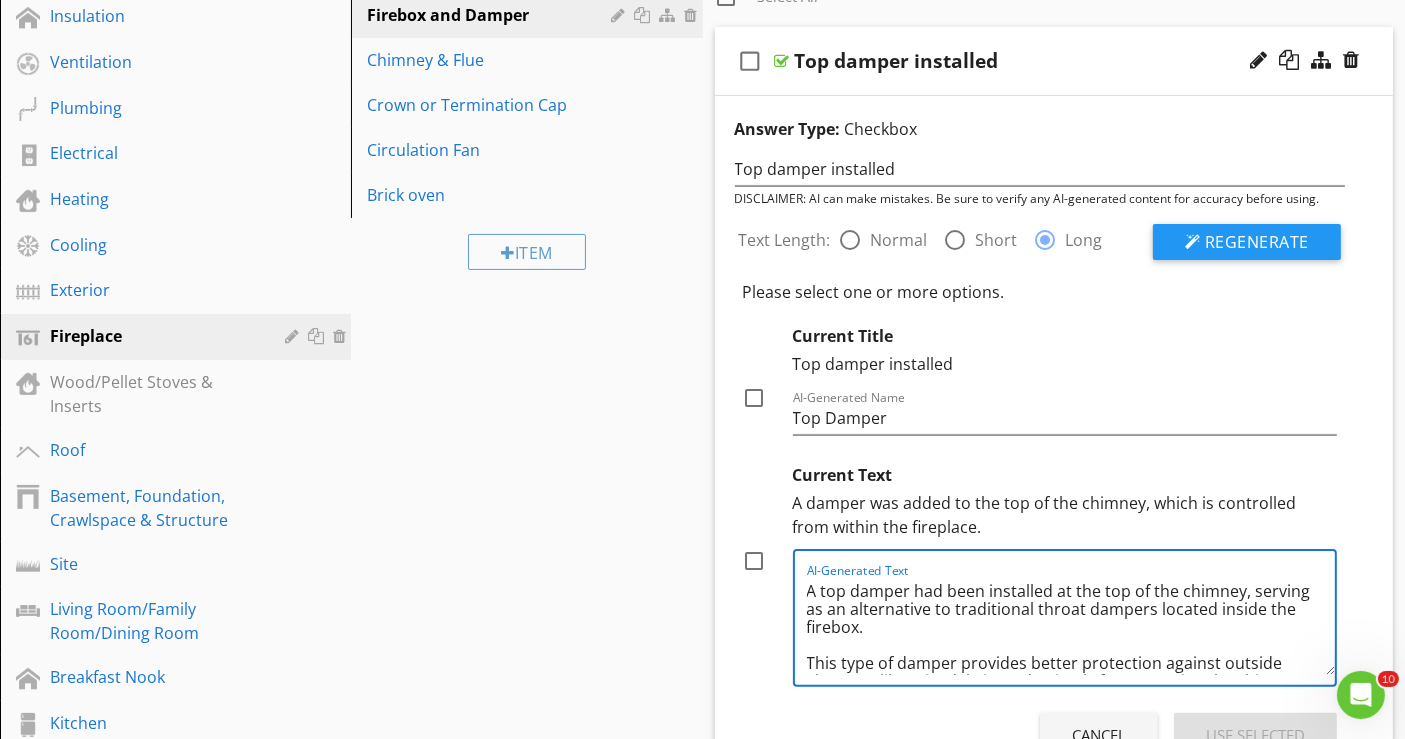 click on "A top damper had been installed at the top of the chimney, serving as an alternative to traditional throat dampers located inside the firebox.
This type of damper provides better protection against outside elements like rain, debris, and animals from entering the chimney when not in use. Top dampers are typically made of durable metal and can be operated using a cable or chain mechanism from inside the firebox." at bounding box center [1071, 625] 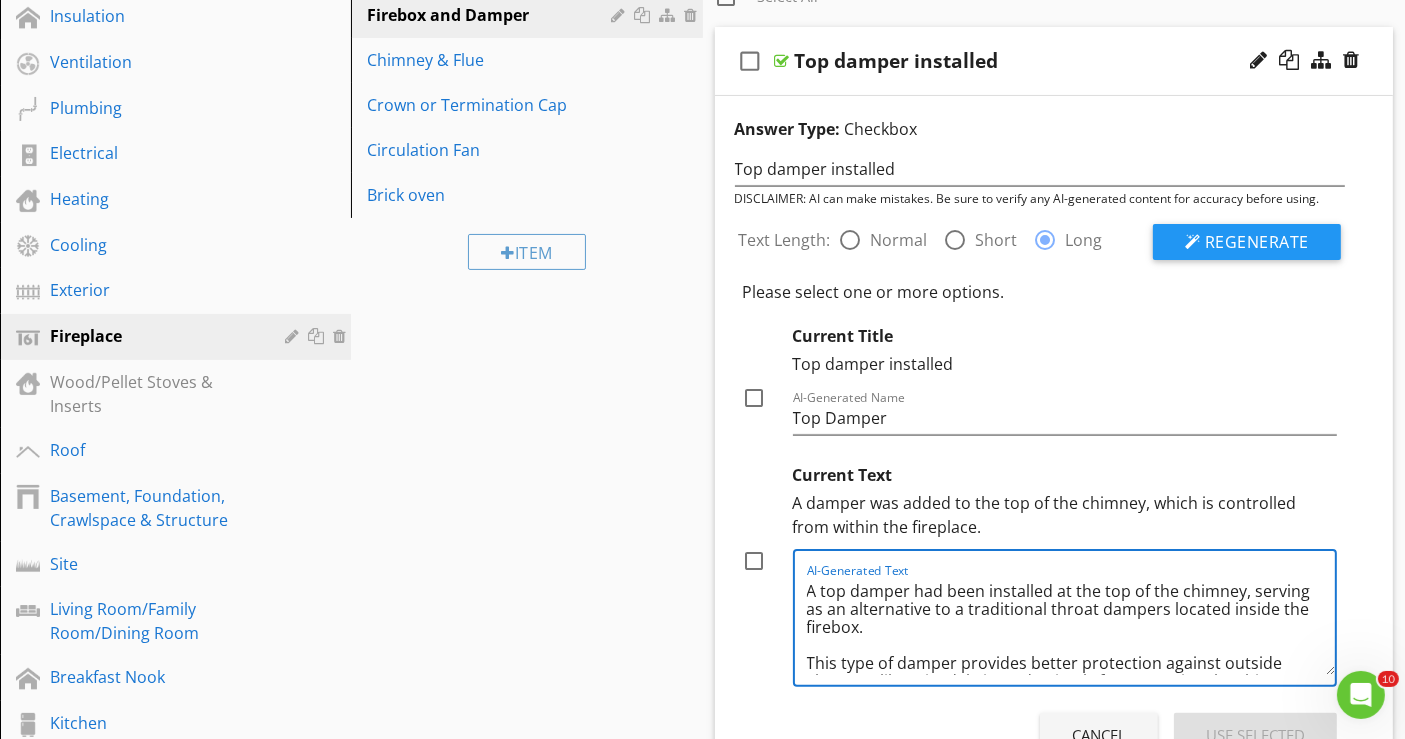 click on "A top damper had been installed at the top of the chimney, serving as an alternative to a traditional throat dampers located inside the firebox.
This type of damper provides better protection against outside elements like rain, debris, and animals from entering the chimney when not in use. Top dampers are typically made of durable metal and can be operated using a cable or chain mechanism from inside the firebox." at bounding box center [1071, 625] 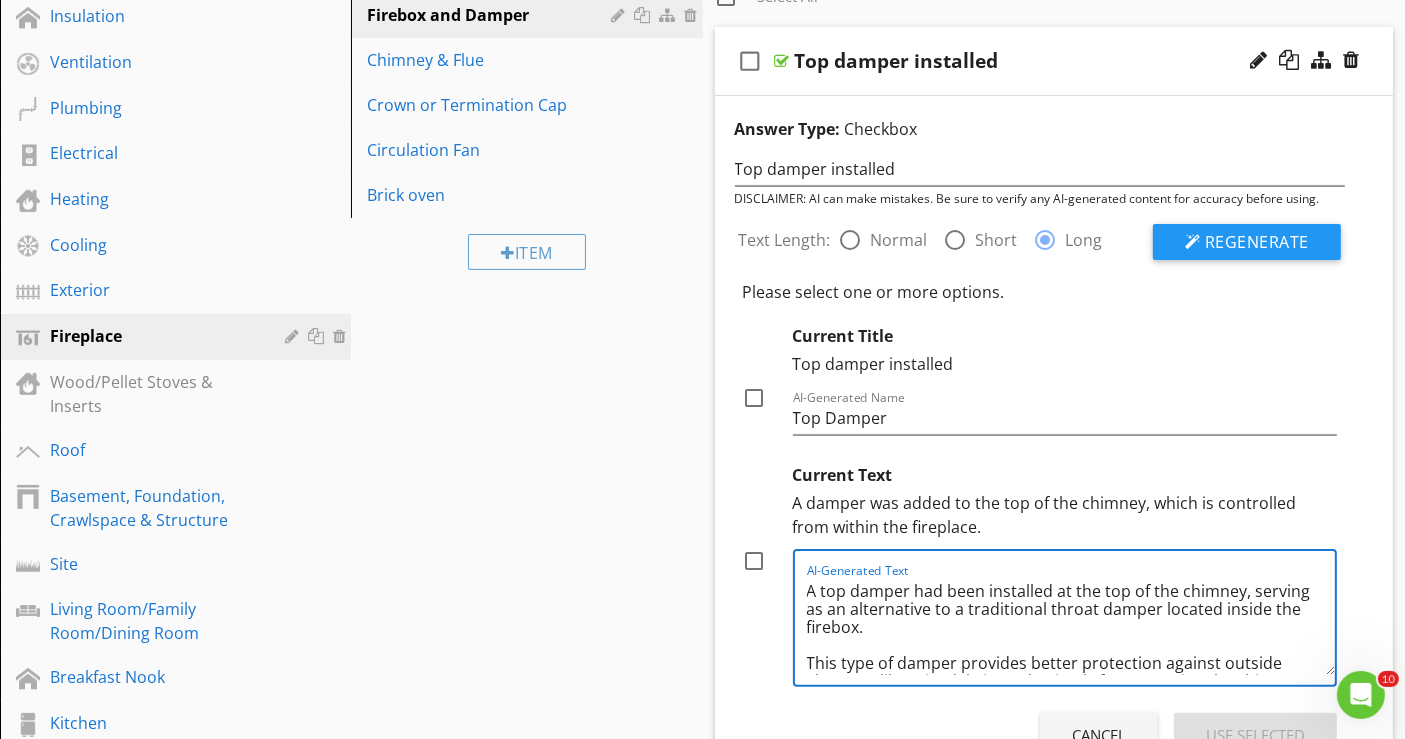 type on "A top damper had been installed at the top of the chimney, serving as an alternative to a traditional throat damper located inside the firebox.
This type of damper provides better protection against outside elements like rain, debris, and animals from entering the chimney when not in use. Top dampers are typically made of durable metal and can be operated using a cable or chain mechanism from inside the firebox." 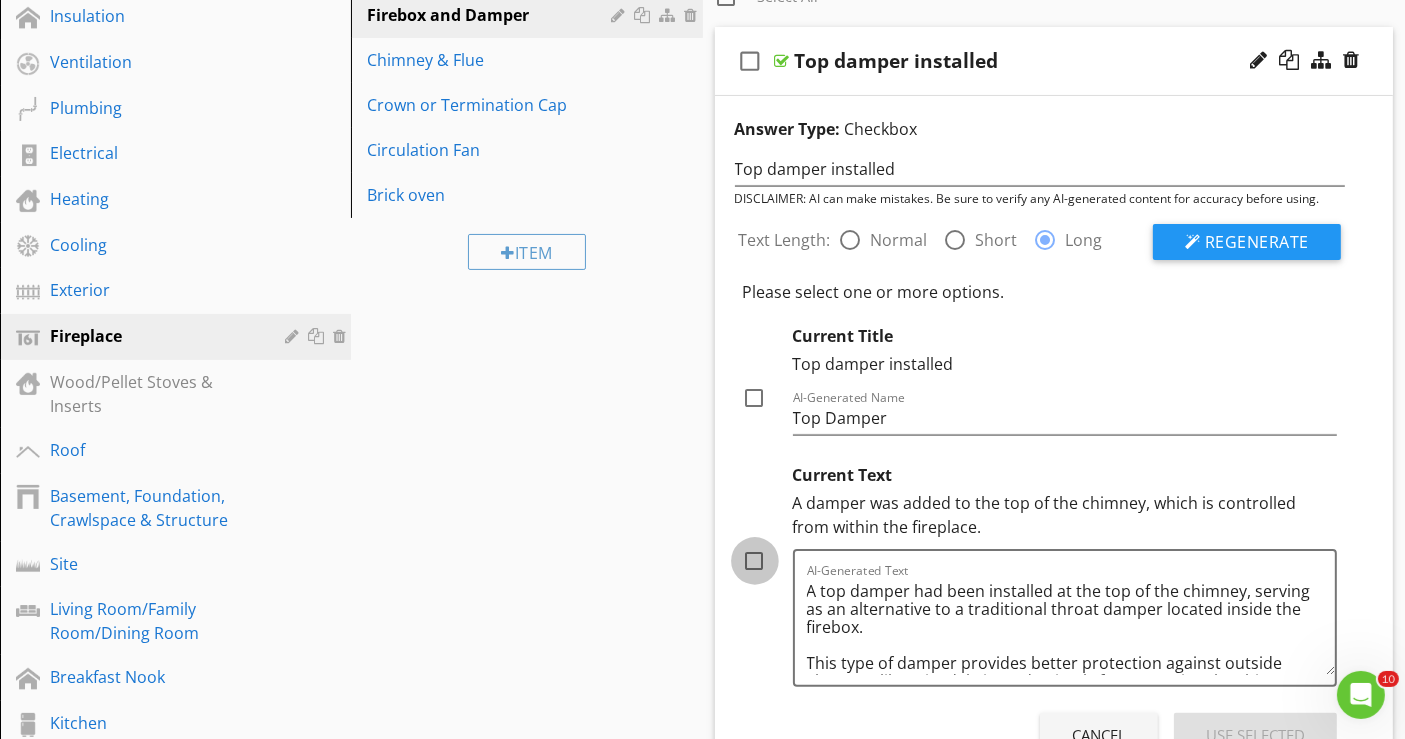 click at bounding box center [755, 561] 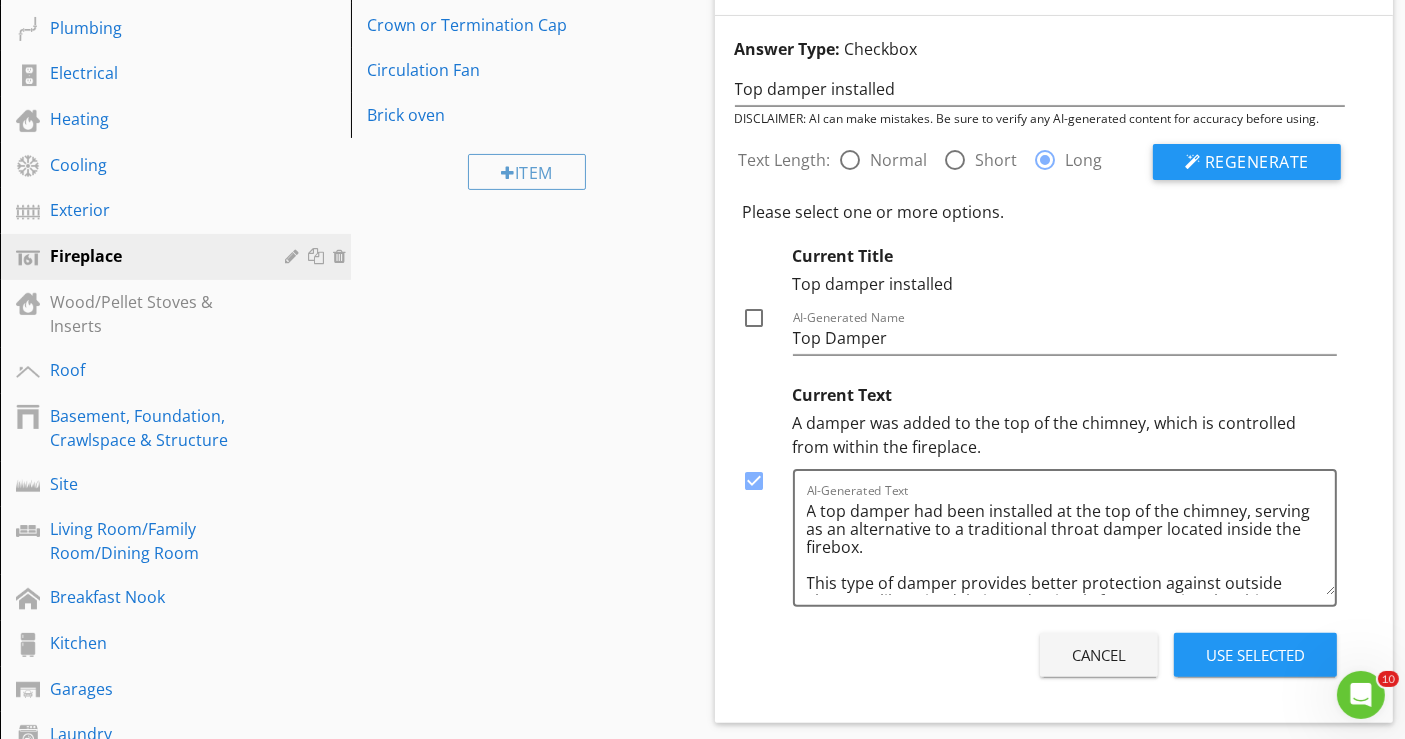 scroll, scrollTop: 444, scrollLeft: 0, axis: vertical 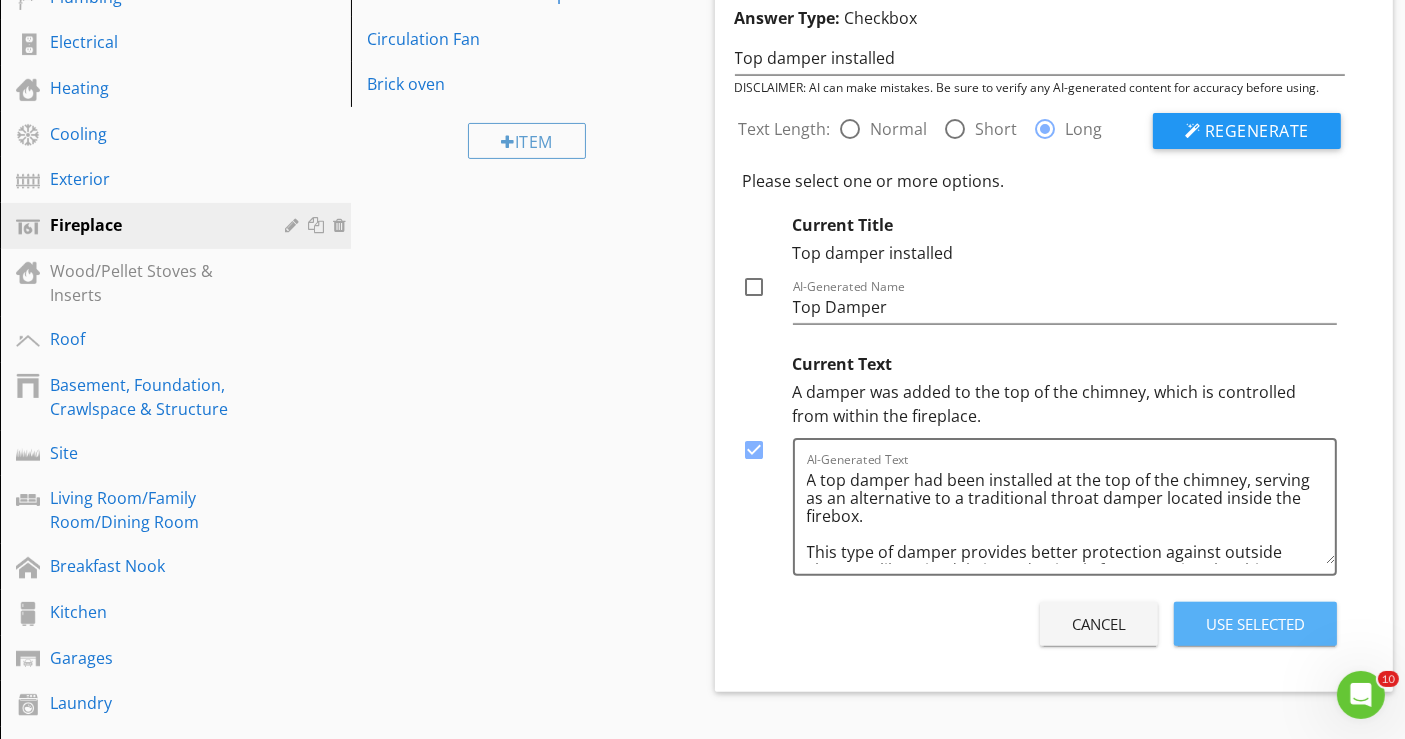click on "Use Selected" at bounding box center [1255, 624] 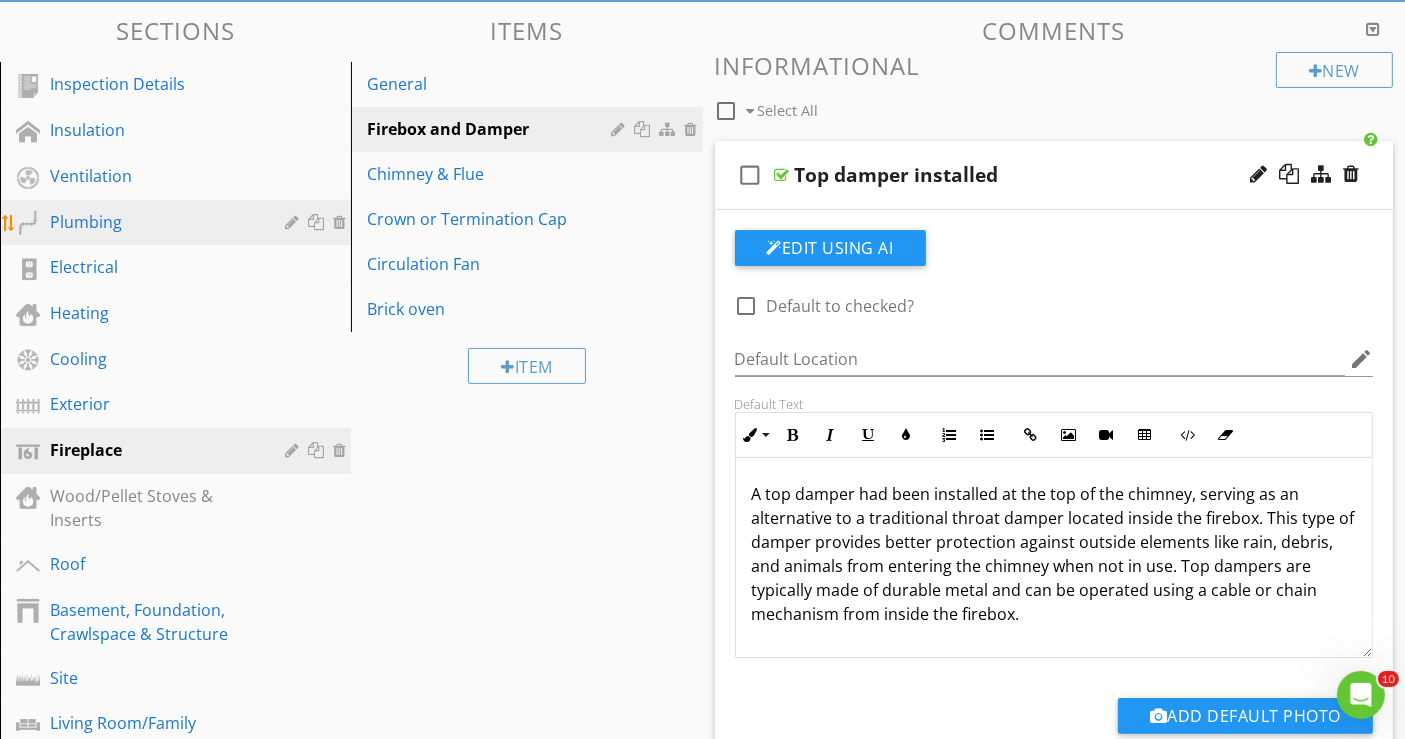 scroll, scrollTop: 111, scrollLeft: 0, axis: vertical 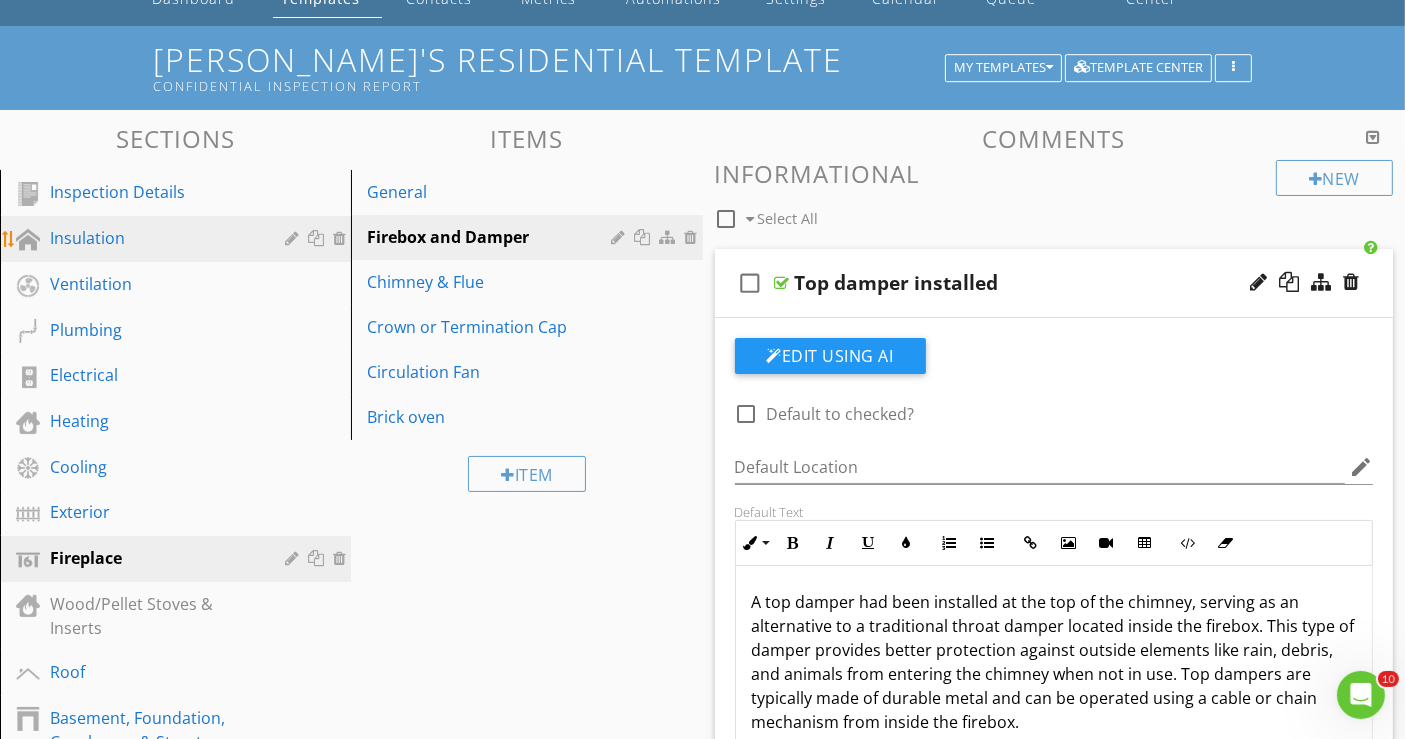 click on "Insulation" at bounding box center (153, 238) 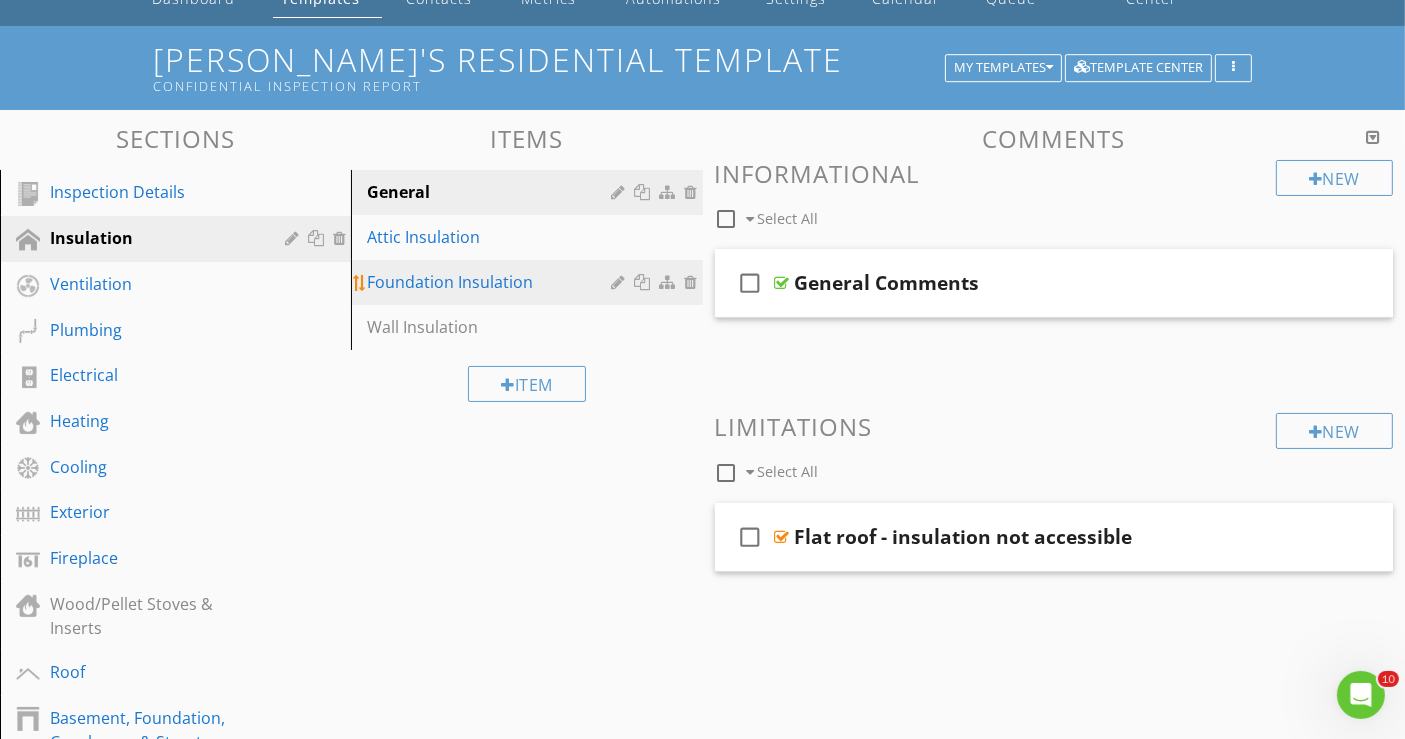 click on "Foundation Insulation" at bounding box center (492, 282) 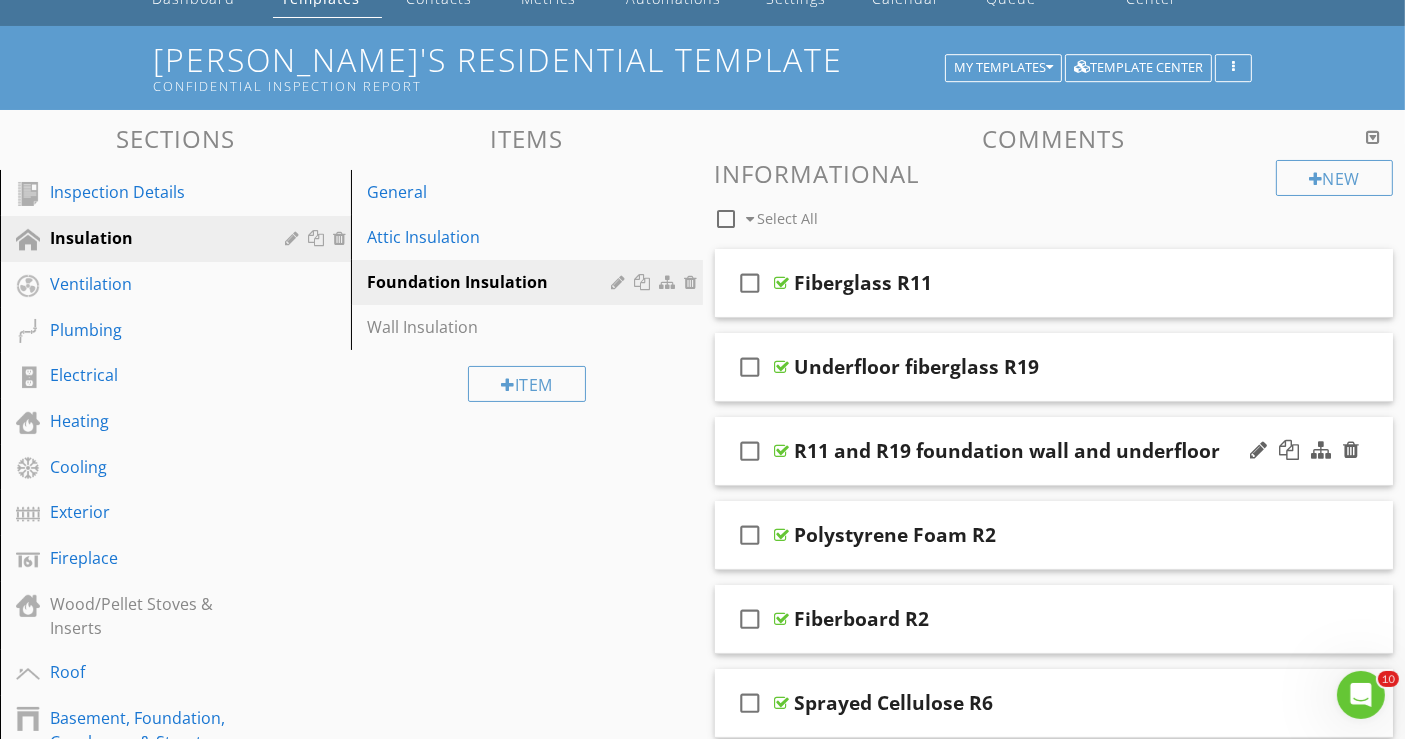 click on "check_box_outline_blank
R11 and R19 foundation wall and underfloor" at bounding box center [1054, 451] 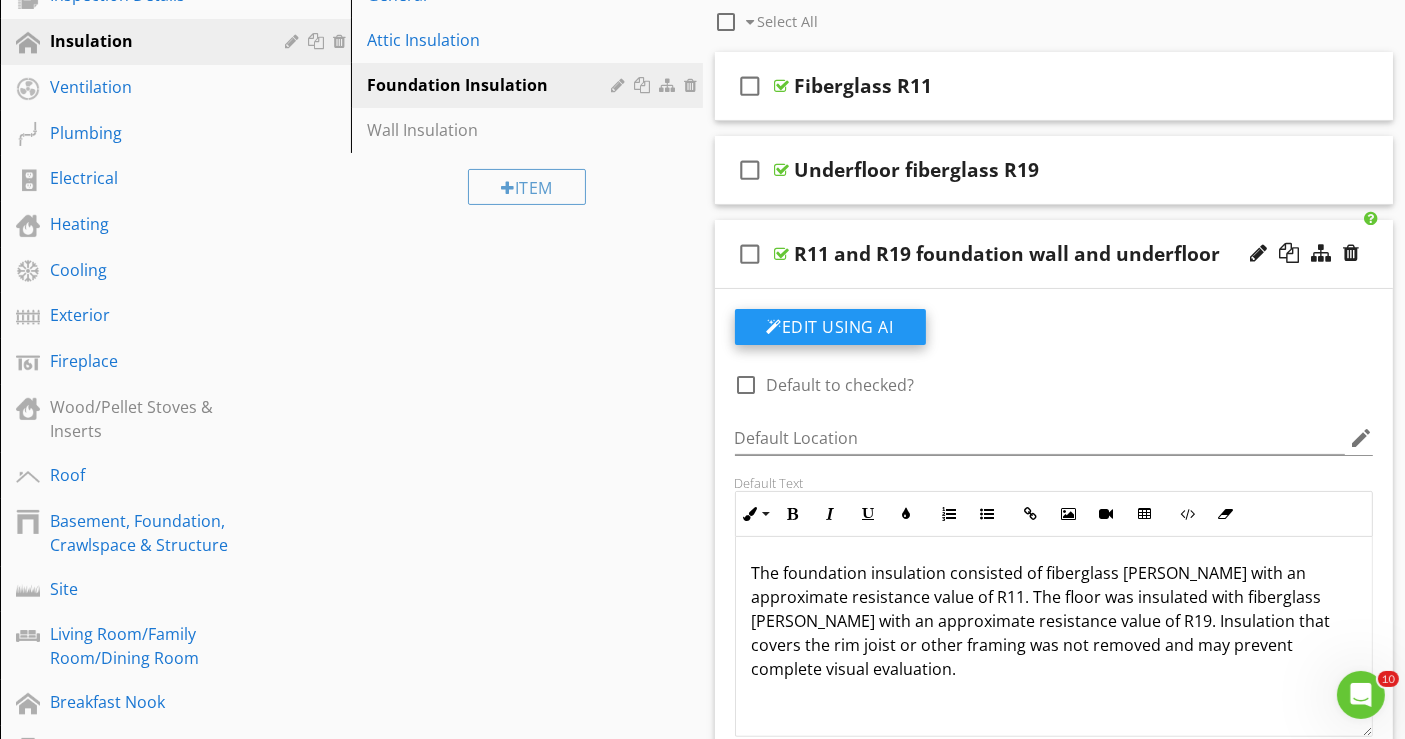 scroll, scrollTop: 444, scrollLeft: 0, axis: vertical 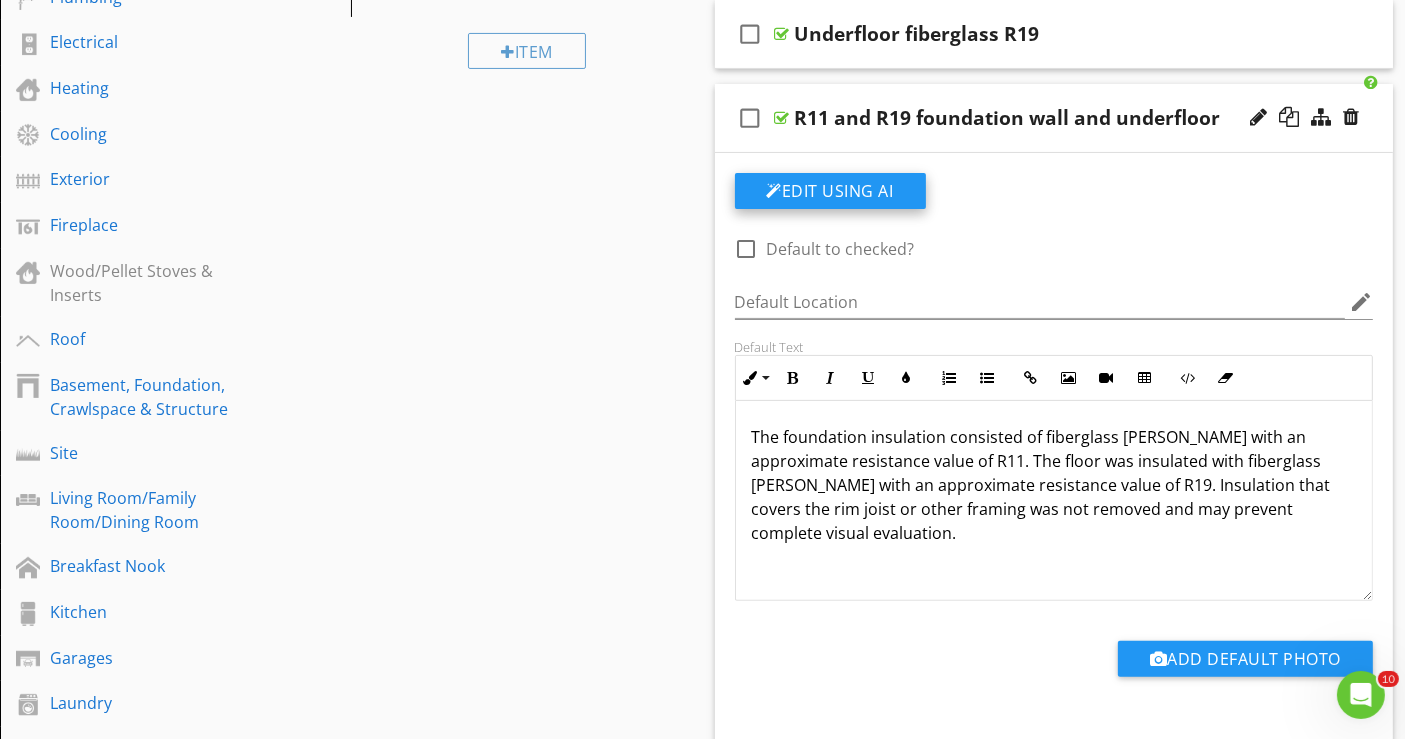 click on "Edit Using AI" at bounding box center (830, 191) 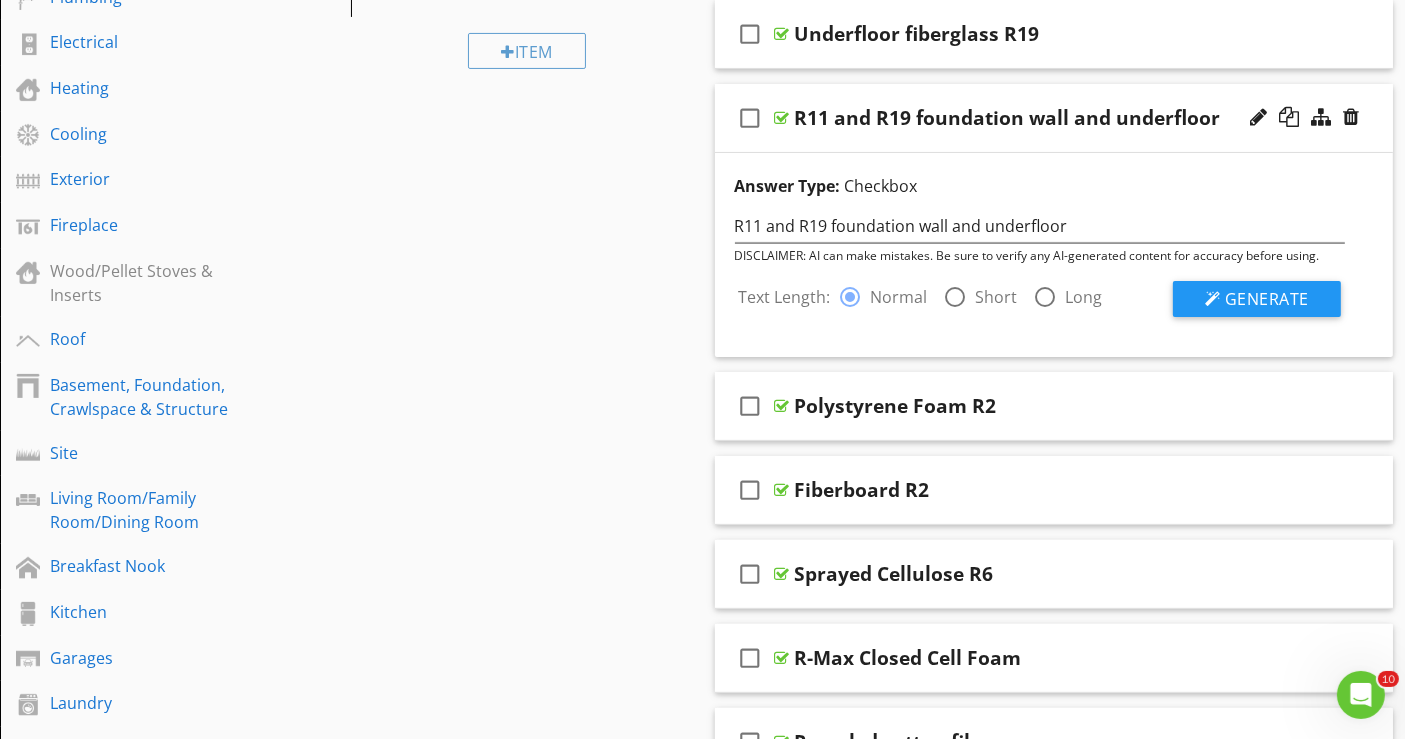 click at bounding box center (956, 297) 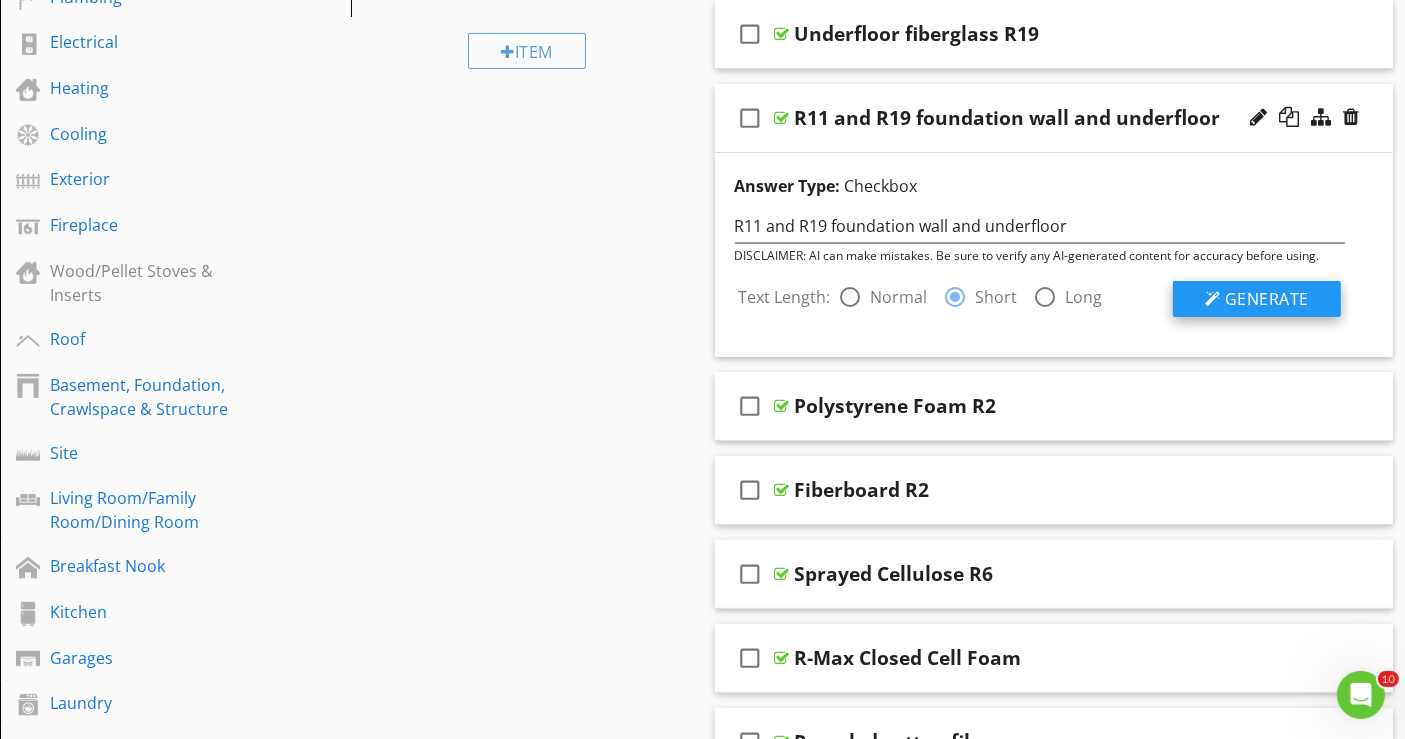 click on "Generate" at bounding box center [1267, 299] 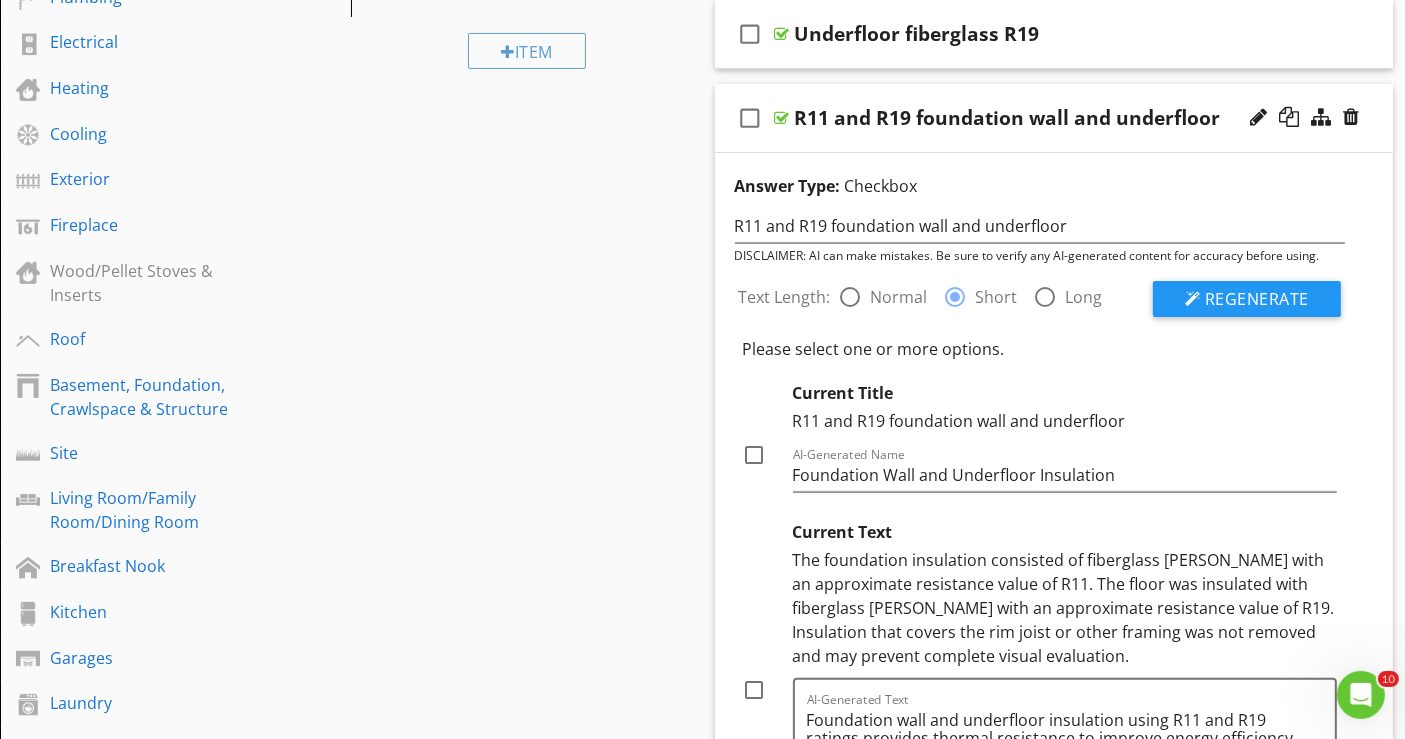 scroll, scrollTop: 555, scrollLeft: 0, axis: vertical 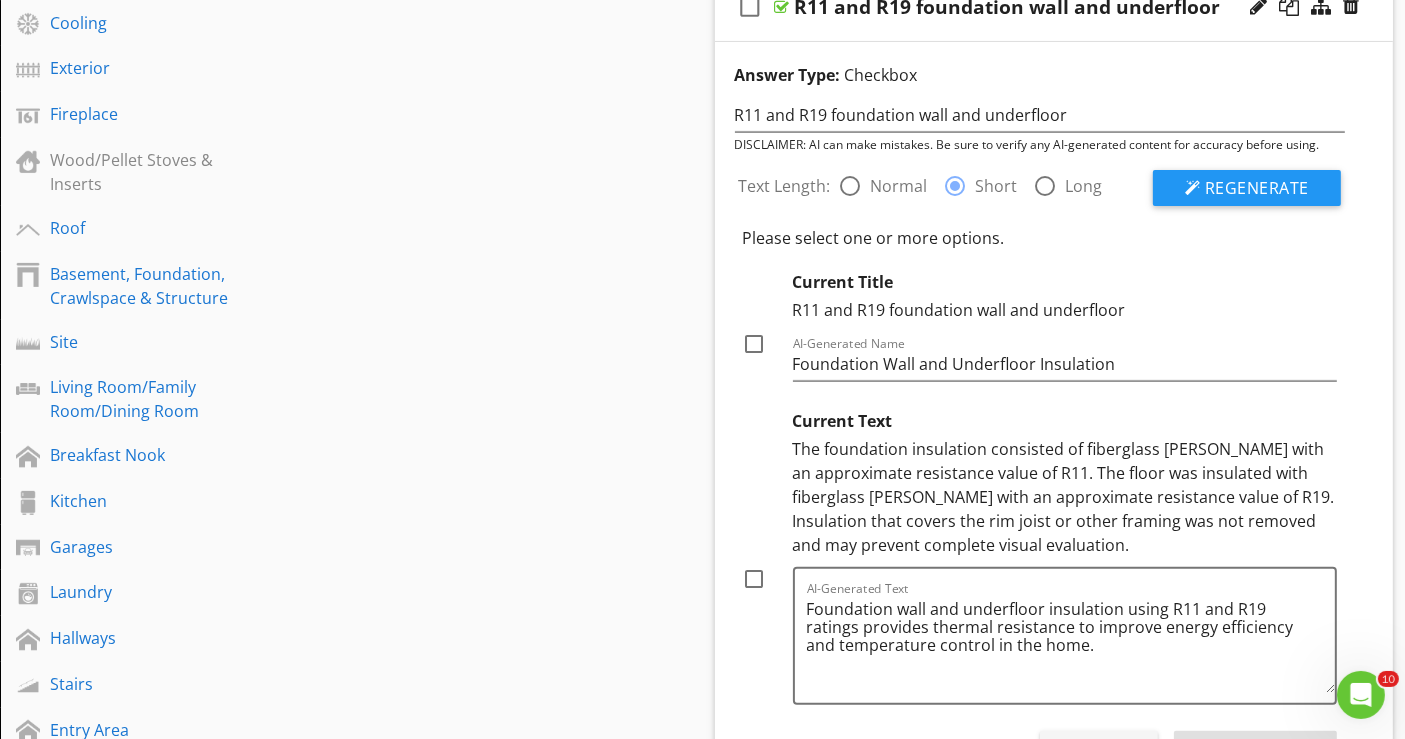 click at bounding box center [755, 344] 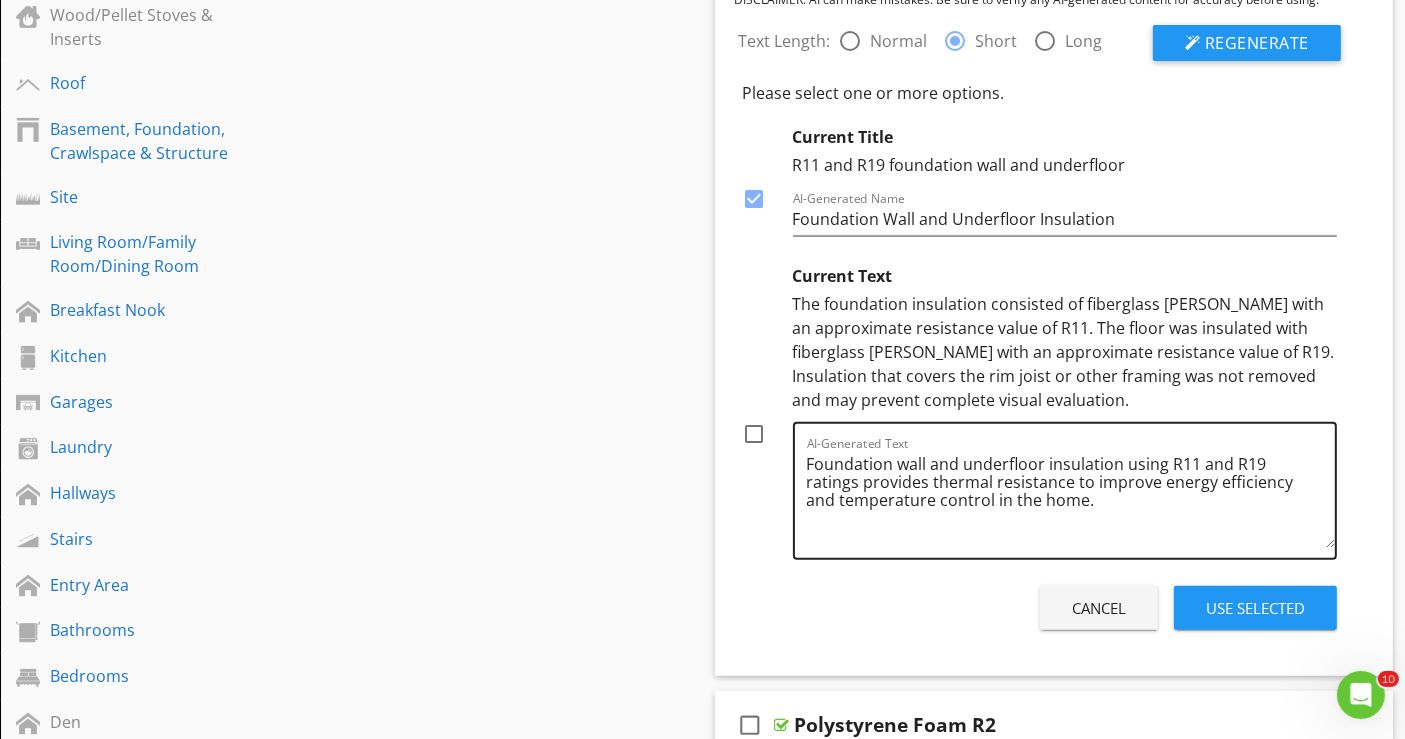 scroll, scrollTop: 666, scrollLeft: 0, axis: vertical 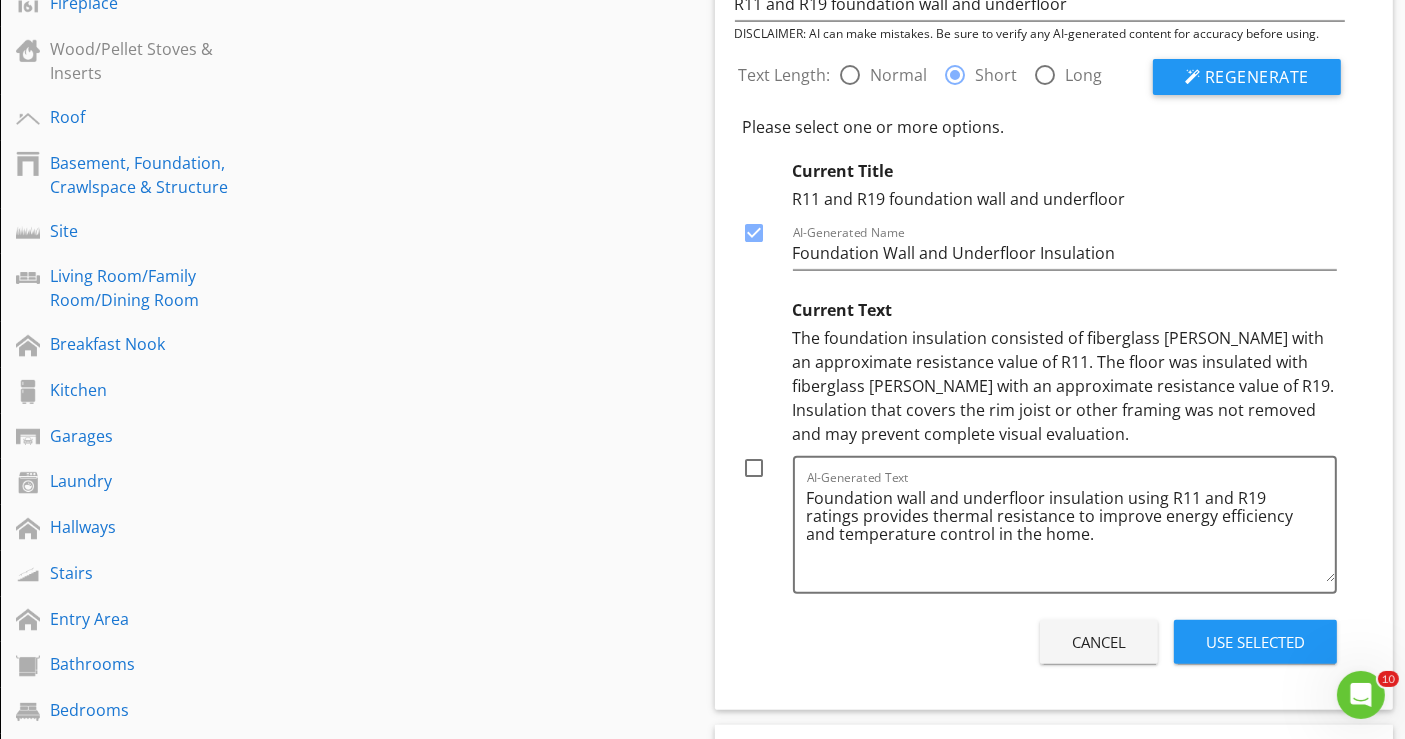 click at bounding box center (755, 233) 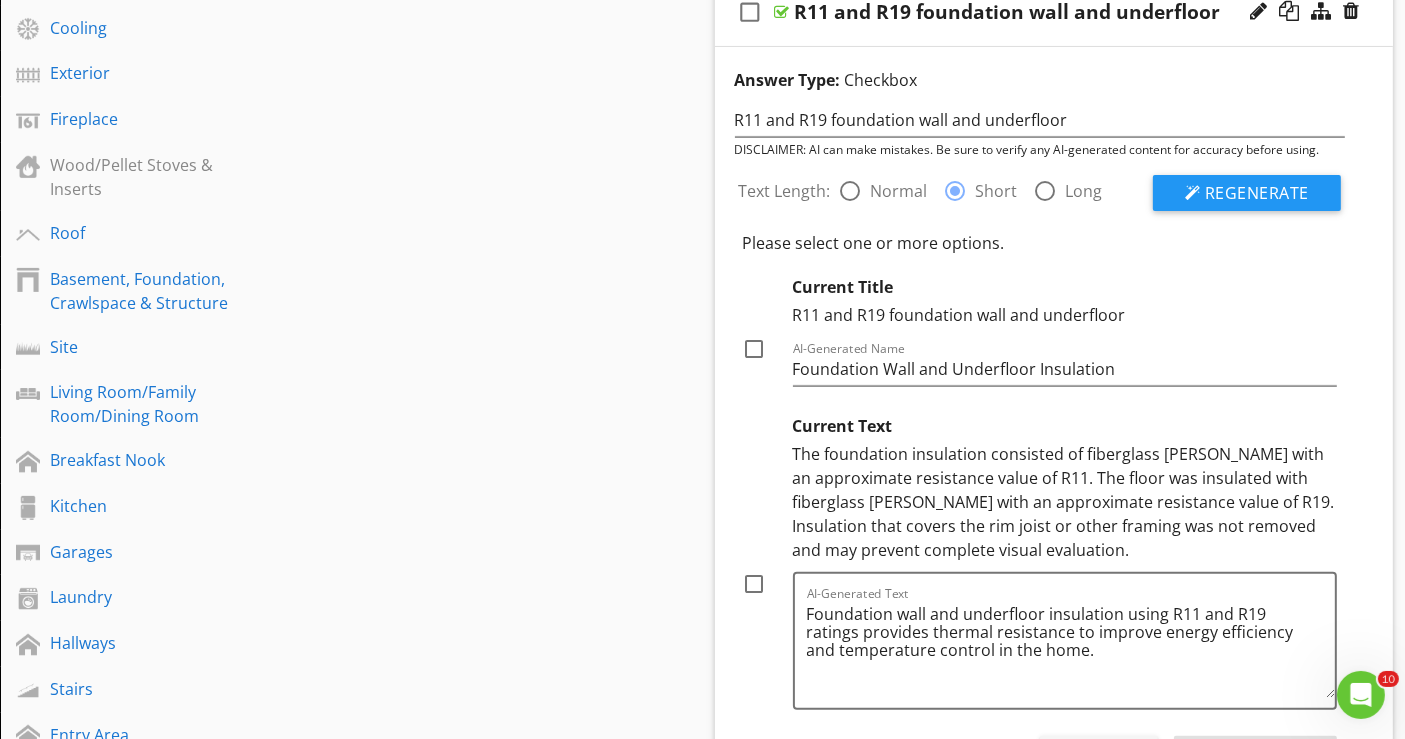 scroll, scrollTop: 444, scrollLeft: 0, axis: vertical 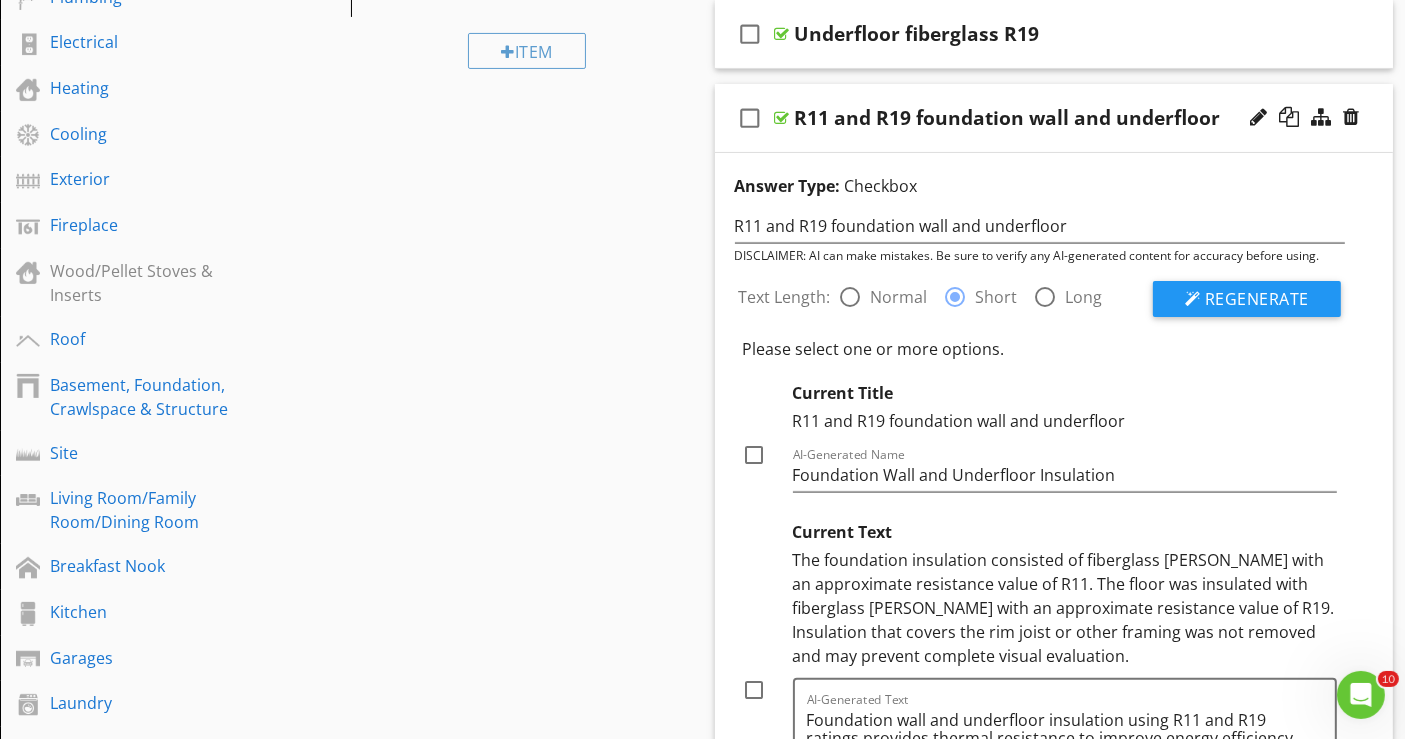 click on "check_box_outline_blank" at bounding box center (751, 118) 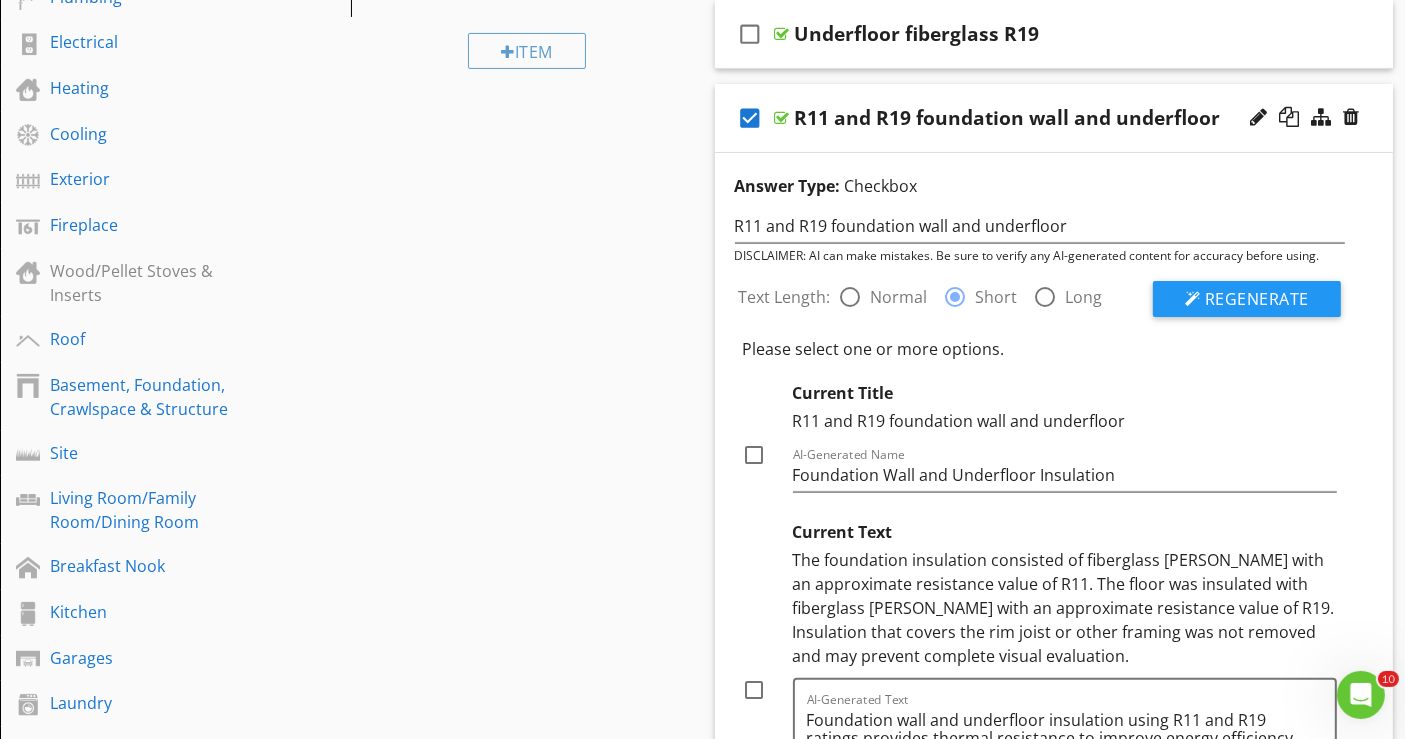 click on "check_box" at bounding box center (751, 118) 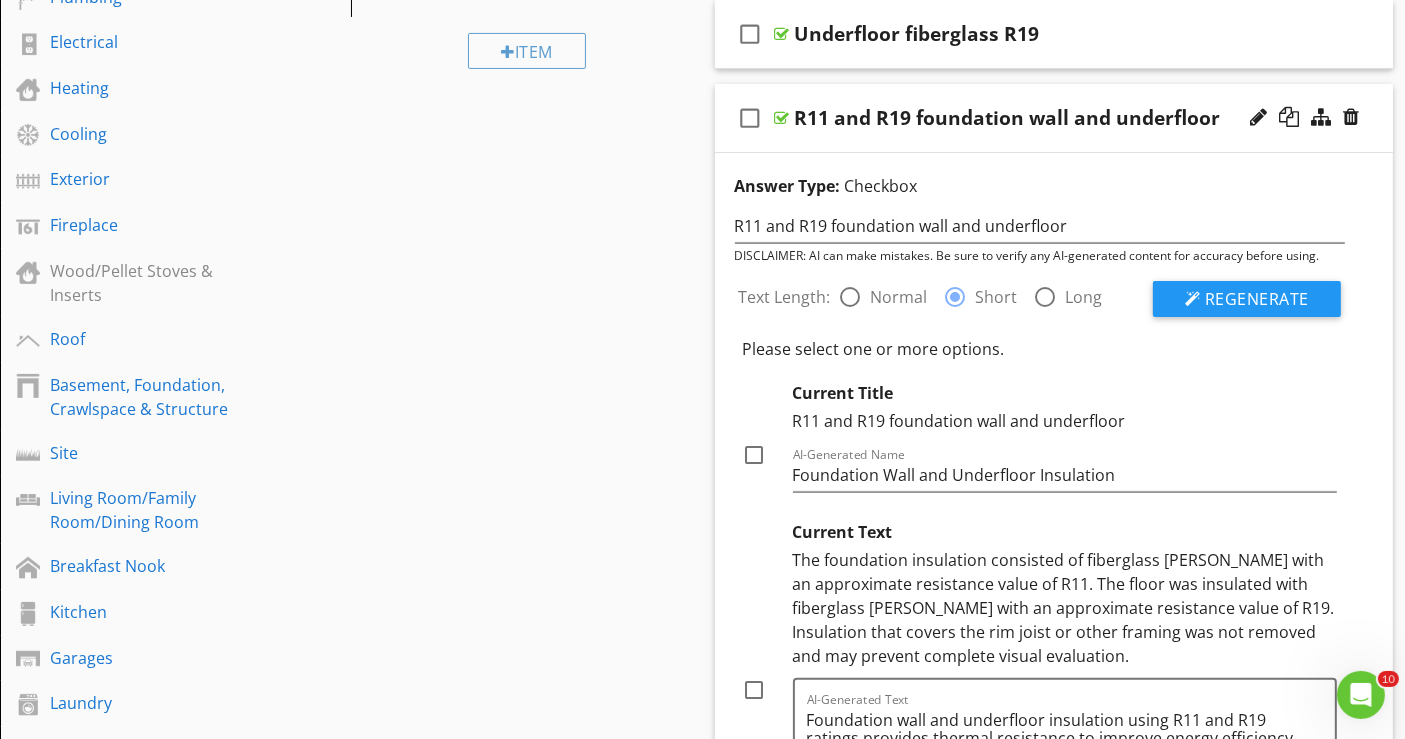 scroll, scrollTop: 777, scrollLeft: 0, axis: vertical 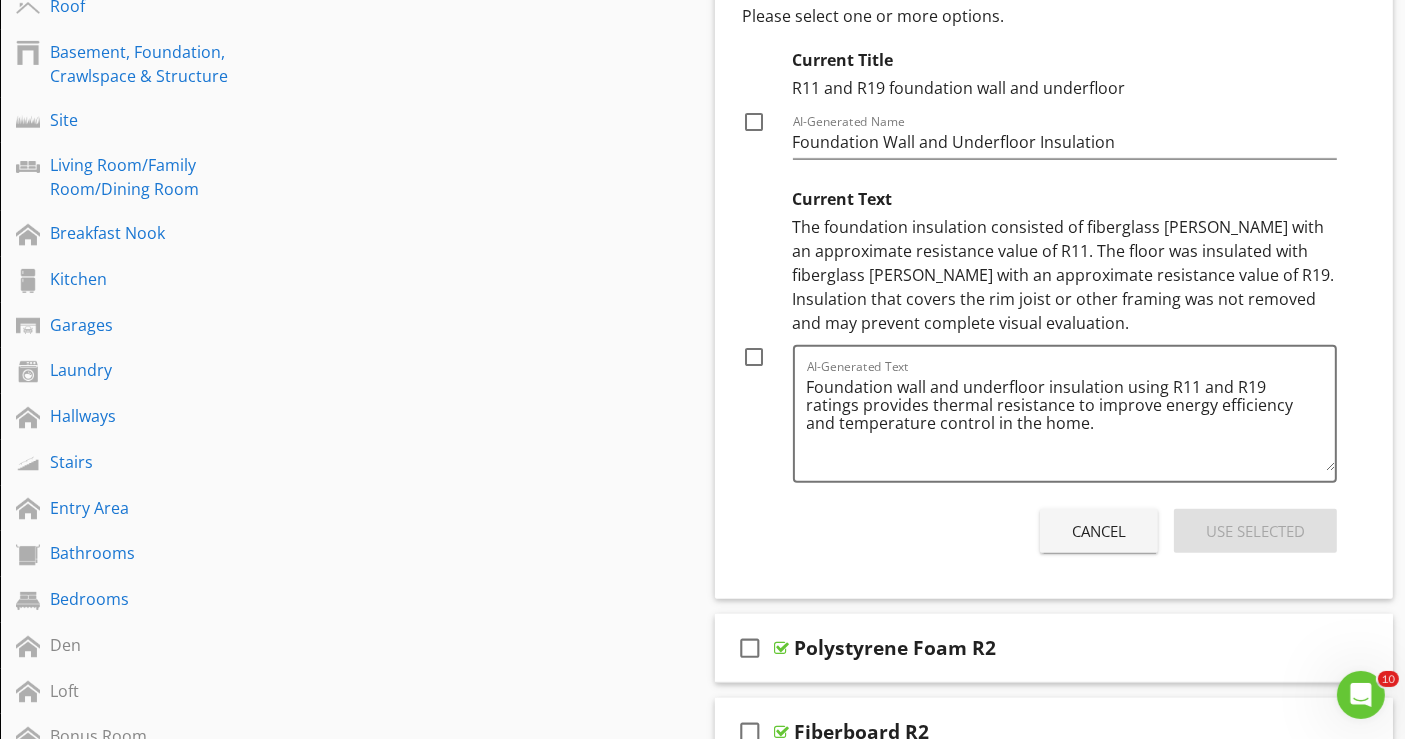 click on "Cancel" at bounding box center (1099, 531) 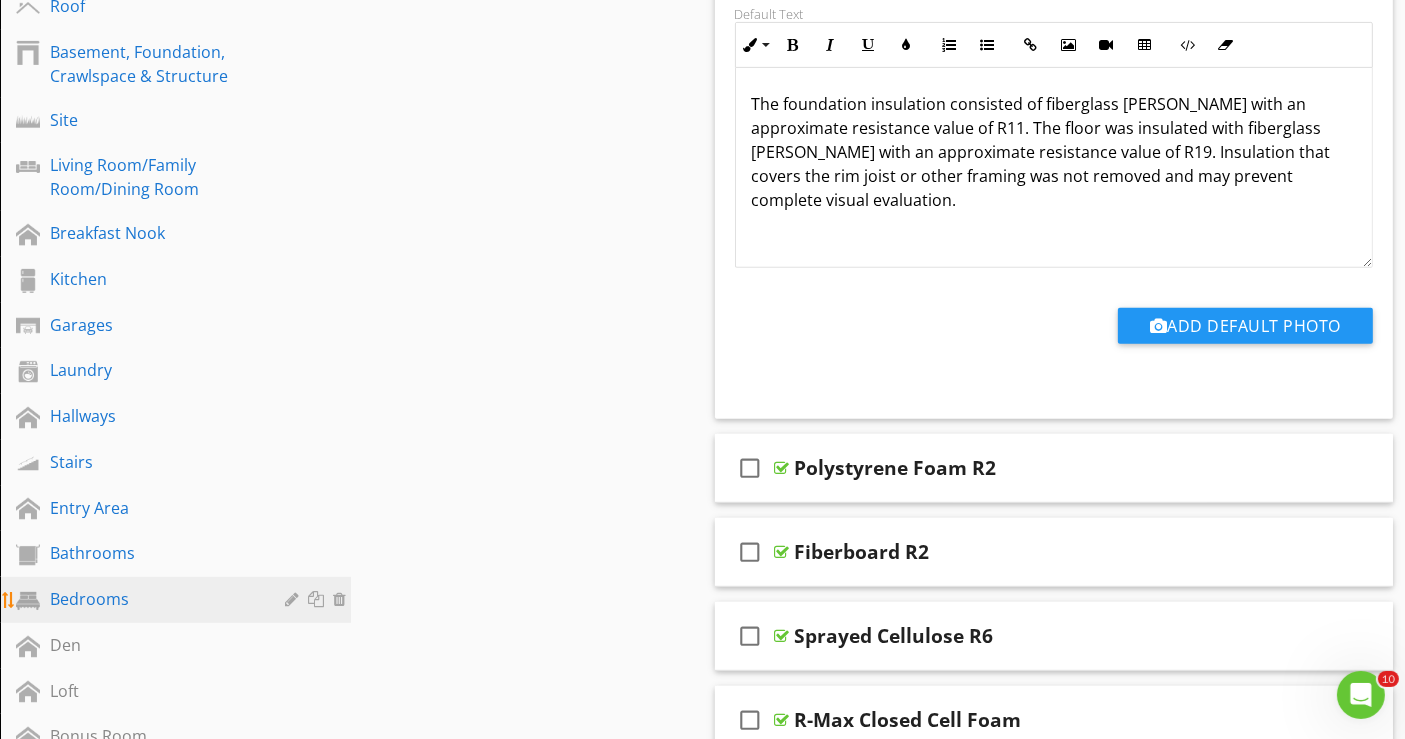 click on "Bedrooms" at bounding box center (153, 599) 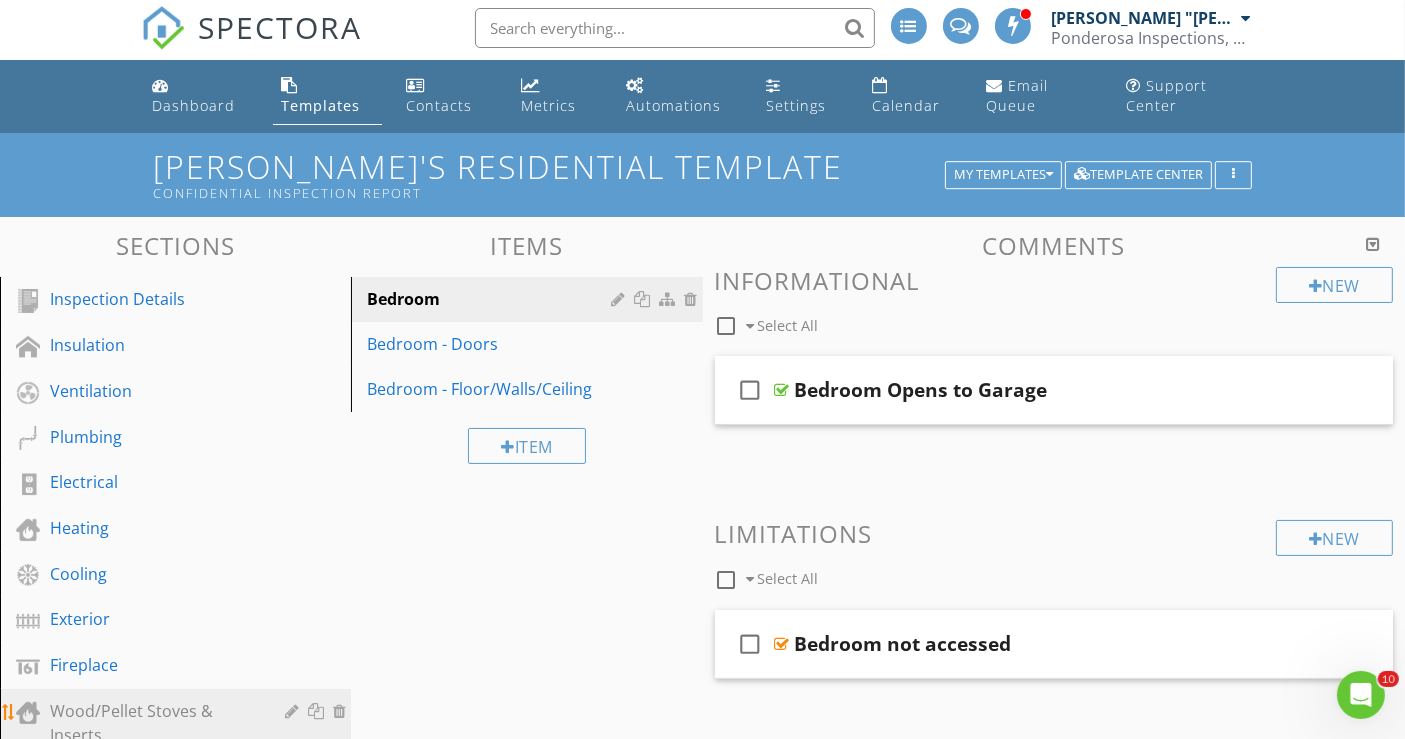 scroll, scrollTop: 0, scrollLeft: 0, axis: both 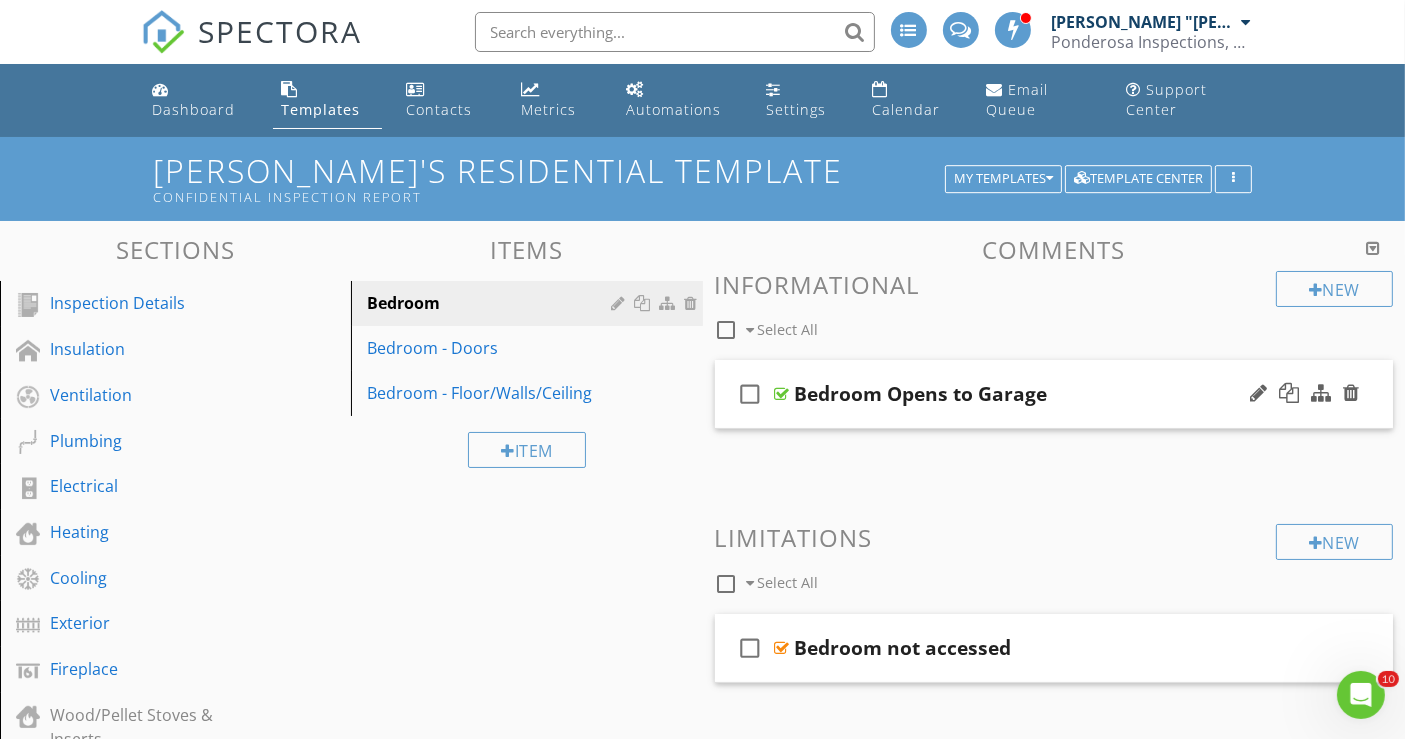 click on "check_box_outline_blank
Bedroom Opens to Garage" at bounding box center [1054, 394] 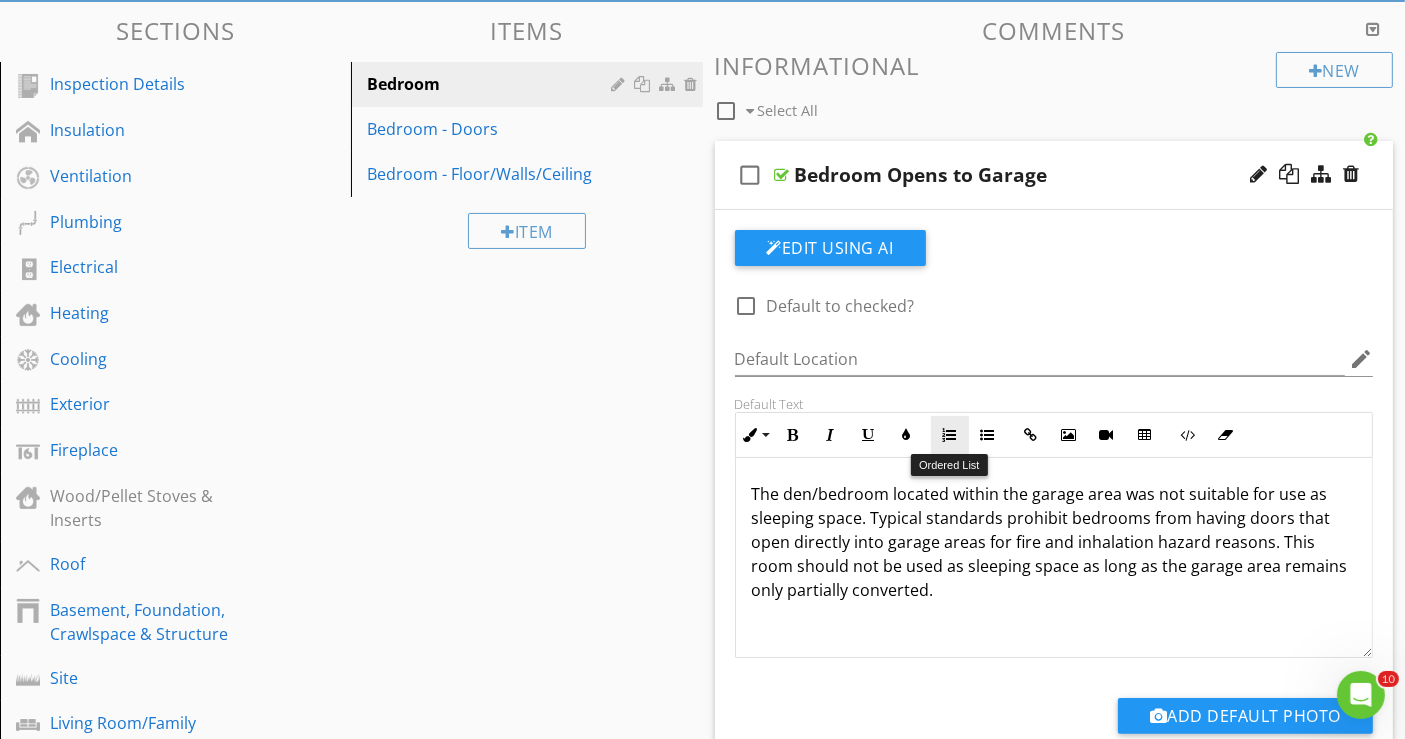 scroll, scrollTop: 222, scrollLeft: 0, axis: vertical 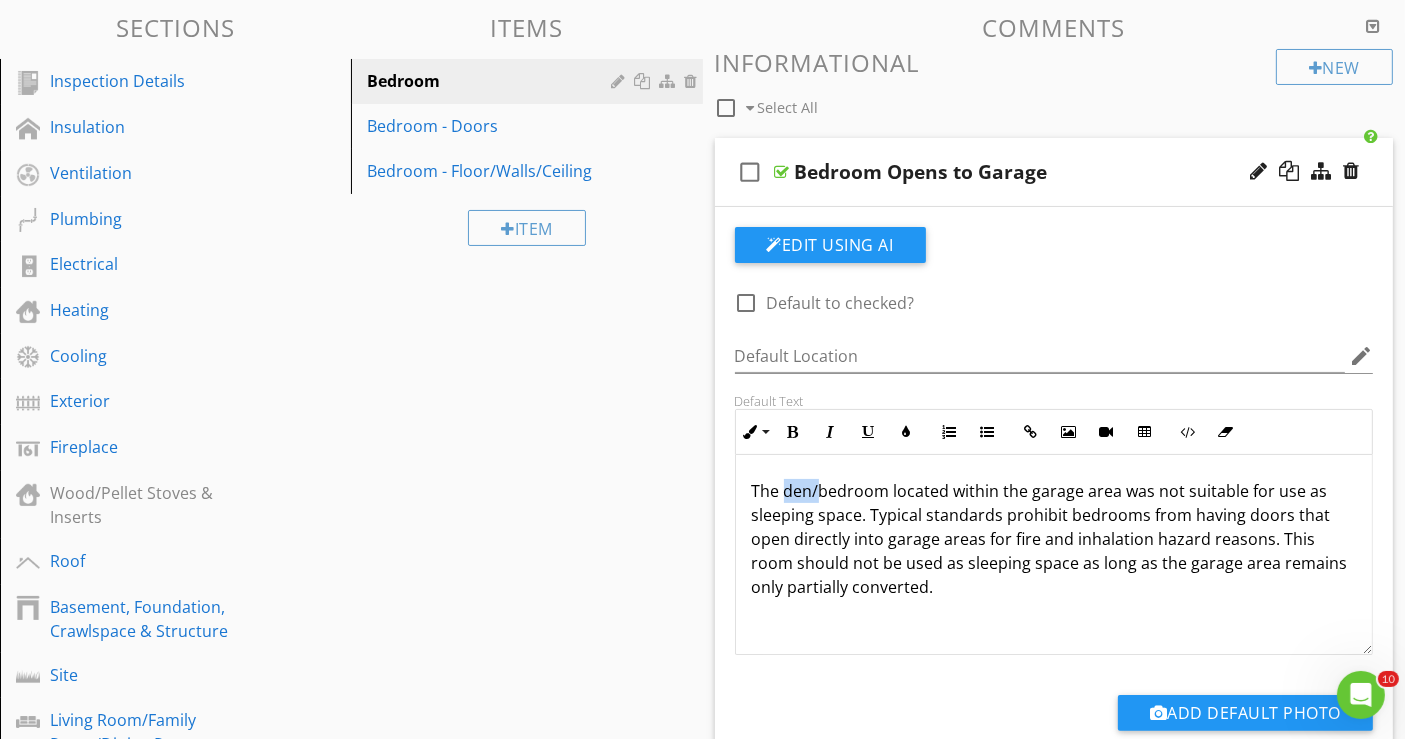 drag, startPoint x: 784, startPoint y: 487, endPoint x: 817, endPoint y: 492, distance: 33.37664 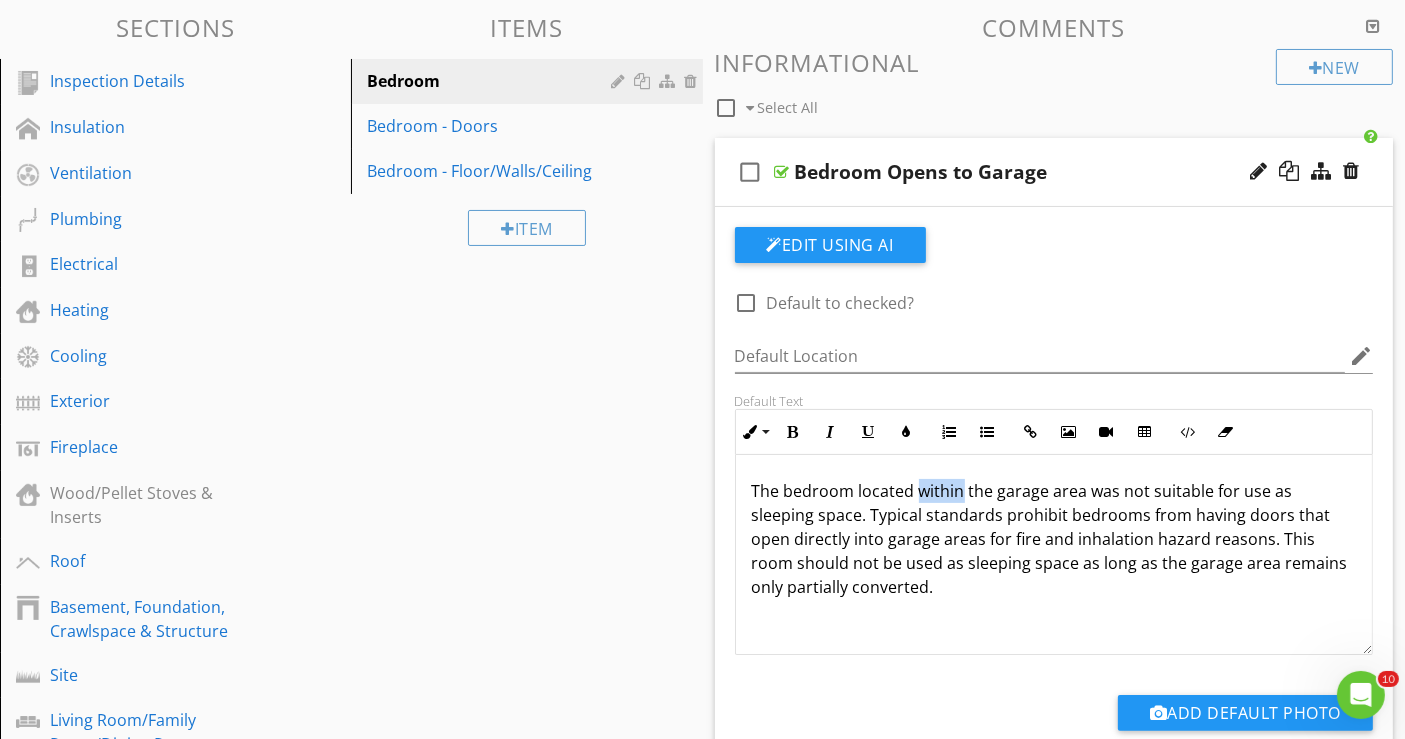 drag, startPoint x: 917, startPoint y: 487, endPoint x: 957, endPoint y: 490, distance: 40.112343 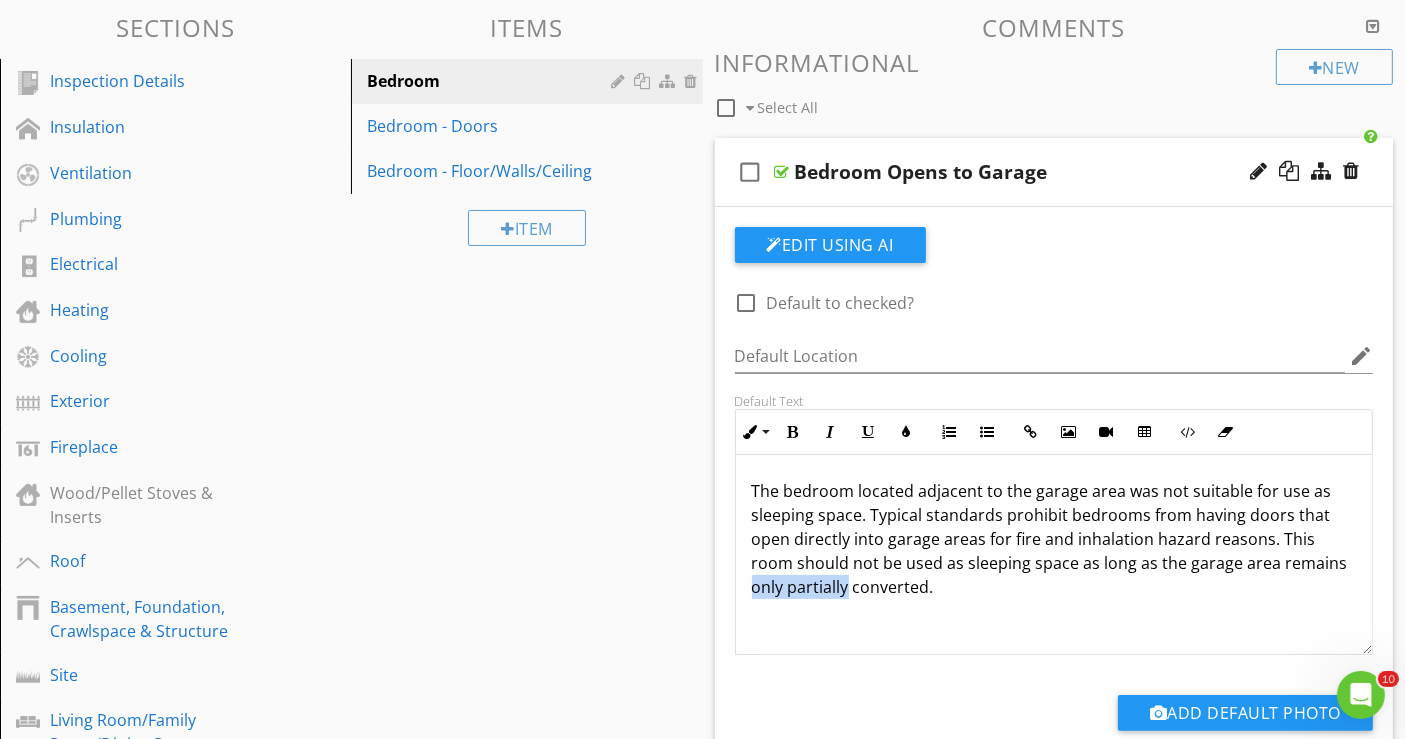 drag, startPoint x: 754, startPoint y: 584, endPoint x: 845, endPoint y: 592, distance: 91.350975 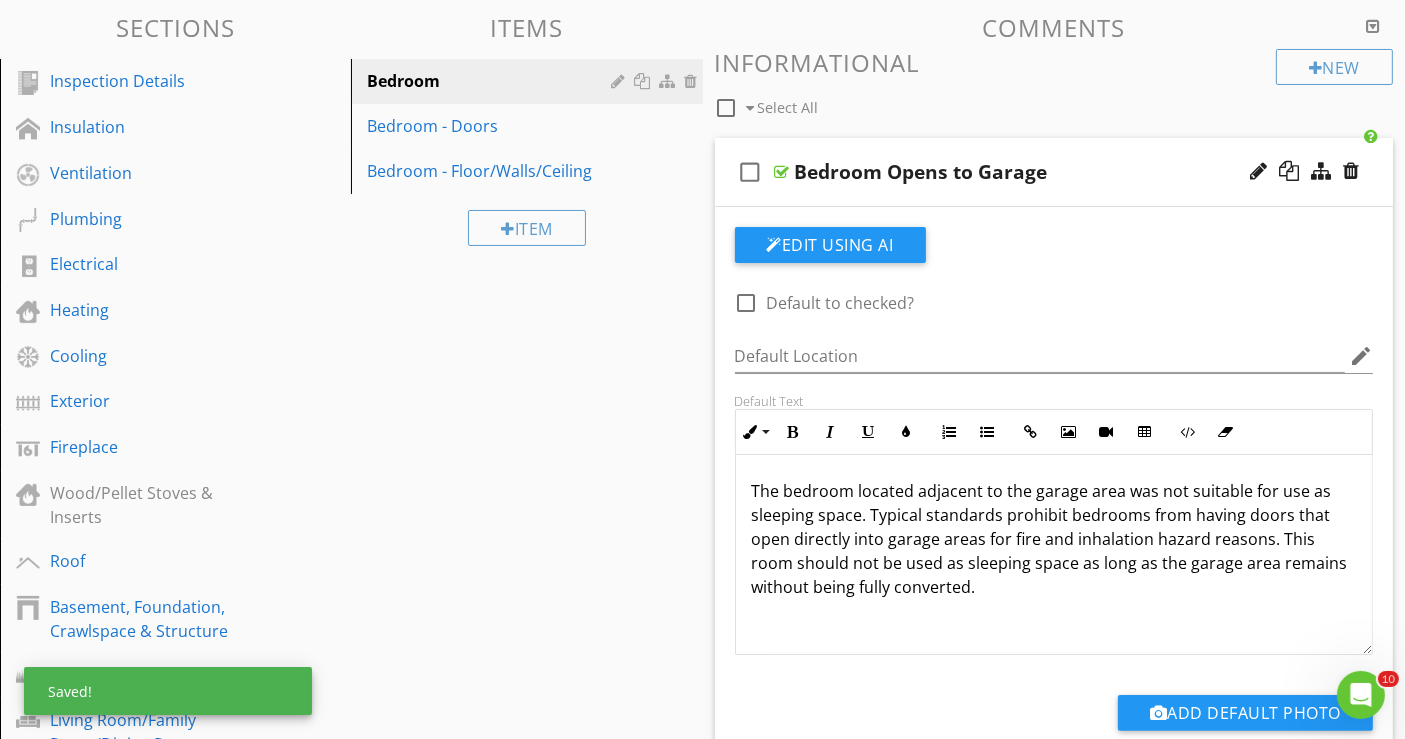 click on "The bedroom located adjacent to the garage area was not suitable for use as sleeping space. Typical standards prohibit bedrooms from having doors that open directly into garage areas for fire and inhalation hazard reasons. This room should not be used as sleeping space as long as the garage area remains without being fully converted." at bounding box center [1054, 539] 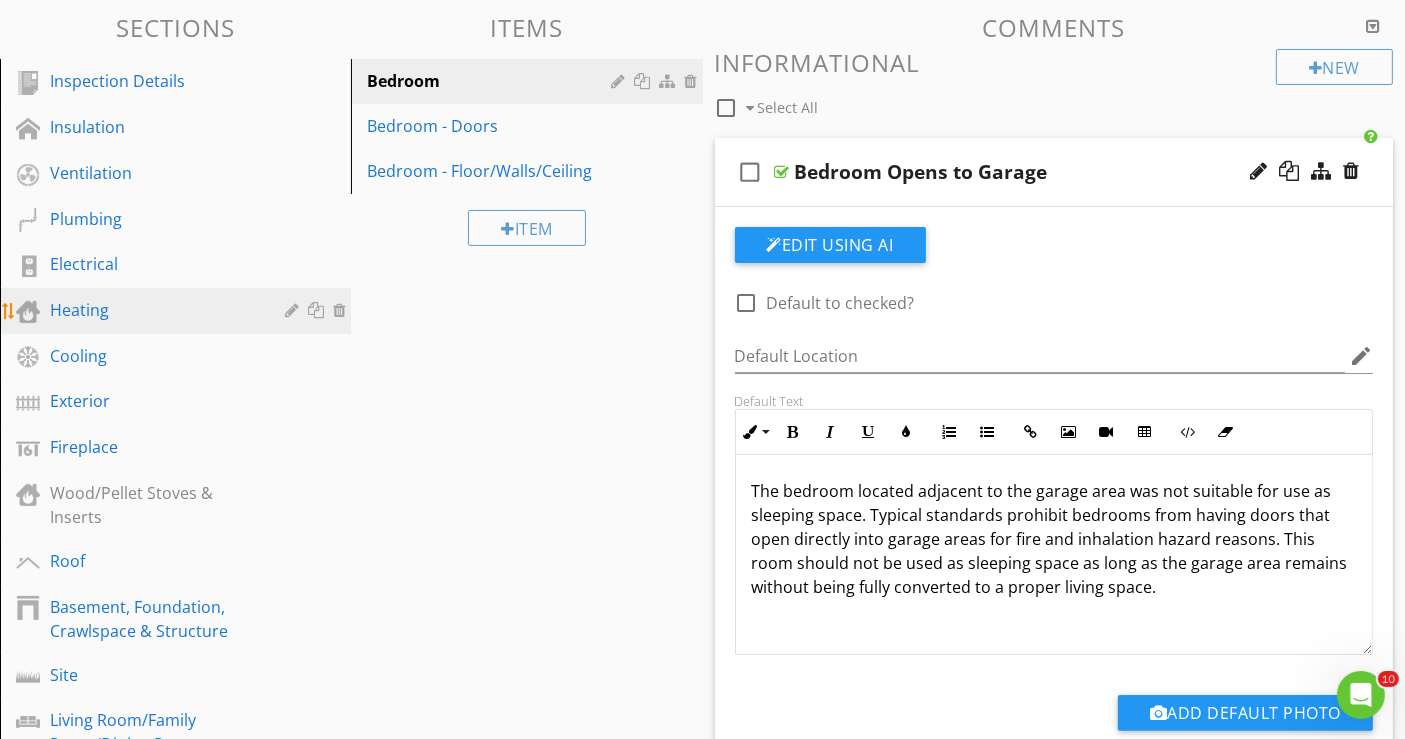 click on "Heating" at bounding box center [153, 310] 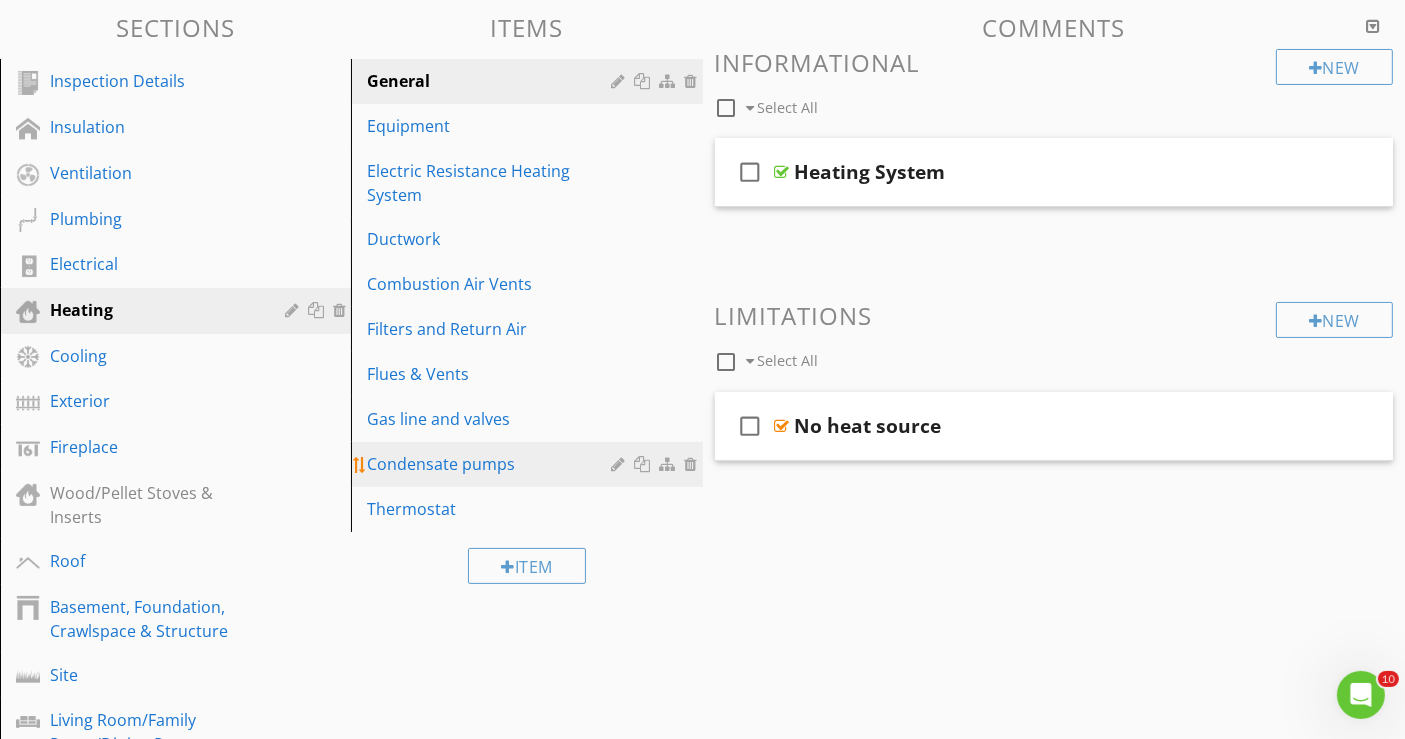 click on "Condensate pumps" at bounding box center (492, 464) 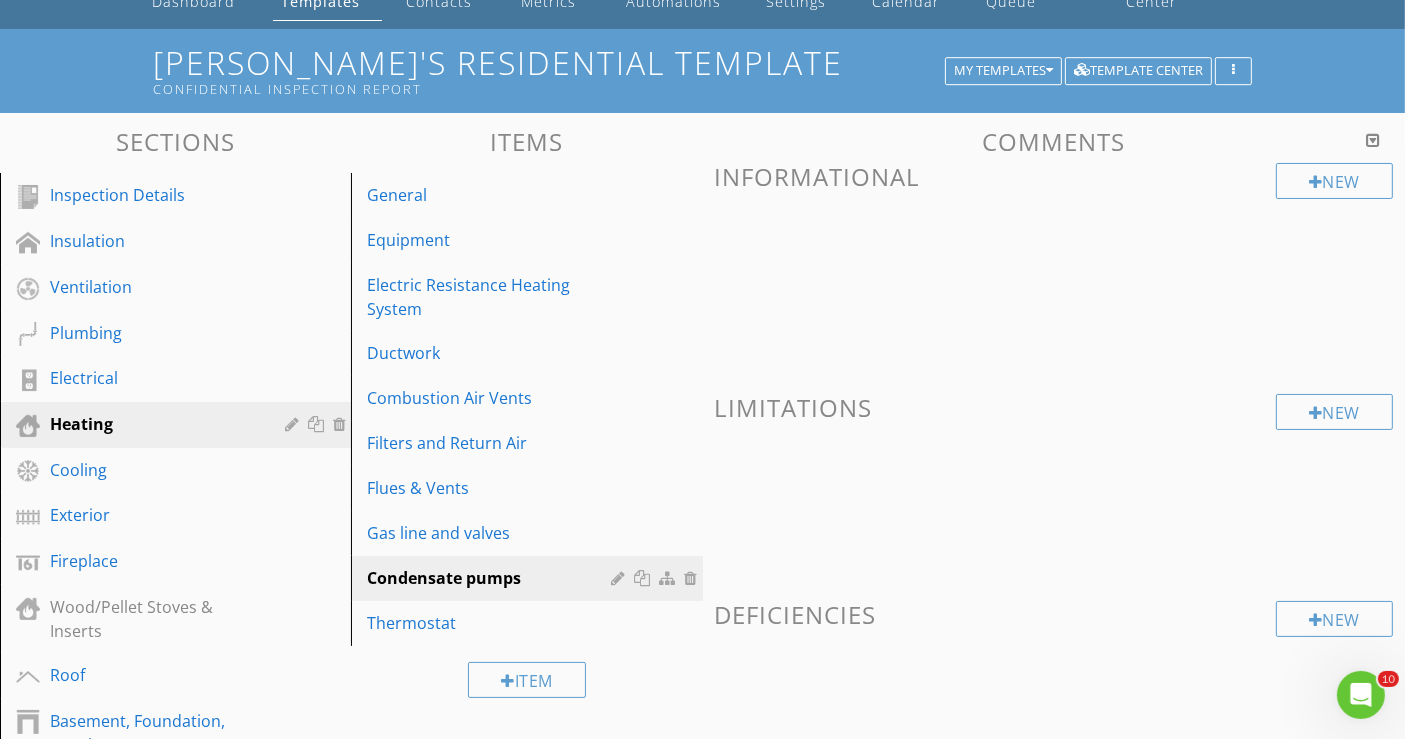 scroll, scrollTop: 0, scrollLeft: 0, axis: both 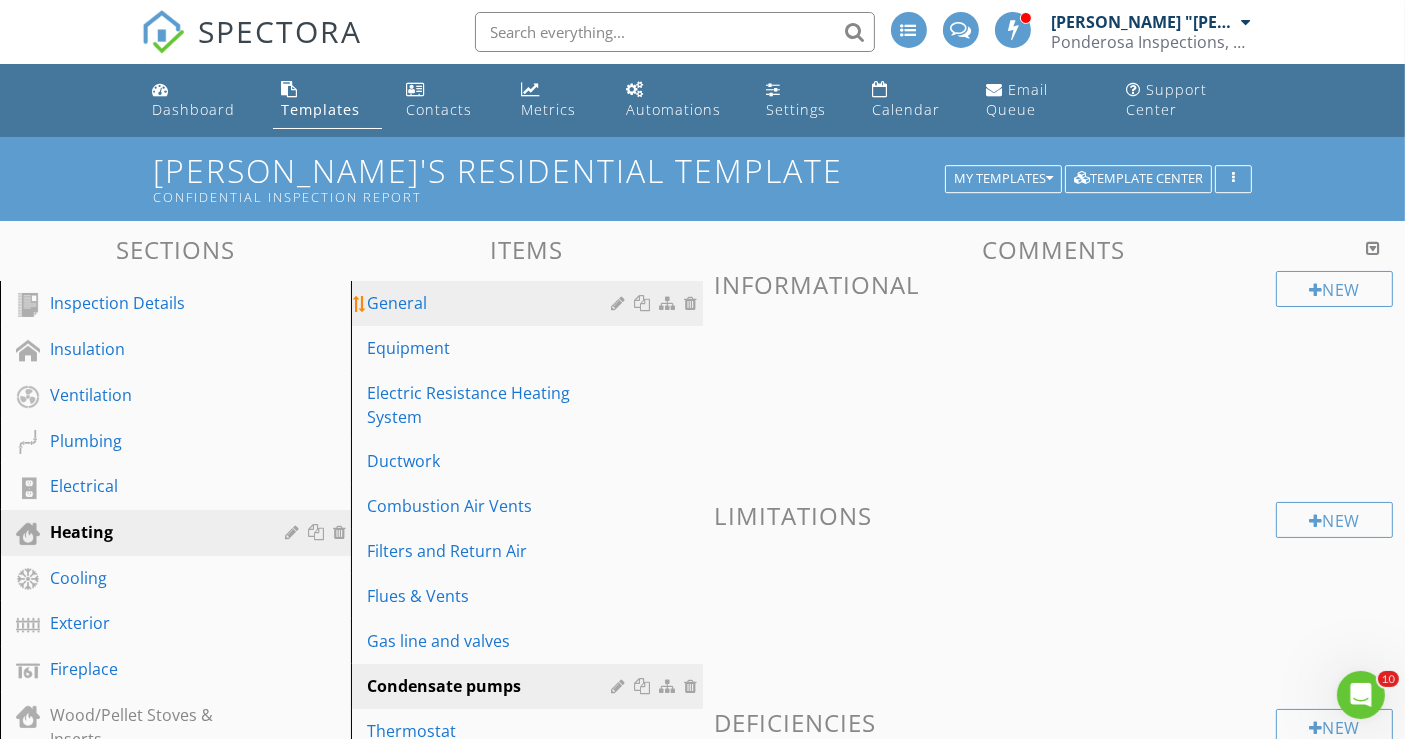 click on "General" at bounding box center (492, 303) 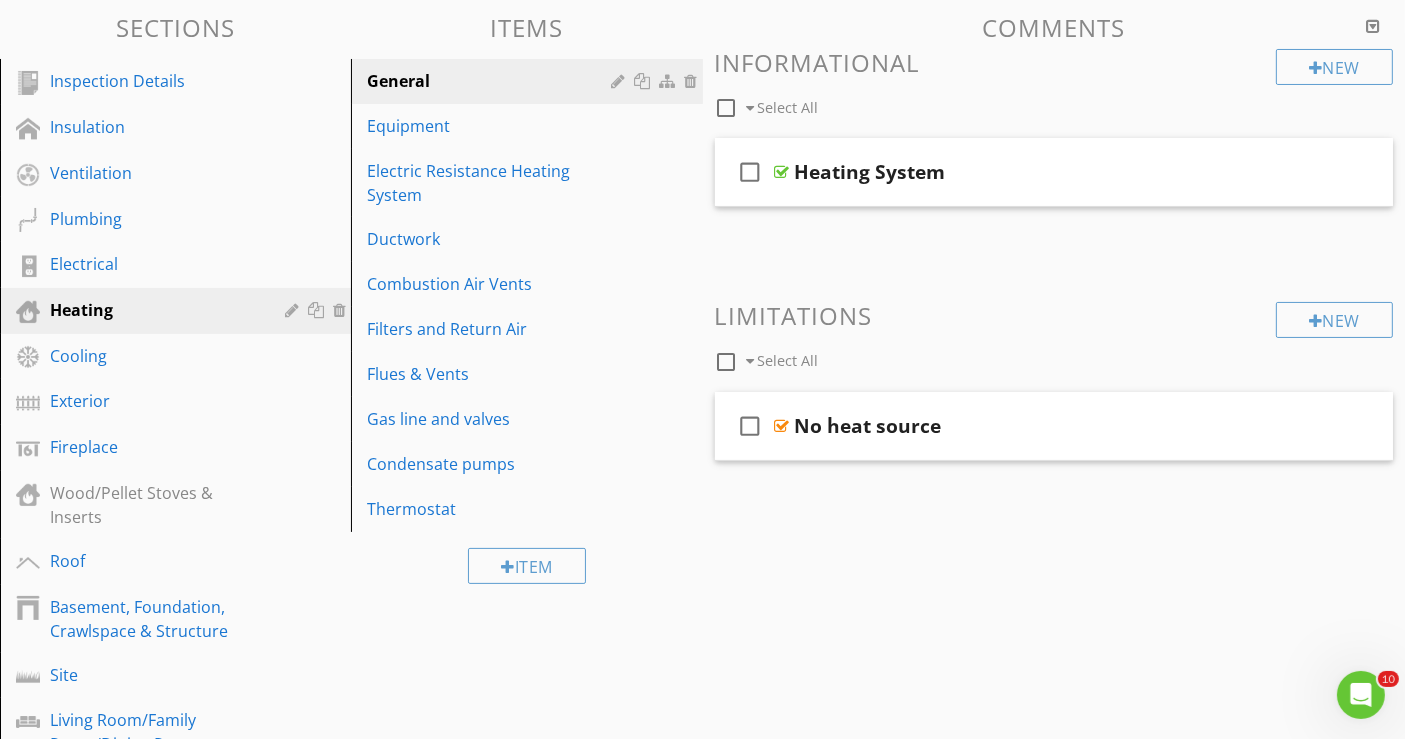 scroll, scrollTop: 111, scrollLeft: 0, axis: vertical 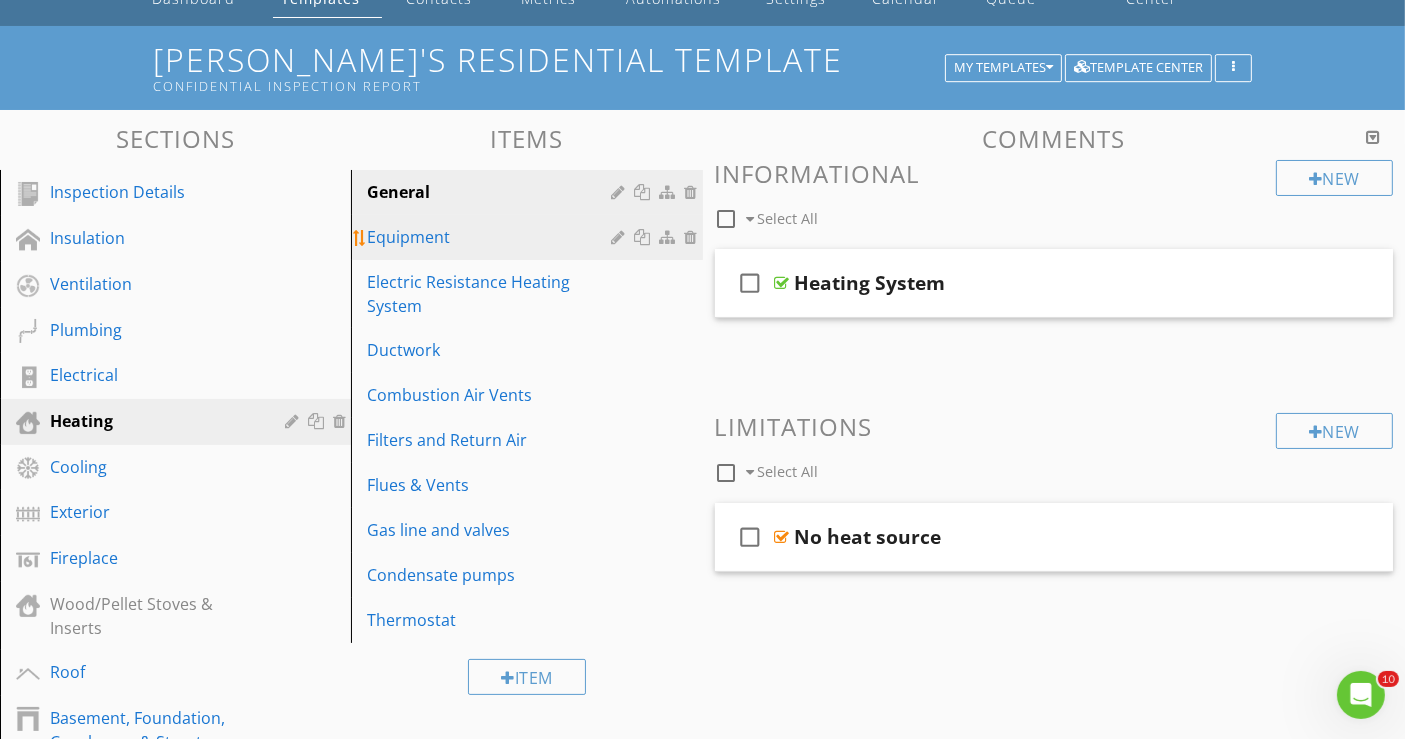 click on "Equipment" at bounding box center (492, 237) 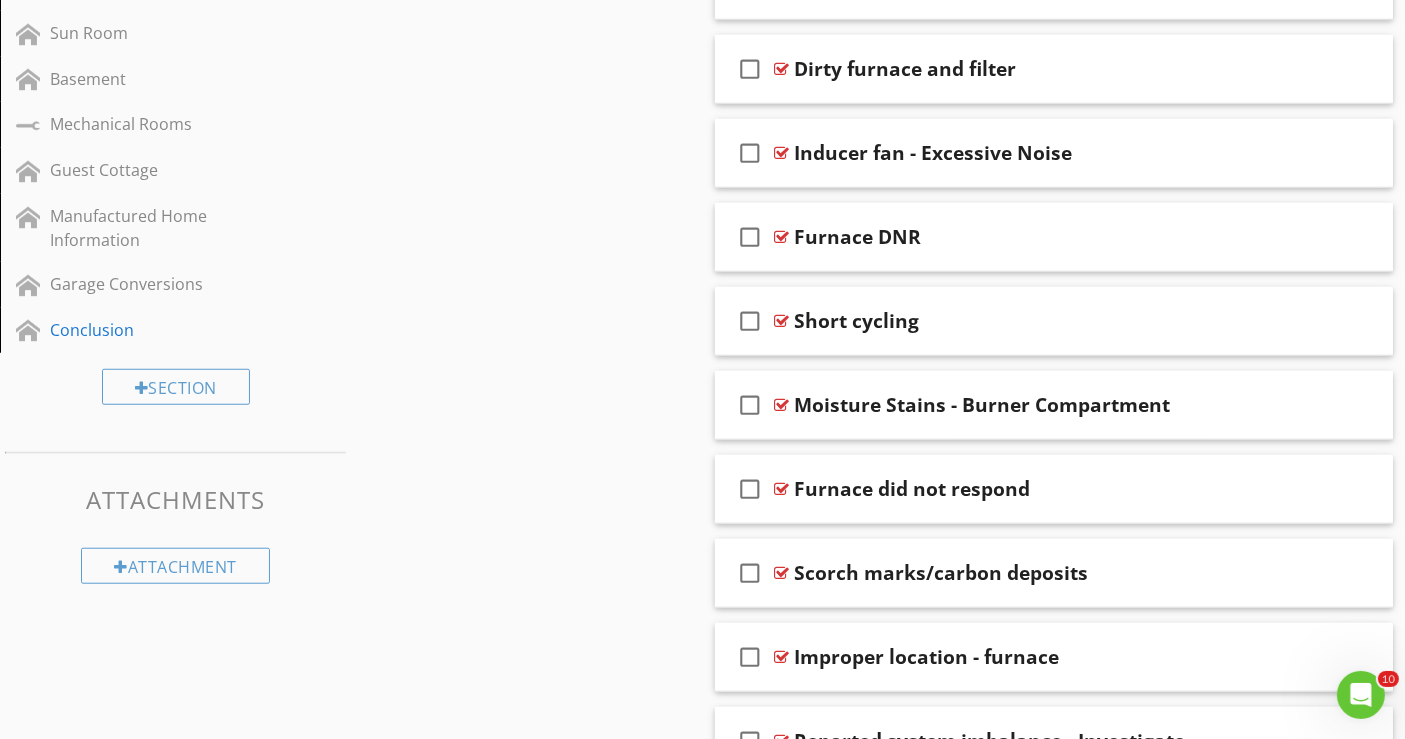 scroll, scrollTop: 1281, scrollLeft: 0, axis: vertical 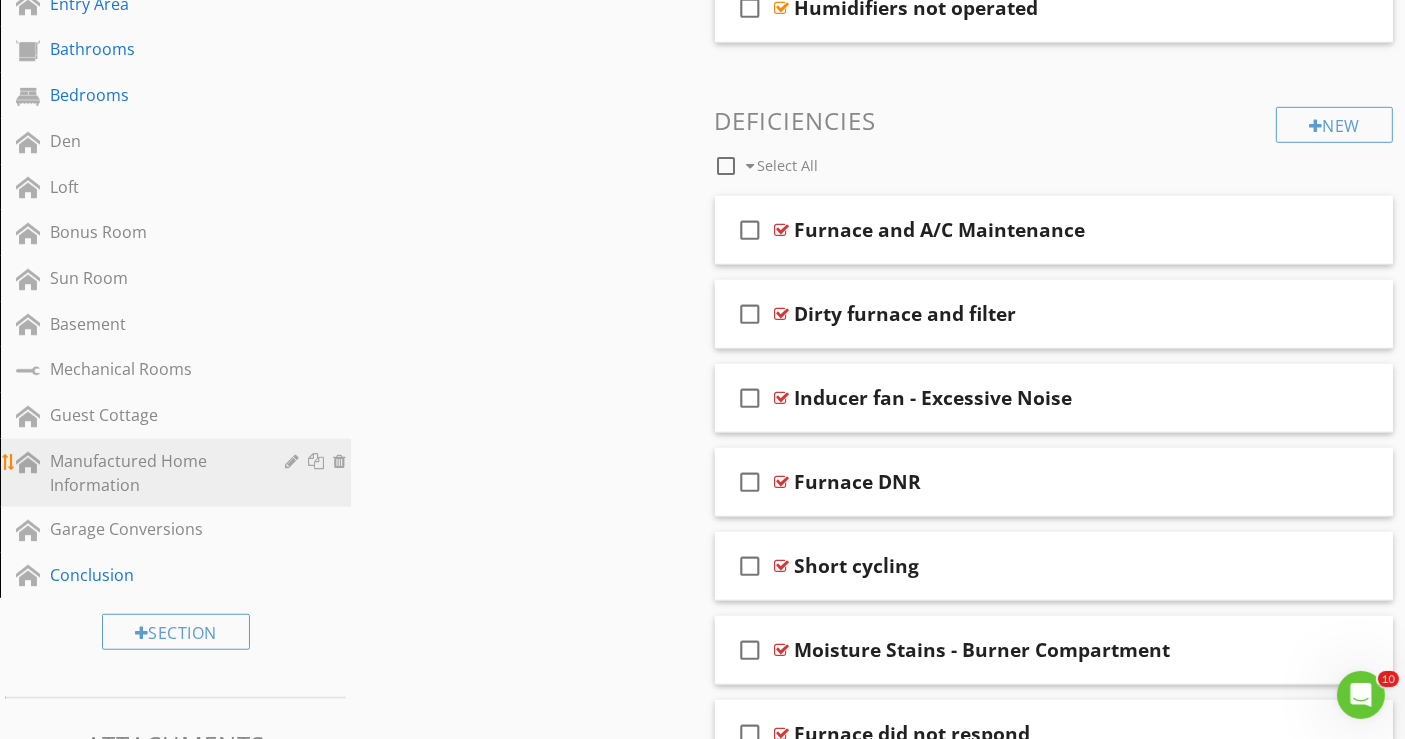 click on "Manufactured Home Information" at bounding box center [153, 473] 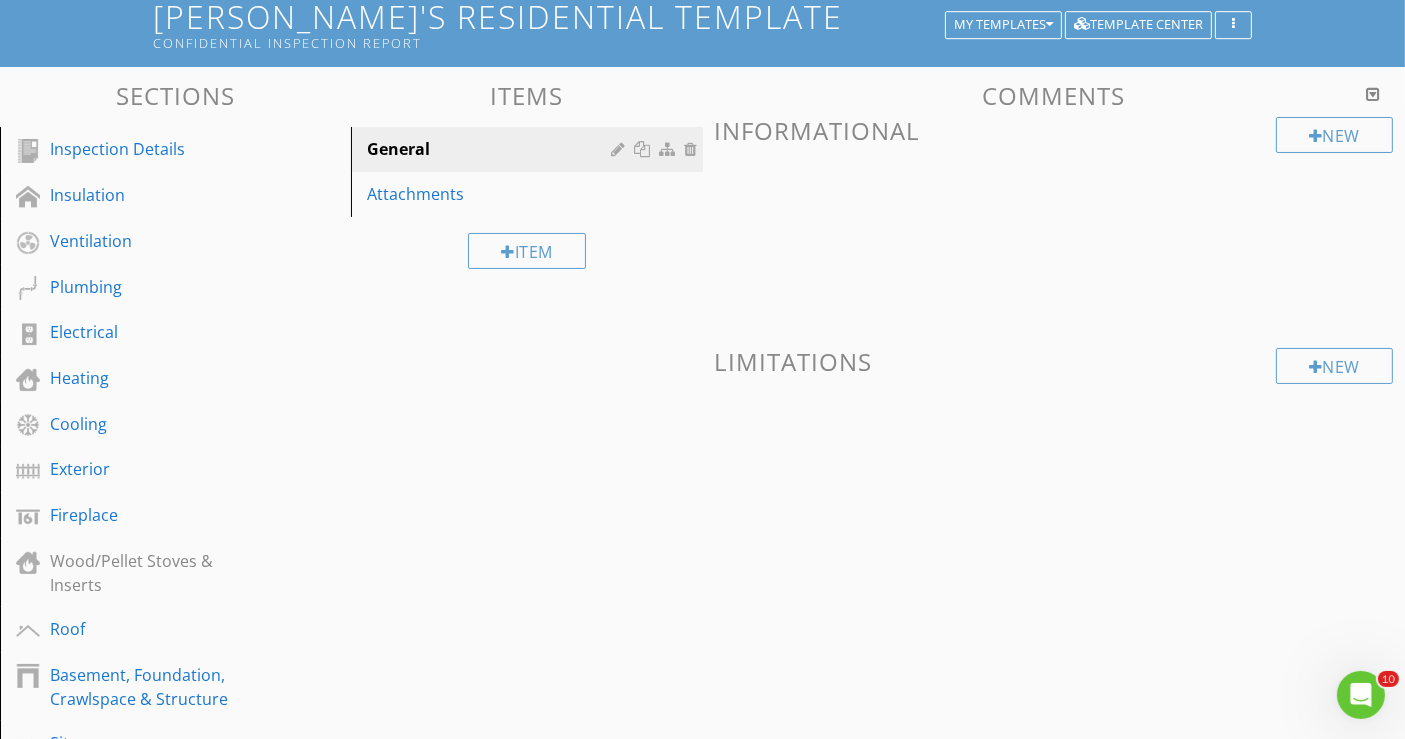 scroll, scrollTop: 59, scrollLeft: 0, axis: vertical 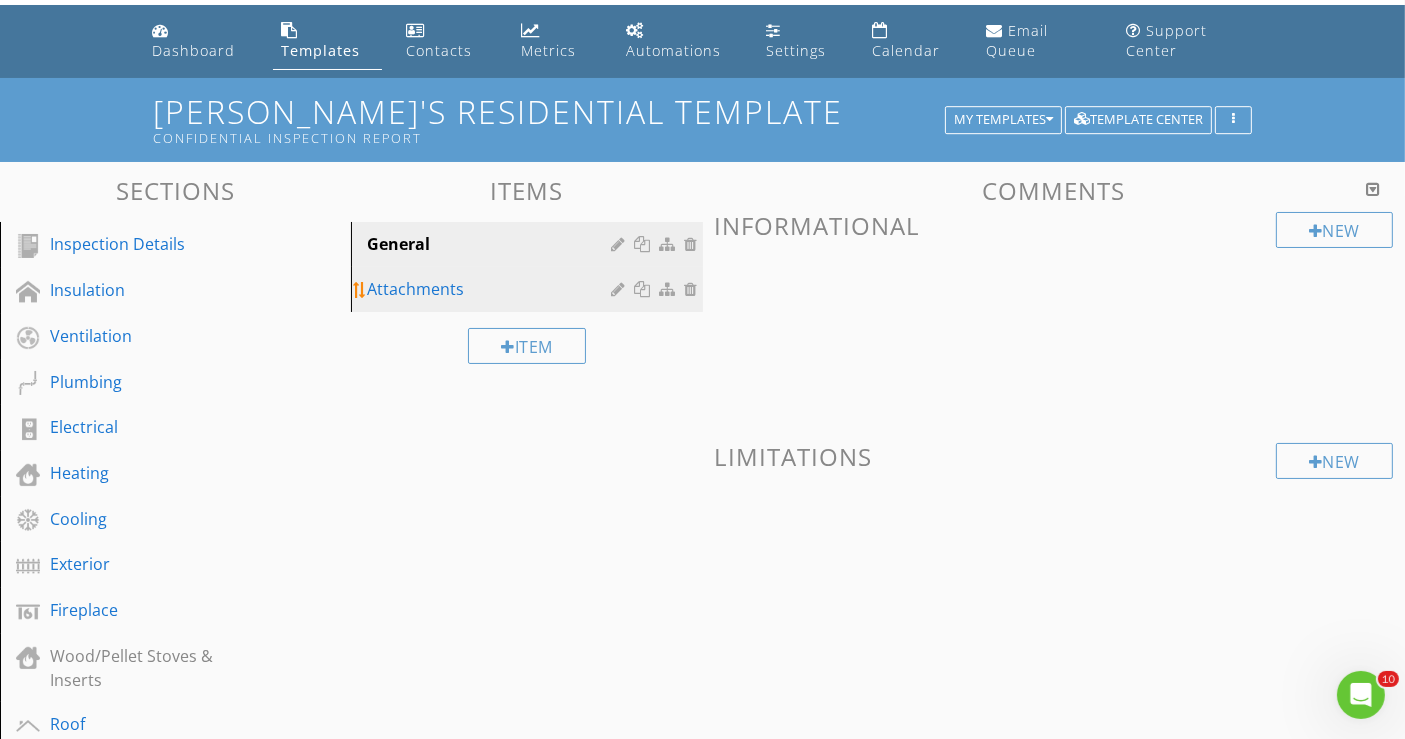 click on "Attachments" at bounding box center (492, 289) 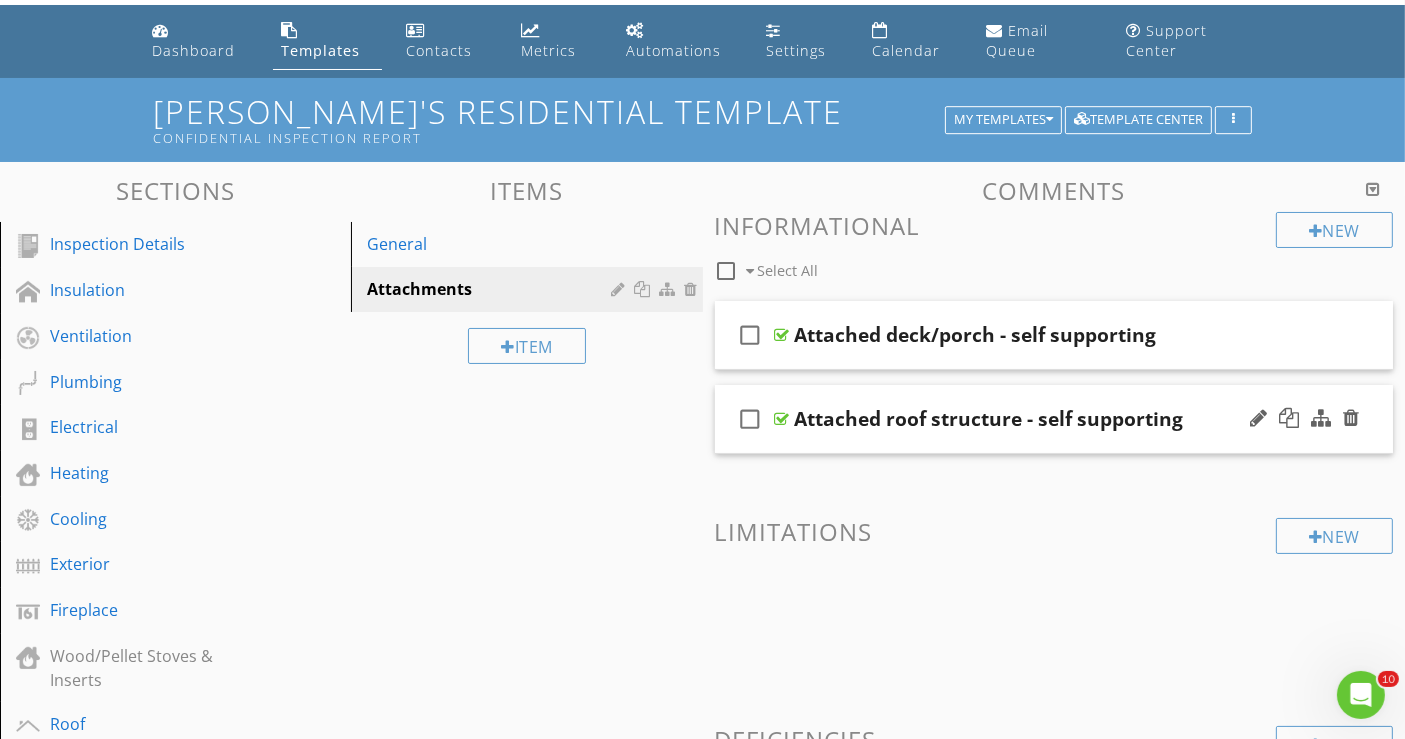 click on "check_box_outline_blank
Attached roof structure - self supporting" at bounding box center (1054, 419) 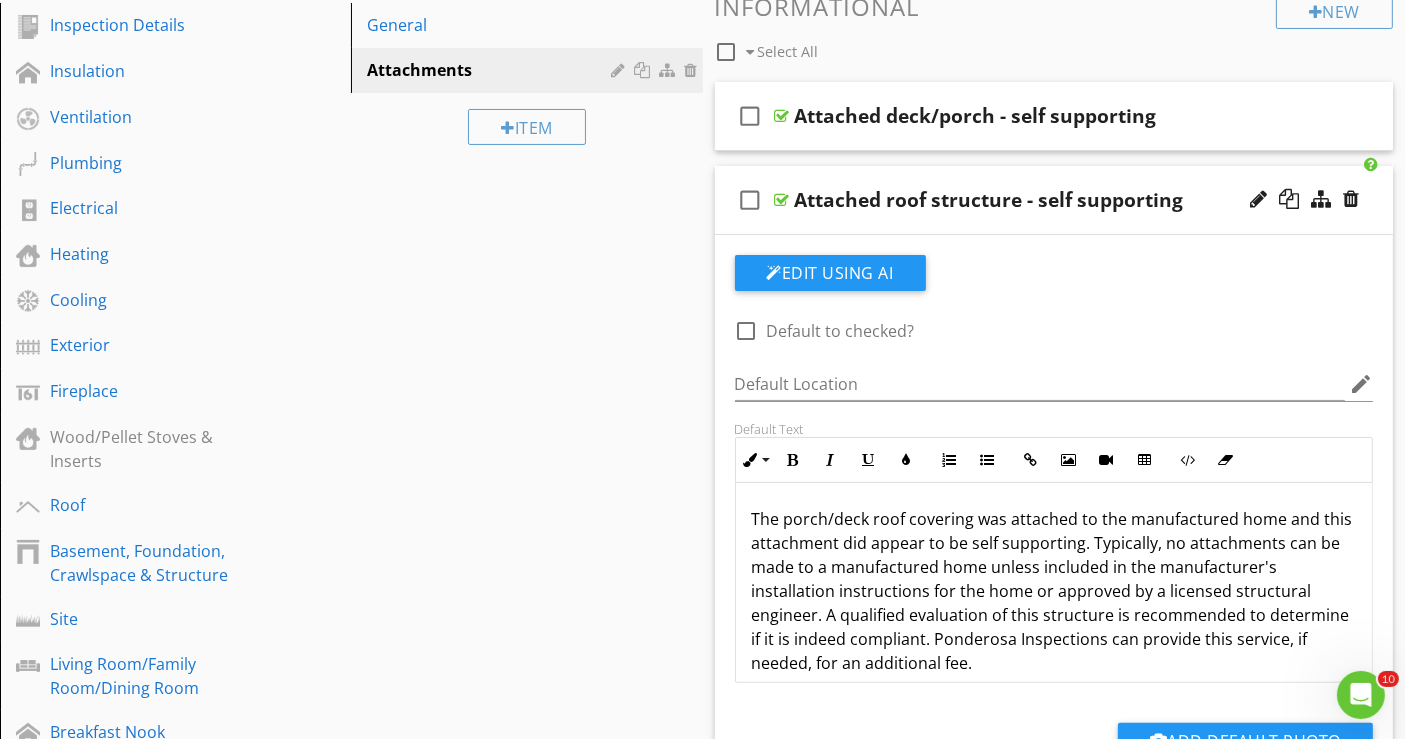 scroll, scrollTop: 281, scrollLeft: 0, axis: vertical 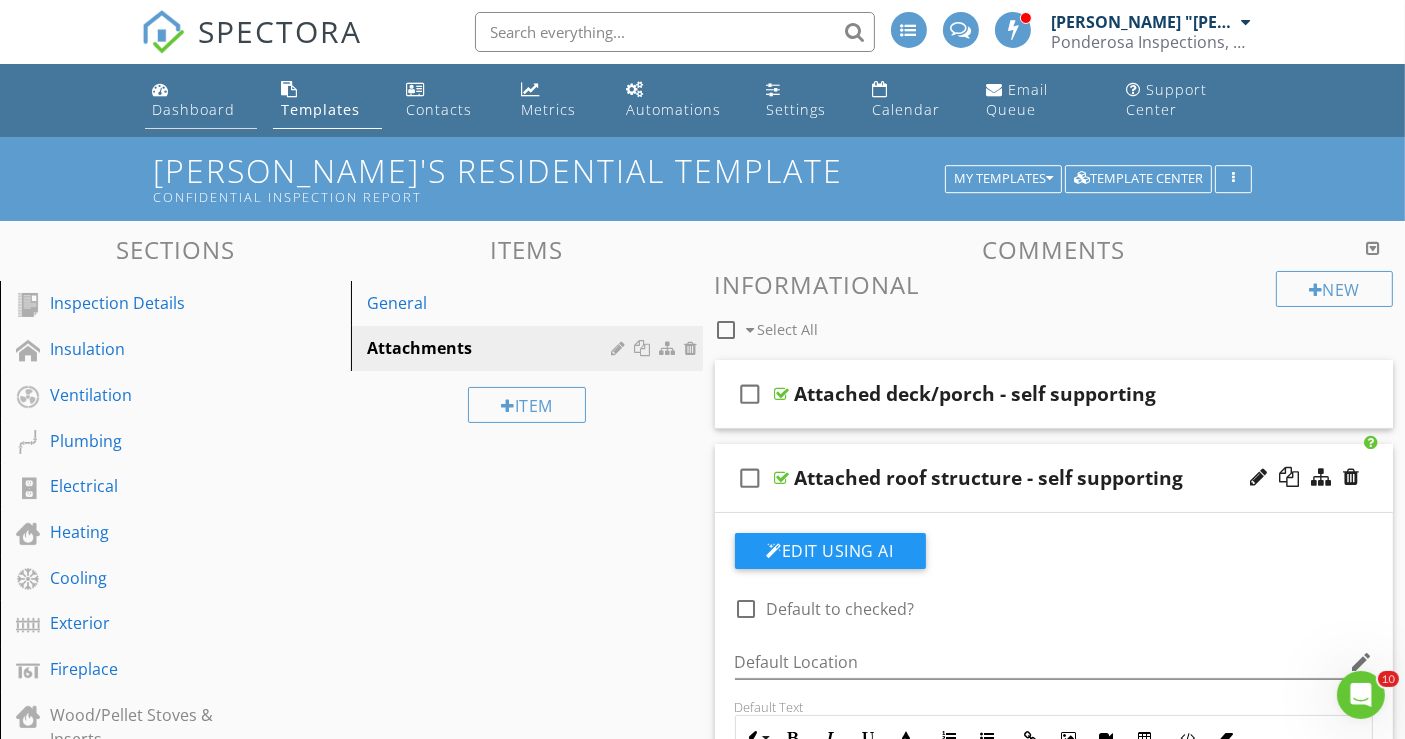click on "Dashboard" at bounding box center (194, 109) 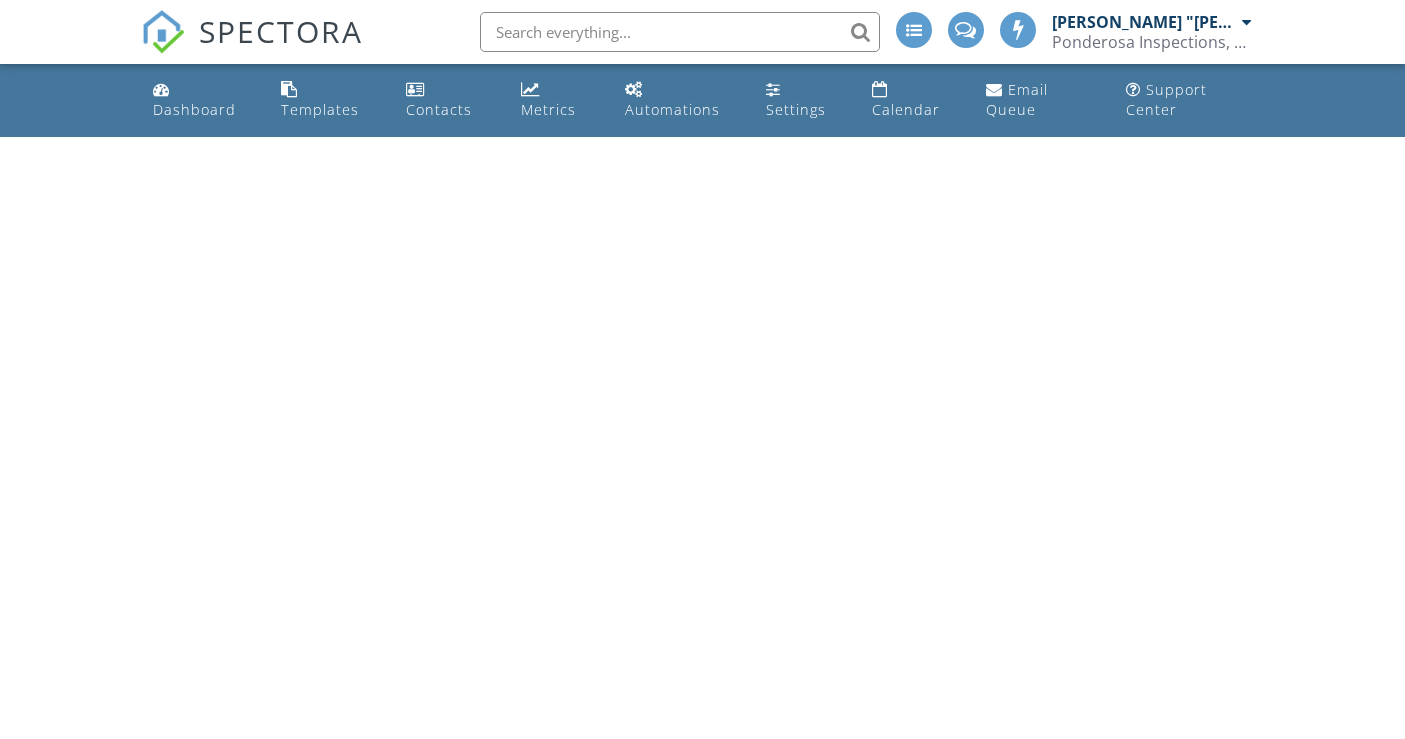 scroll, scrollTop: 0, scrollLeft: 0, axis: both 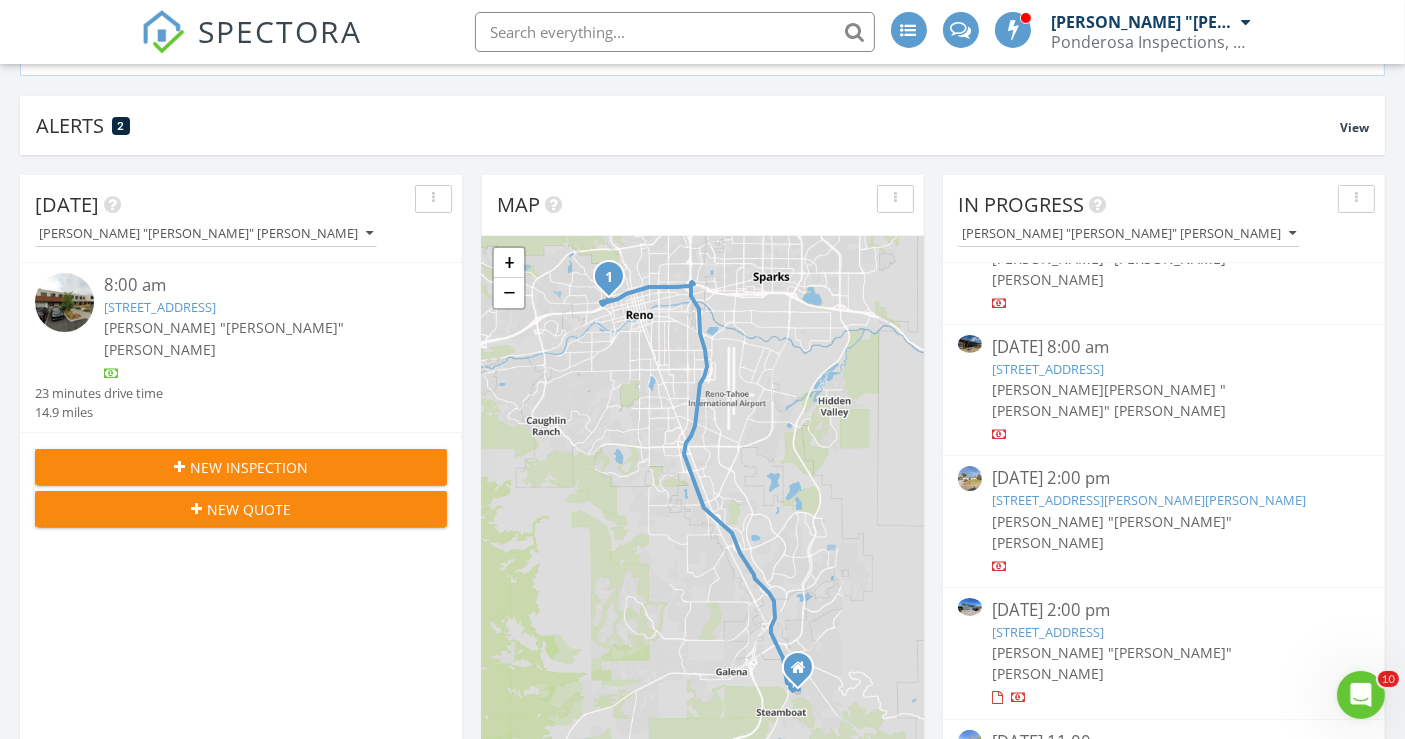 click on "[STREET_ADDRESS][PERSON_NAME]" at bounding box center (1098, 763) 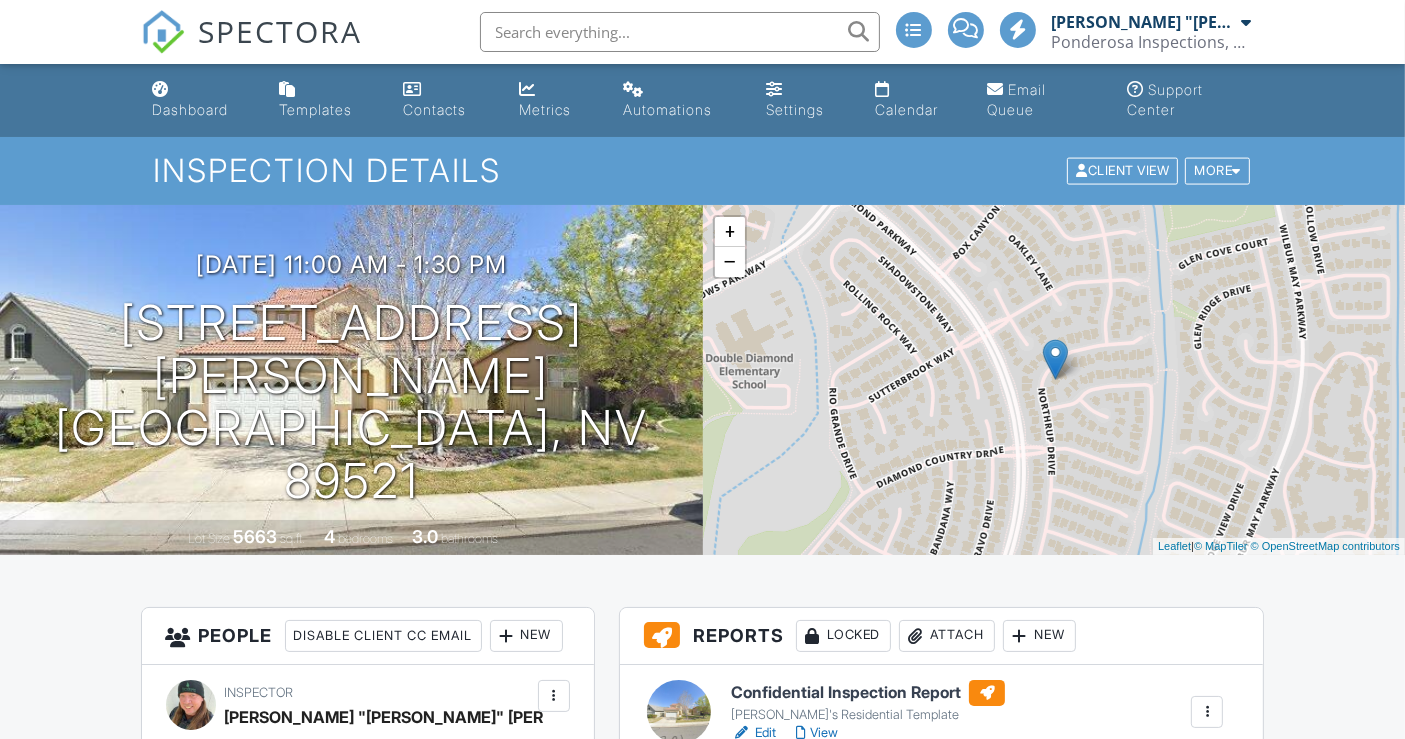 scroll, scrollTop: 444, scrollLeft: 0, axis: vertical 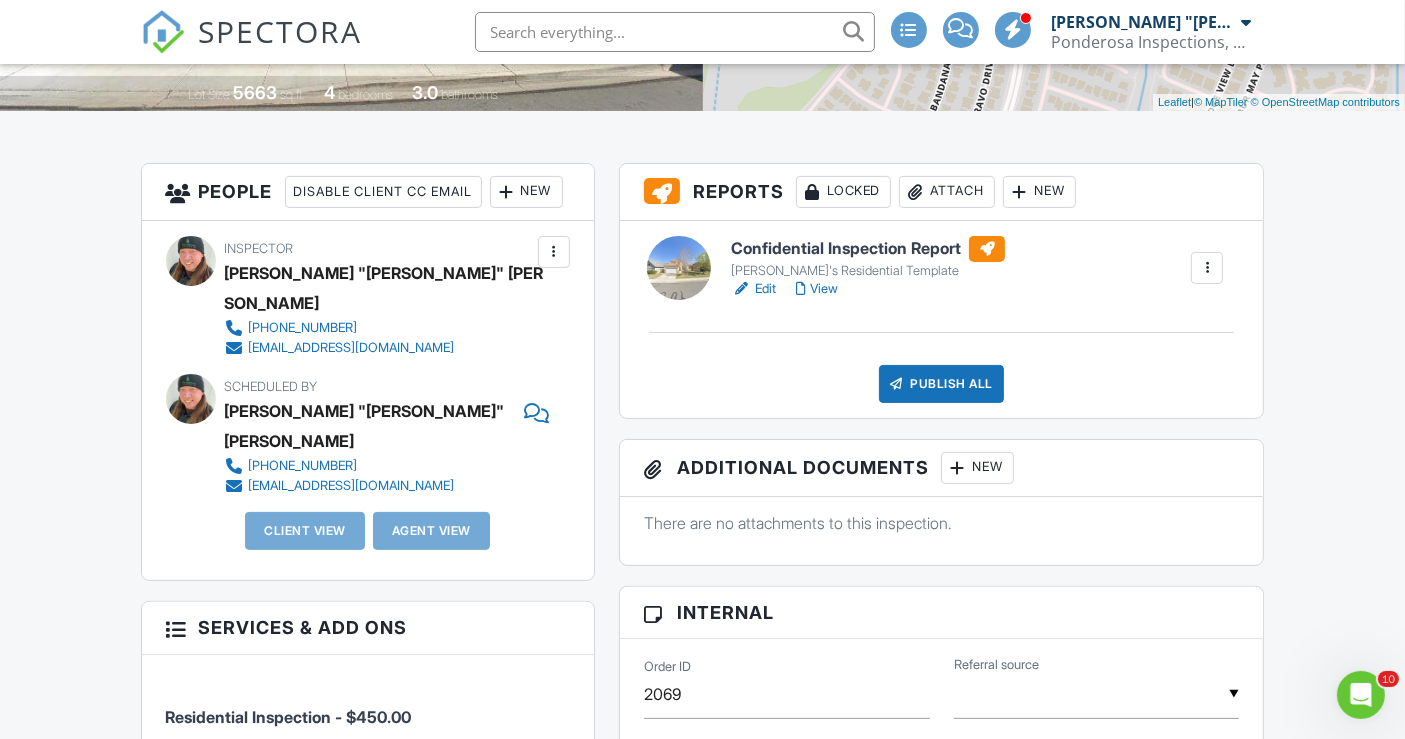 click on "People
Disable Client CC Email
New
Inspector
Client
Client's Agent
Listing Agent
Add Another Person" at bounding box center [368, 192] 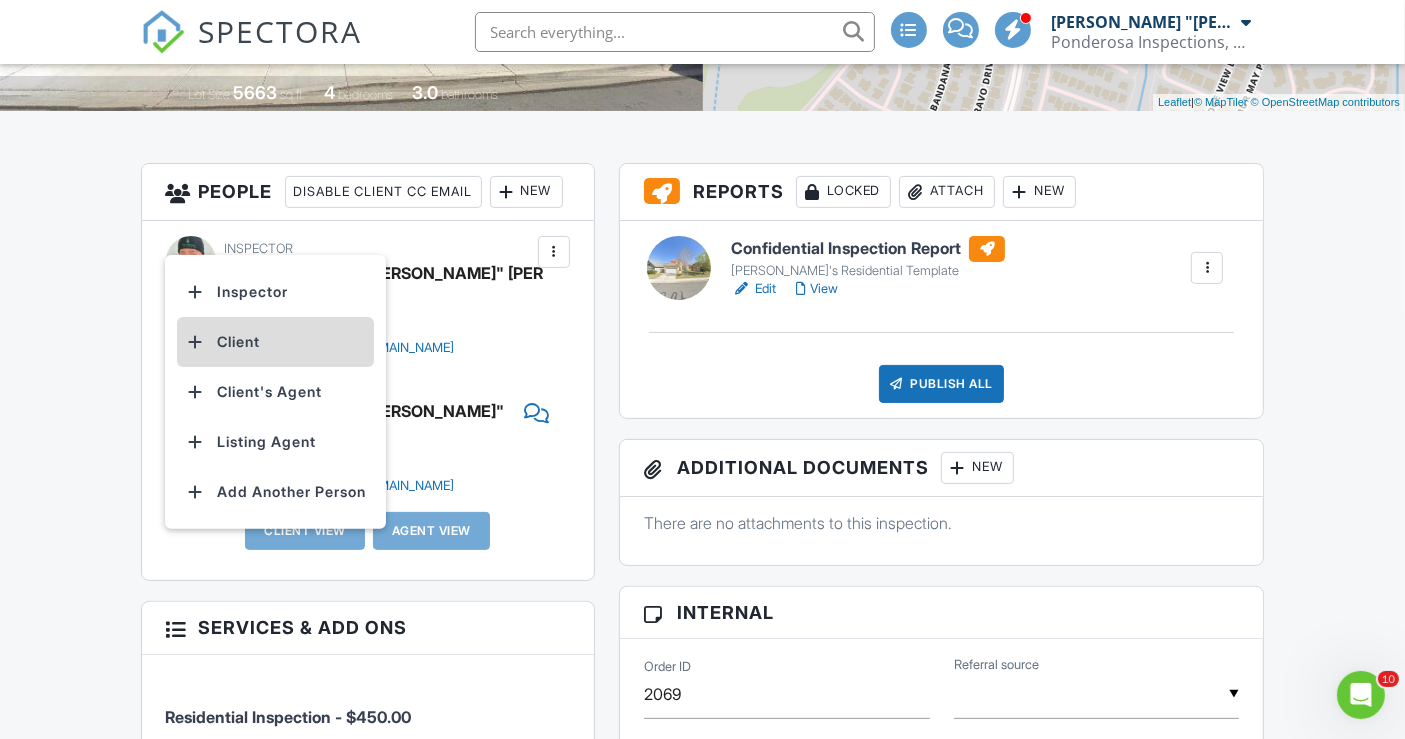 click on "Client" at bounding box center (275, 342) 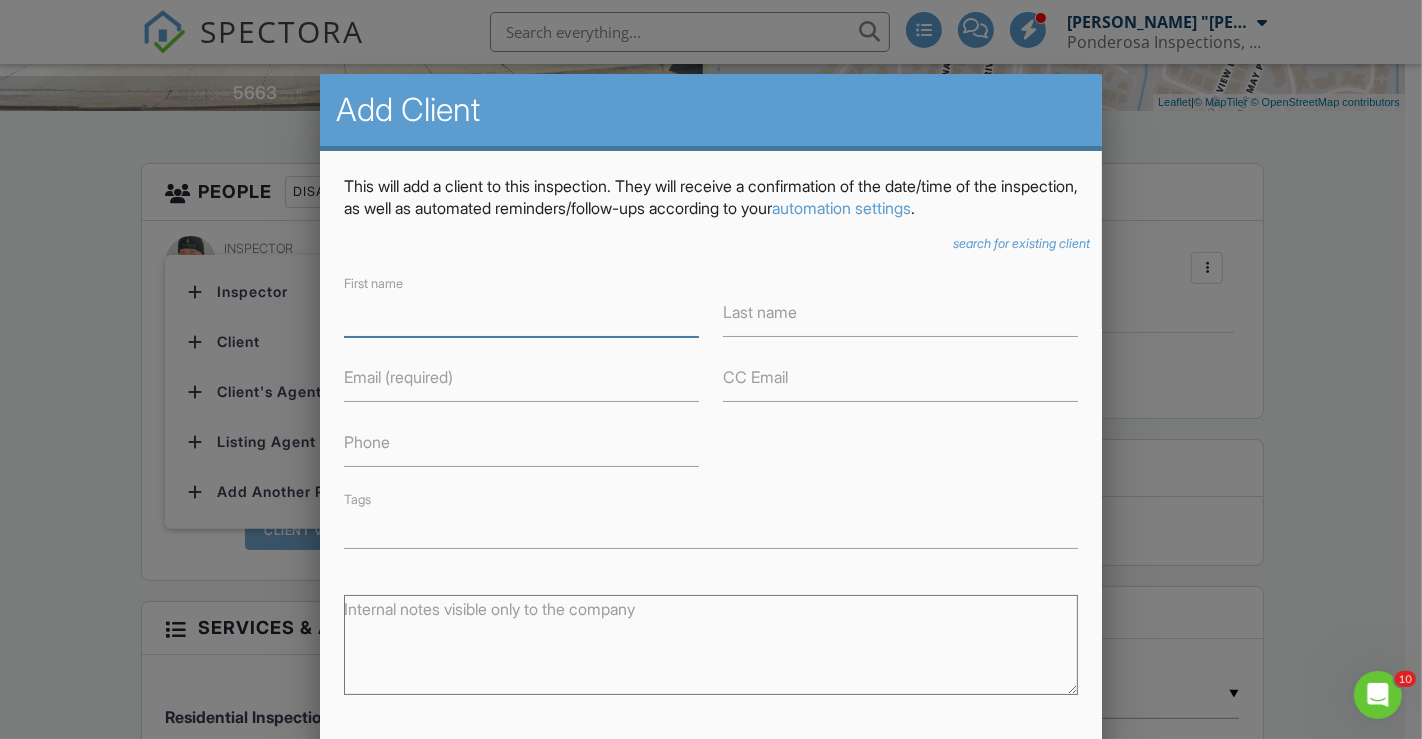 click on "First name" at bounding box center (521, 312) 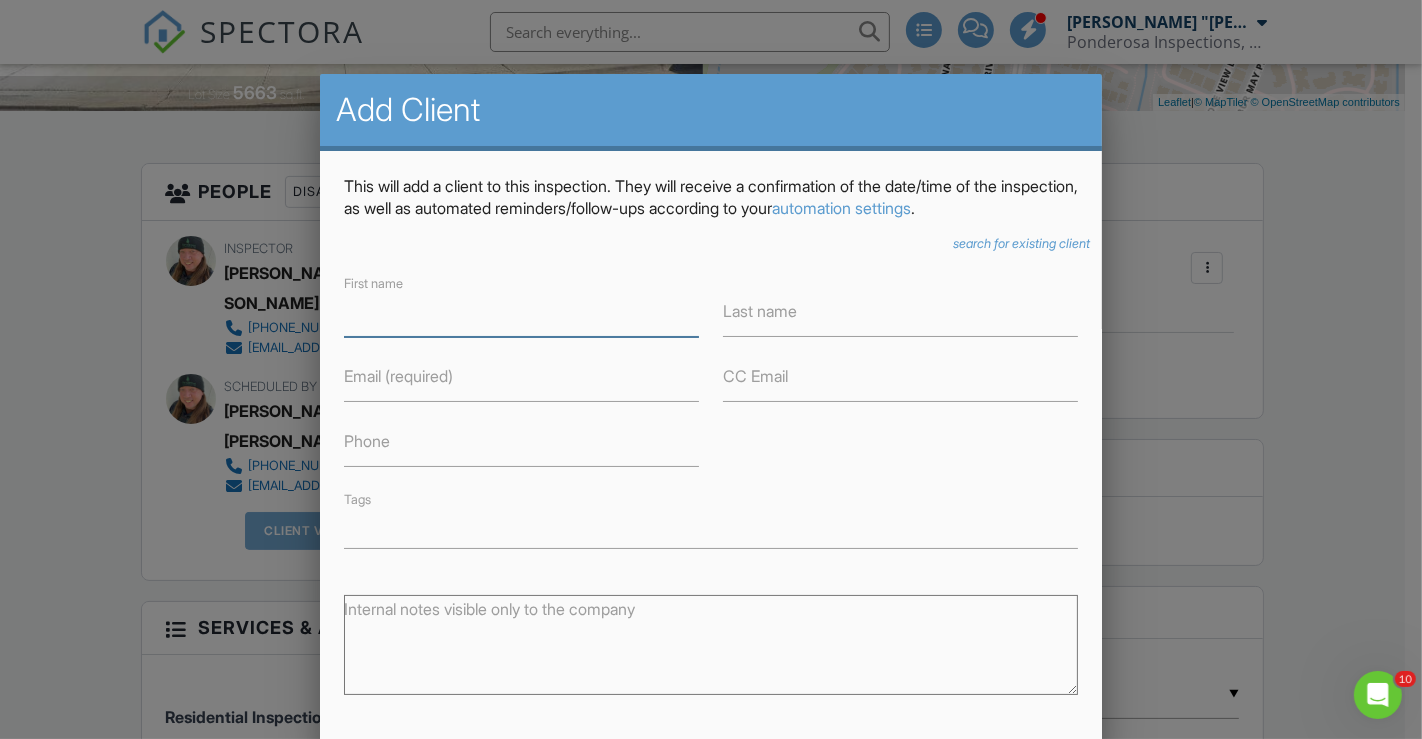 paste on "[PERSON_NAME]" 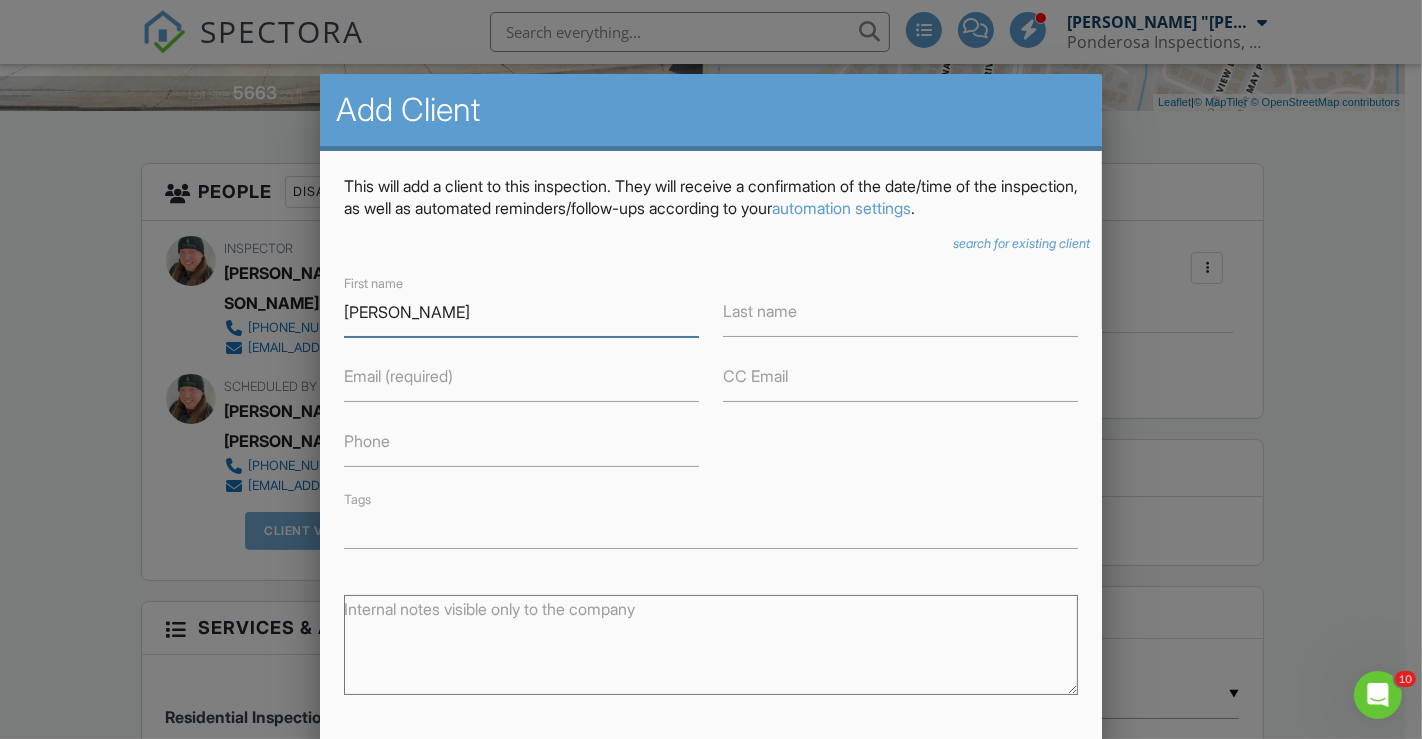 drag, startPoint x: 398, startPoint y: 310, endPoint x: 461, endPoint y: 312, distance: 63.03174 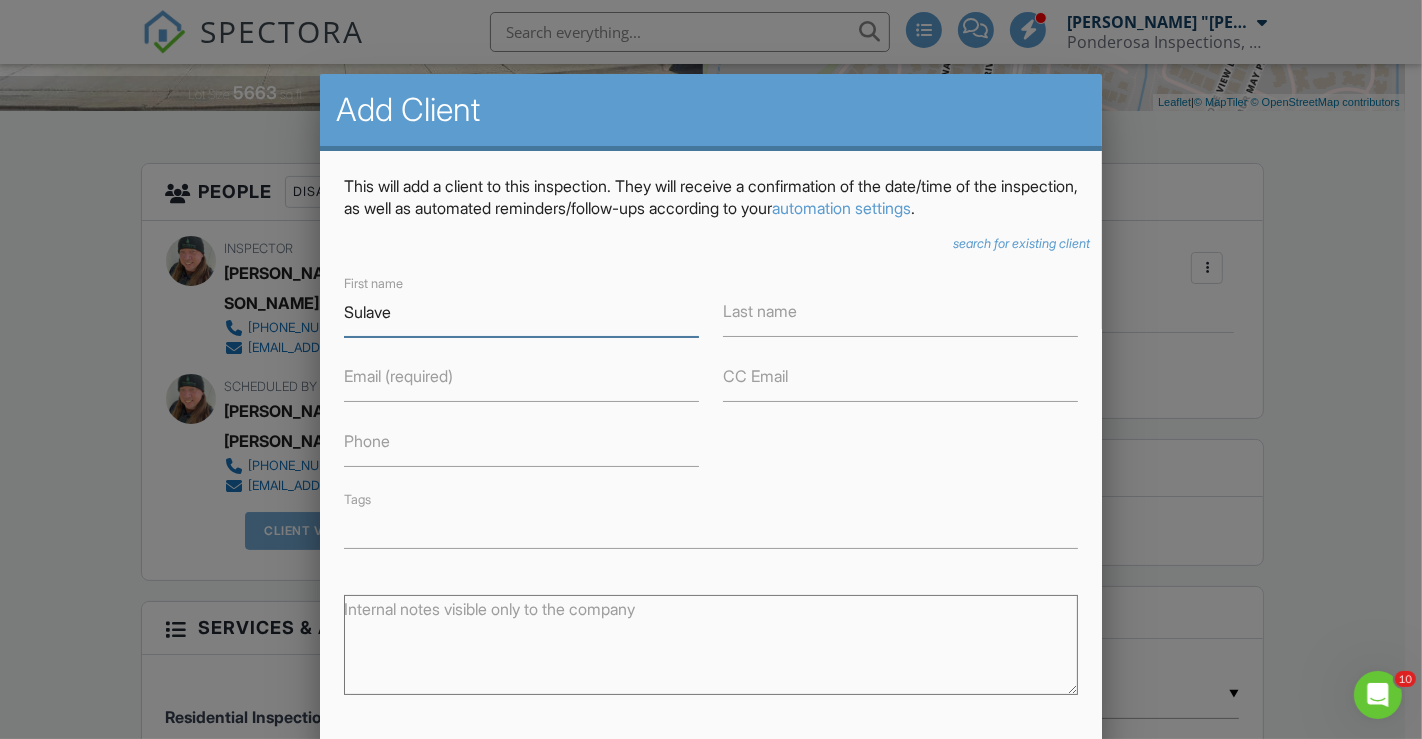 type on "Sulave" 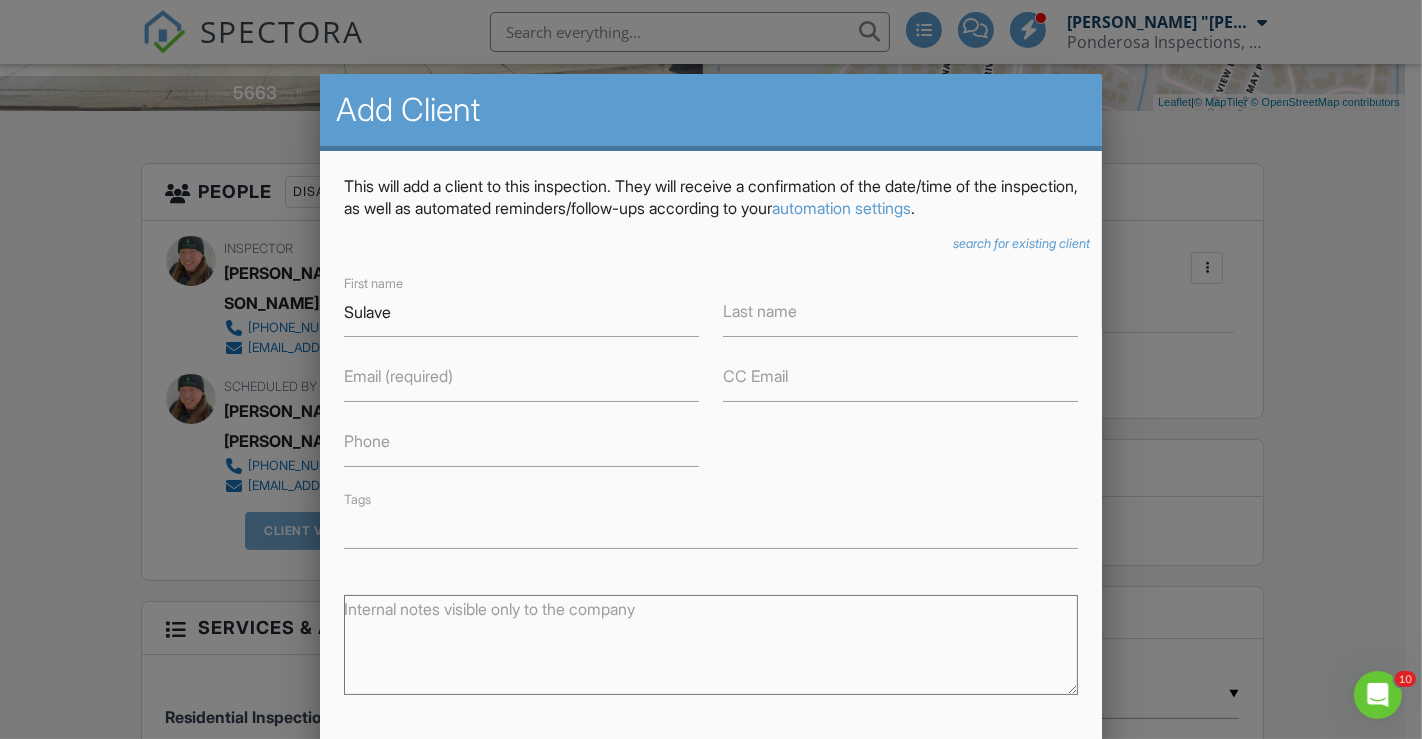 click on "Last name" at bounding box center [760, 311] 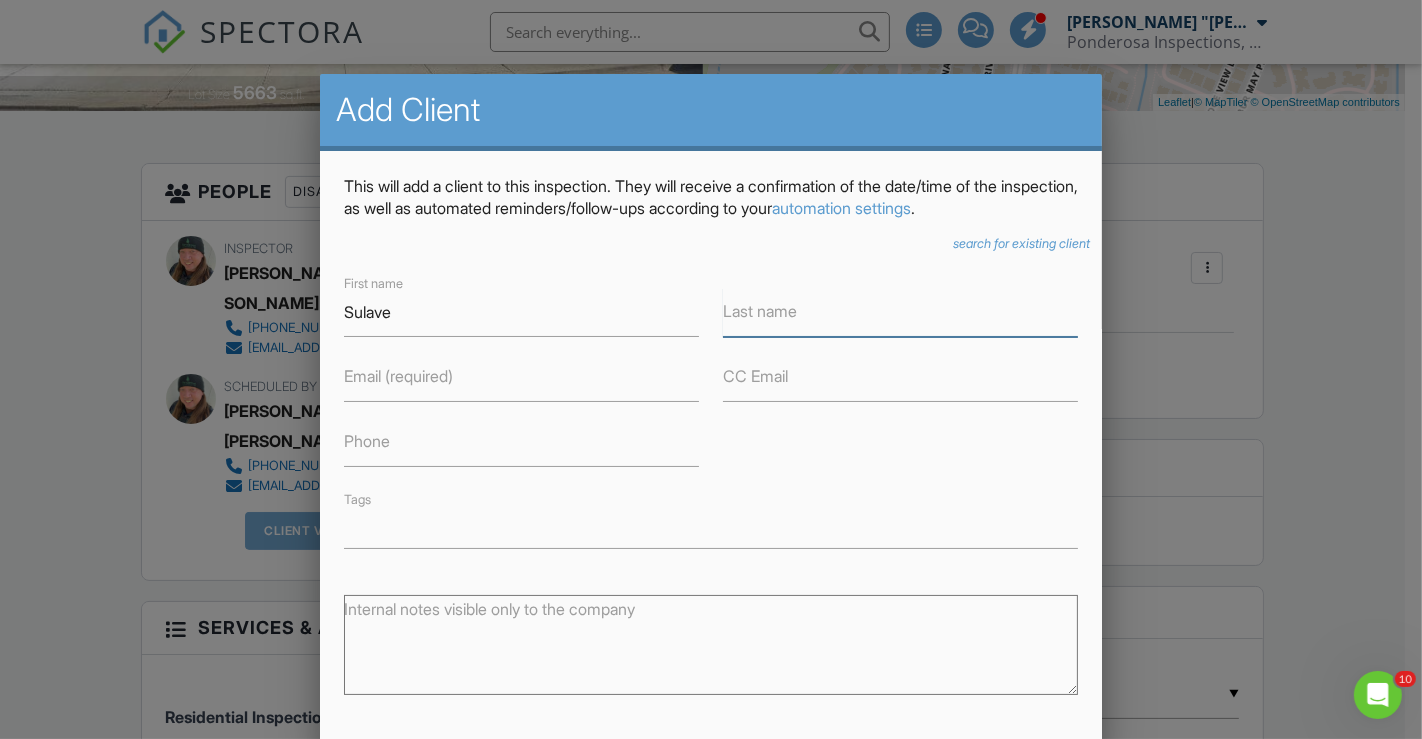 click on "Last name" at bounding box center [900, 312] 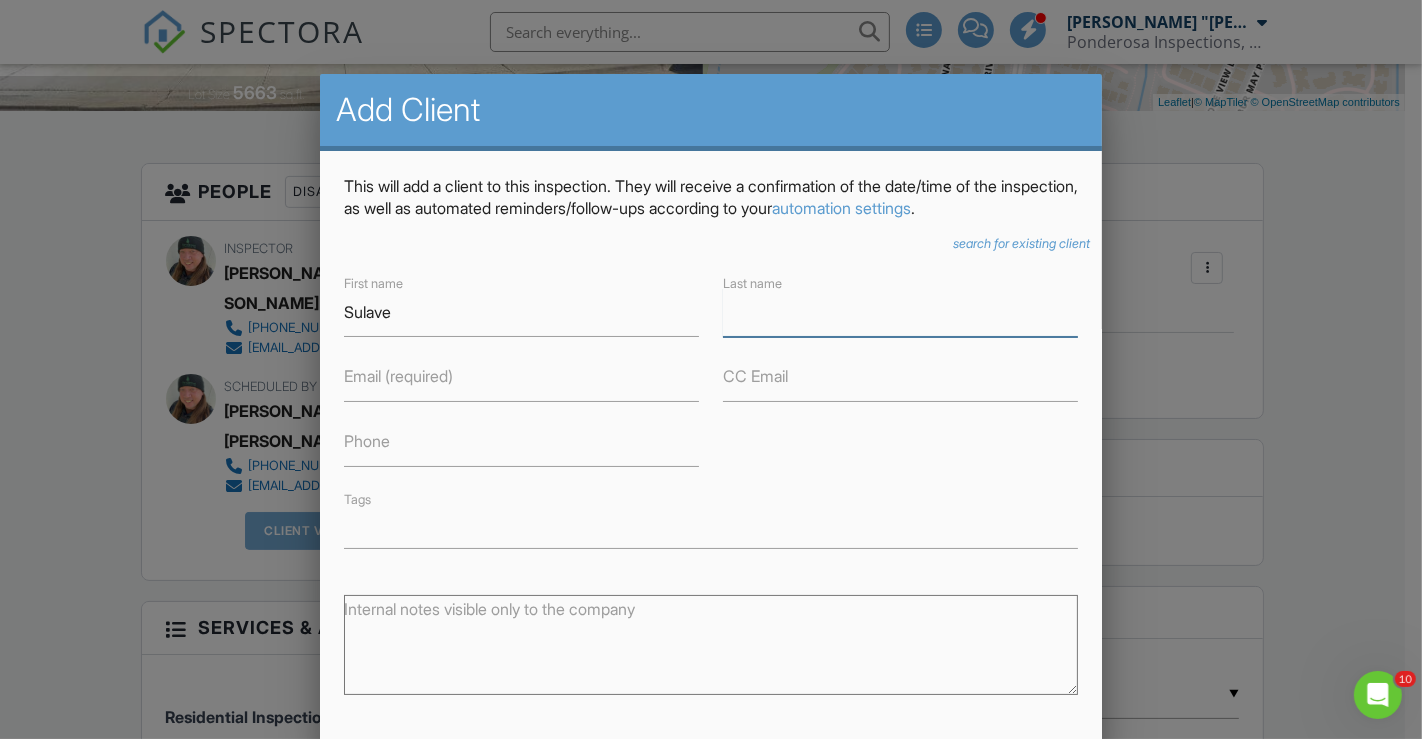 paste on "[PERSON_NAME]" 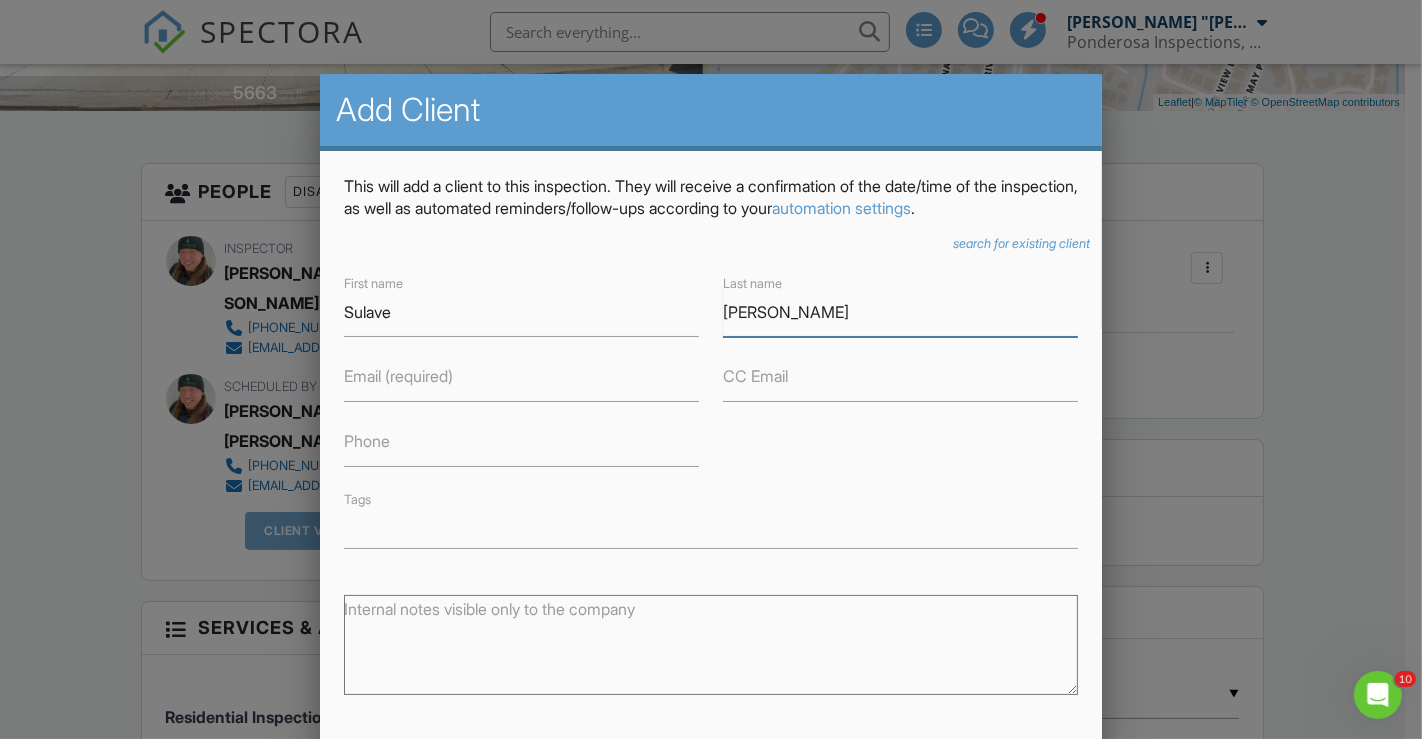 type on "[PERSON_NAME]" 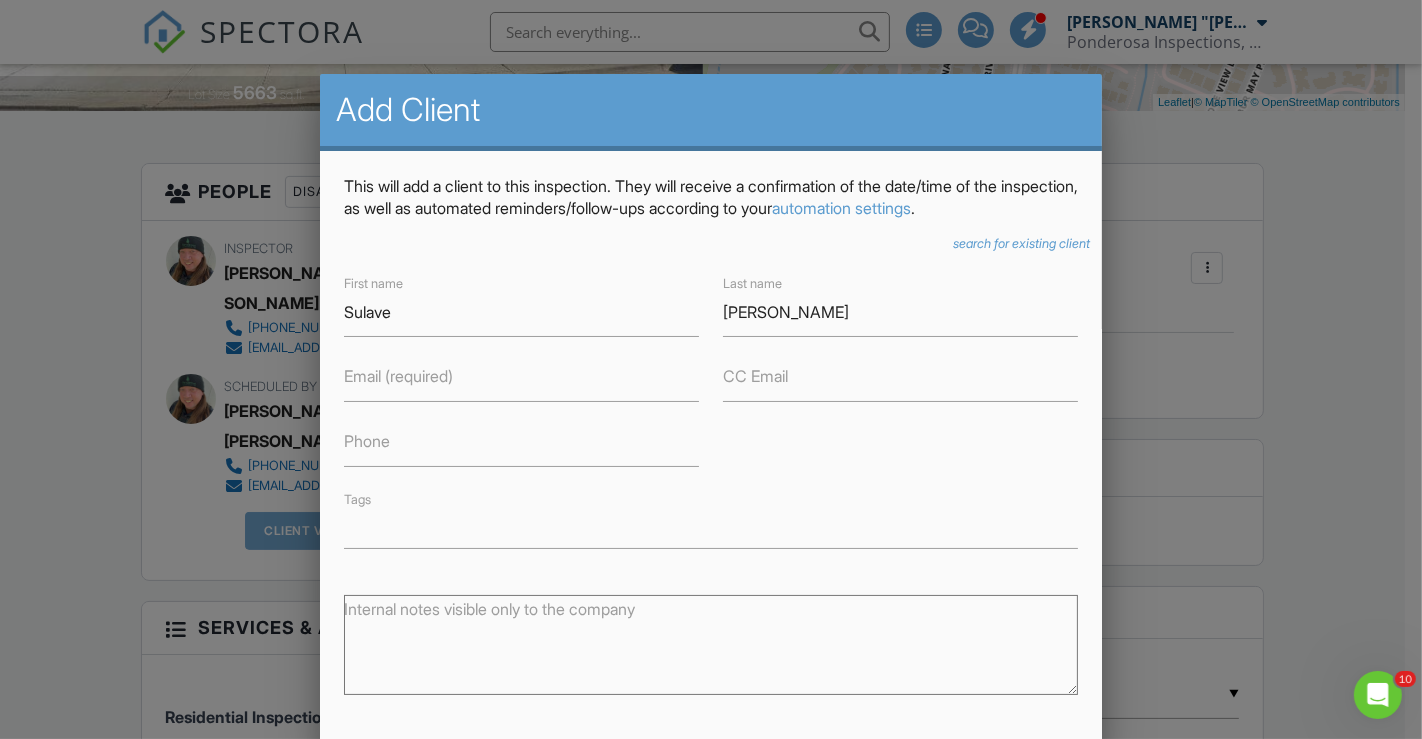 click on "Email (required)" at bounding box center [398, 376] 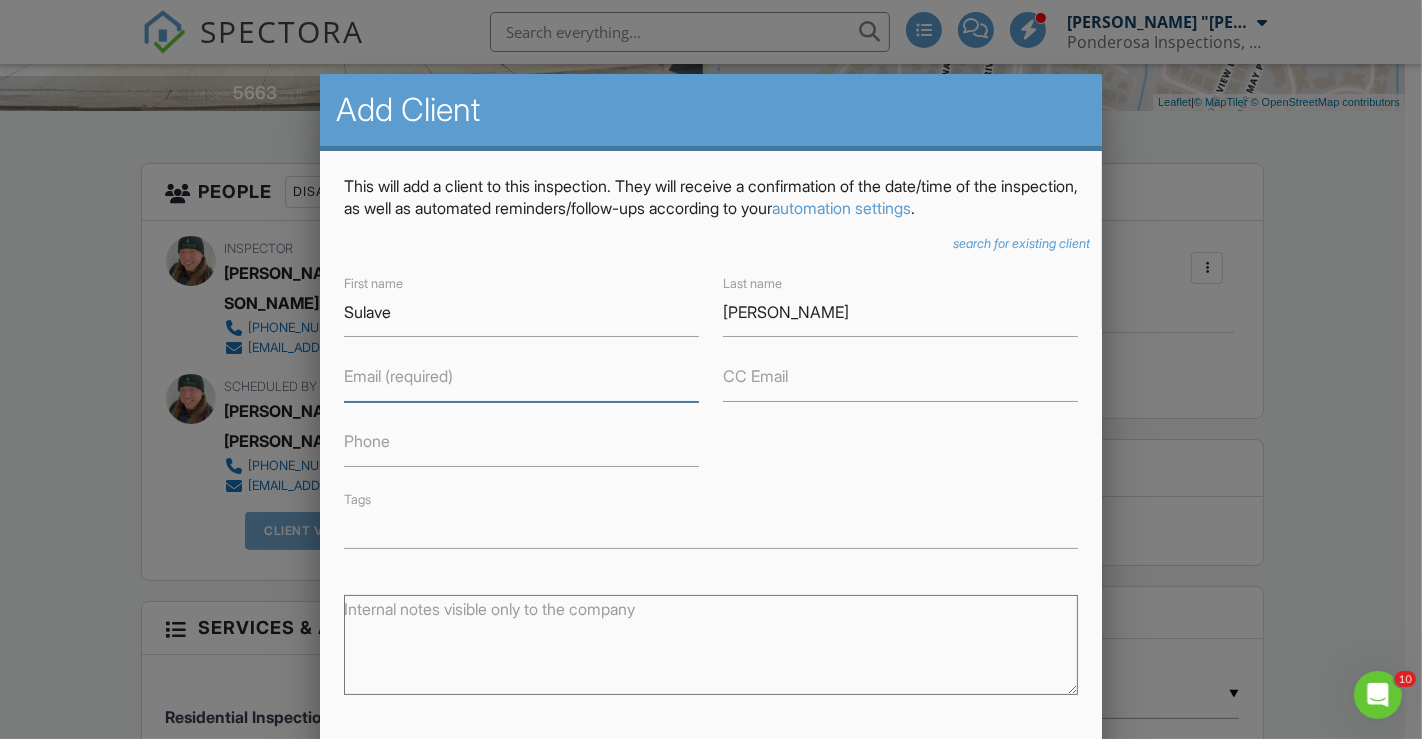 click on "Email (required)" at bounding box center [521, 377] 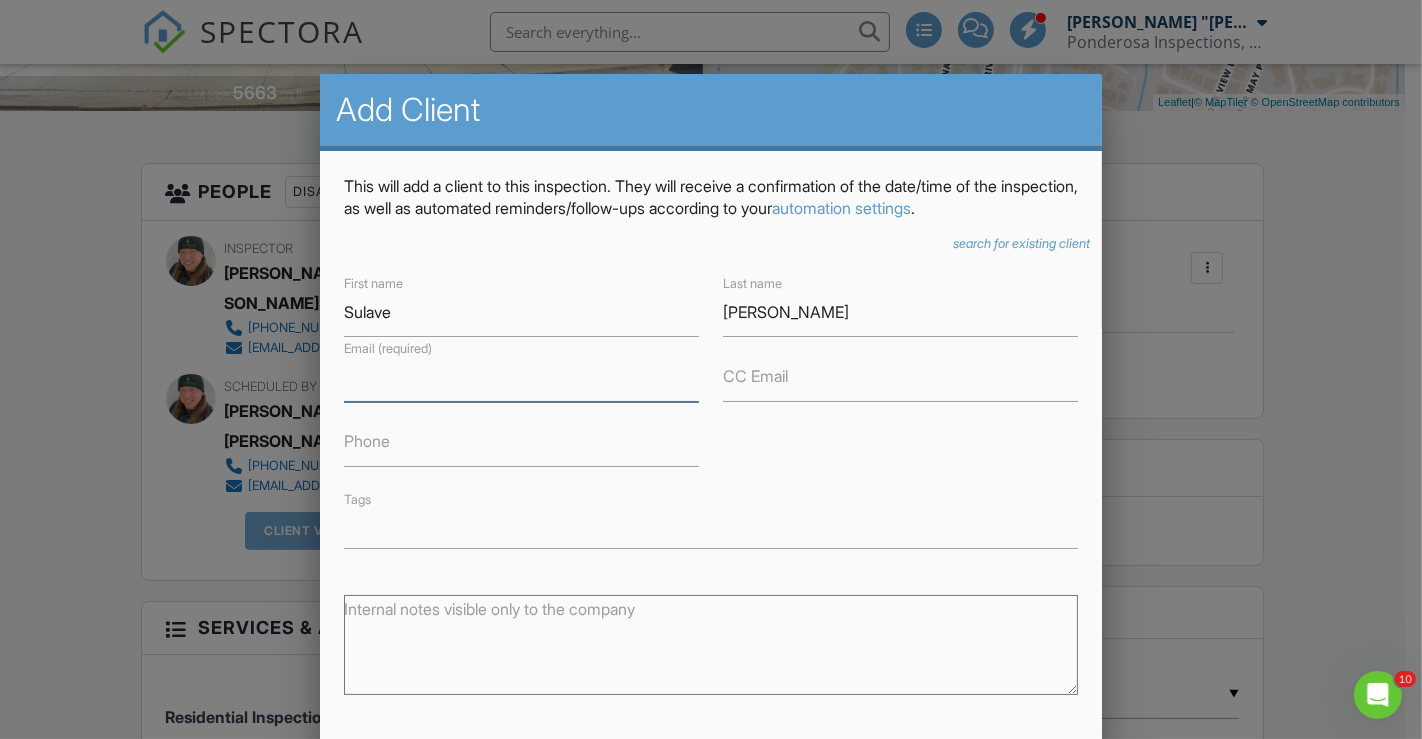 paste on "[EMAIL_ADDRESS][DOMAIN_NAME]" 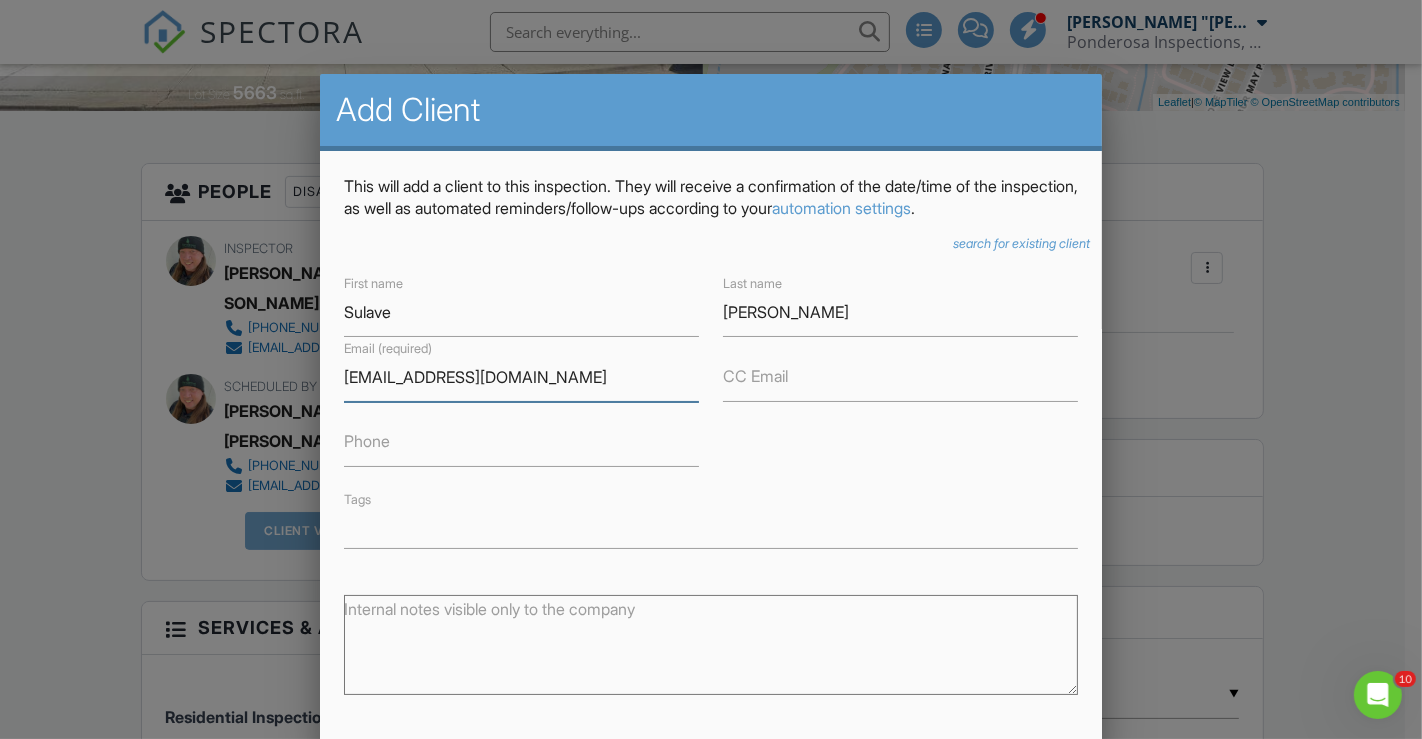type on "[EMAIL_ADDRESS][DOMAIN_NAME]" 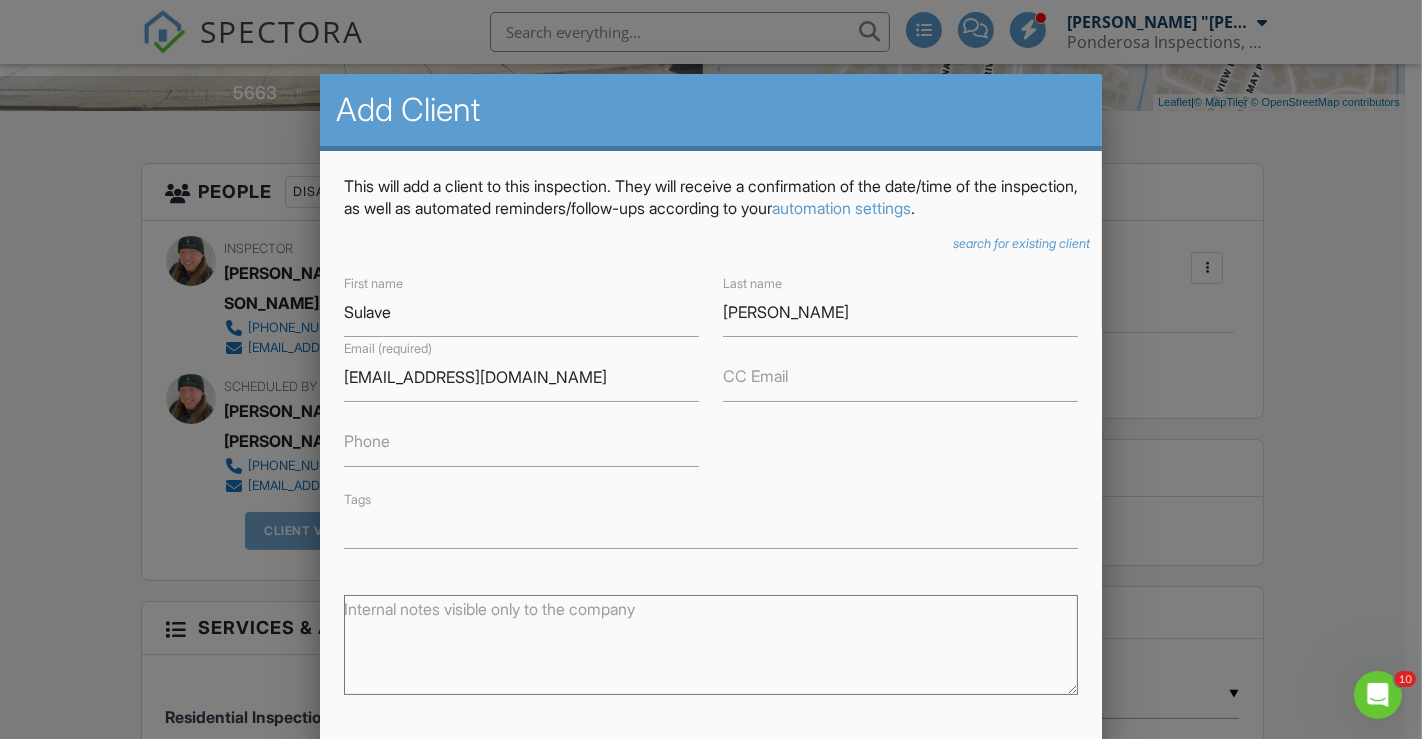 click on "CC Email" at bounding box center (755, 376) 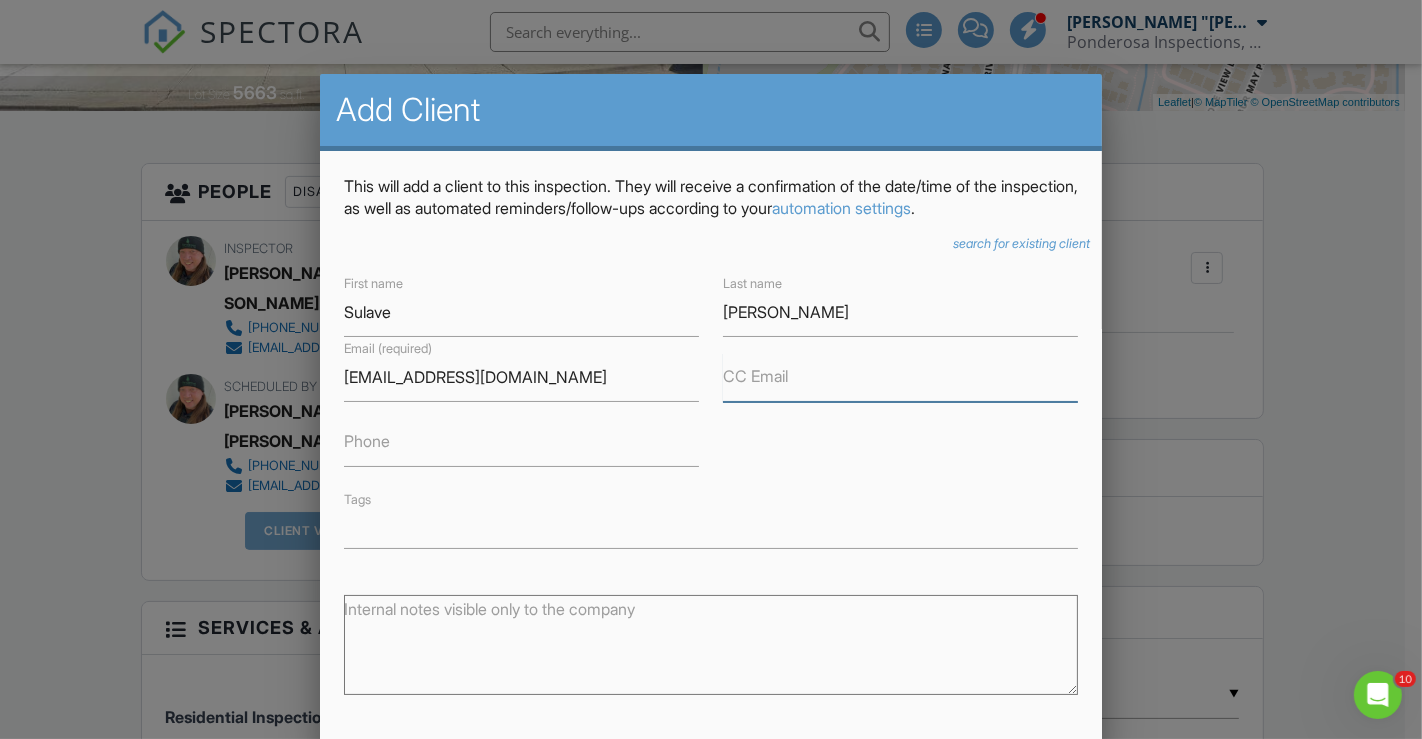 click on "CC Email" at bounding box center (900, 377) 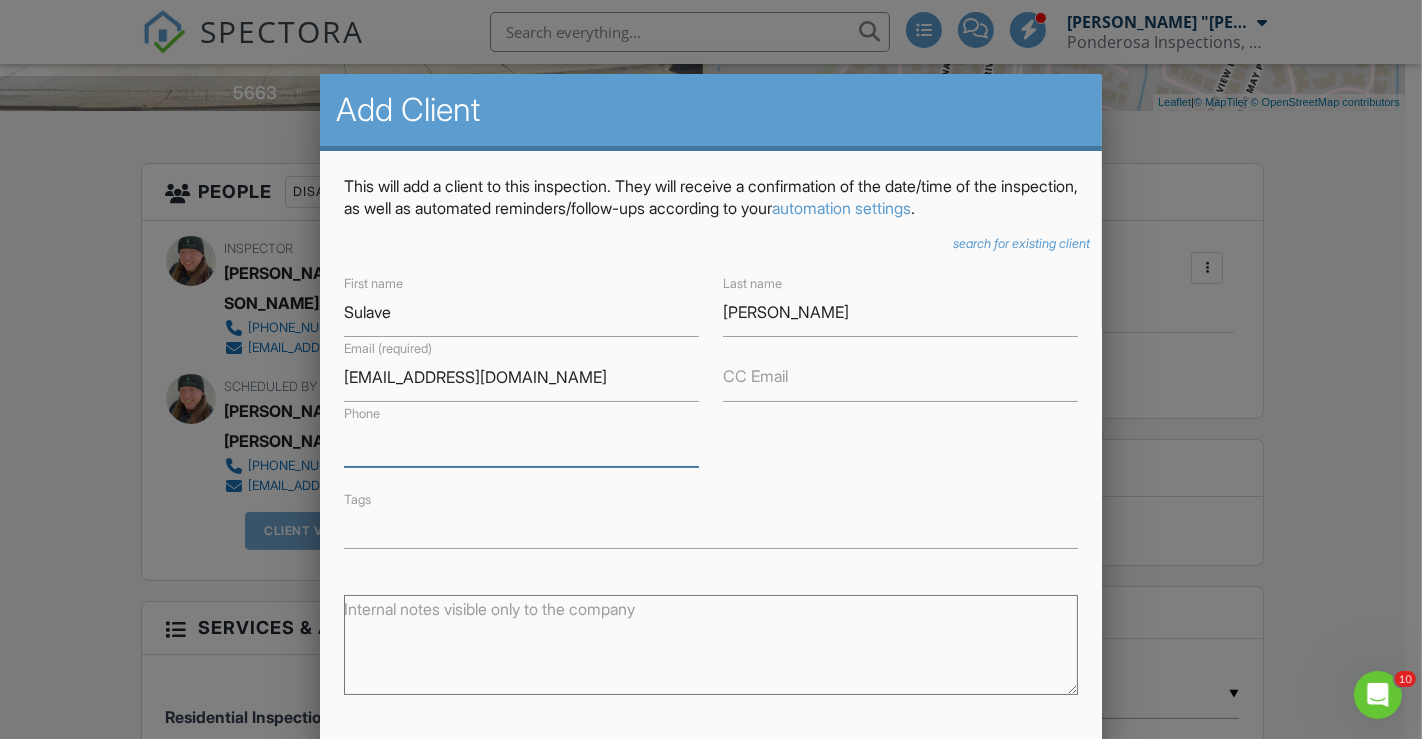 click on "Phone" at bounding box center [521, 442] 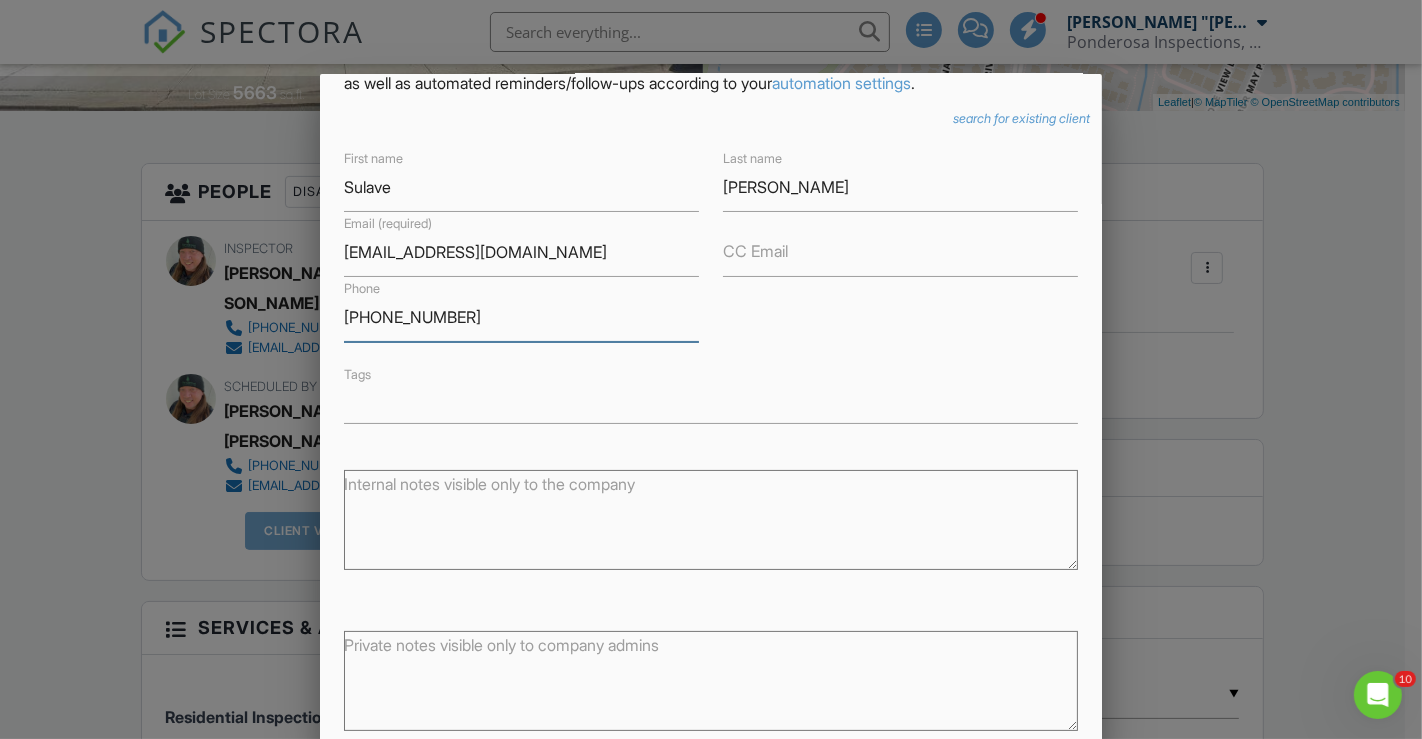 scroll, scrollTop: 216, scrollLeft: 0, axis: vertical 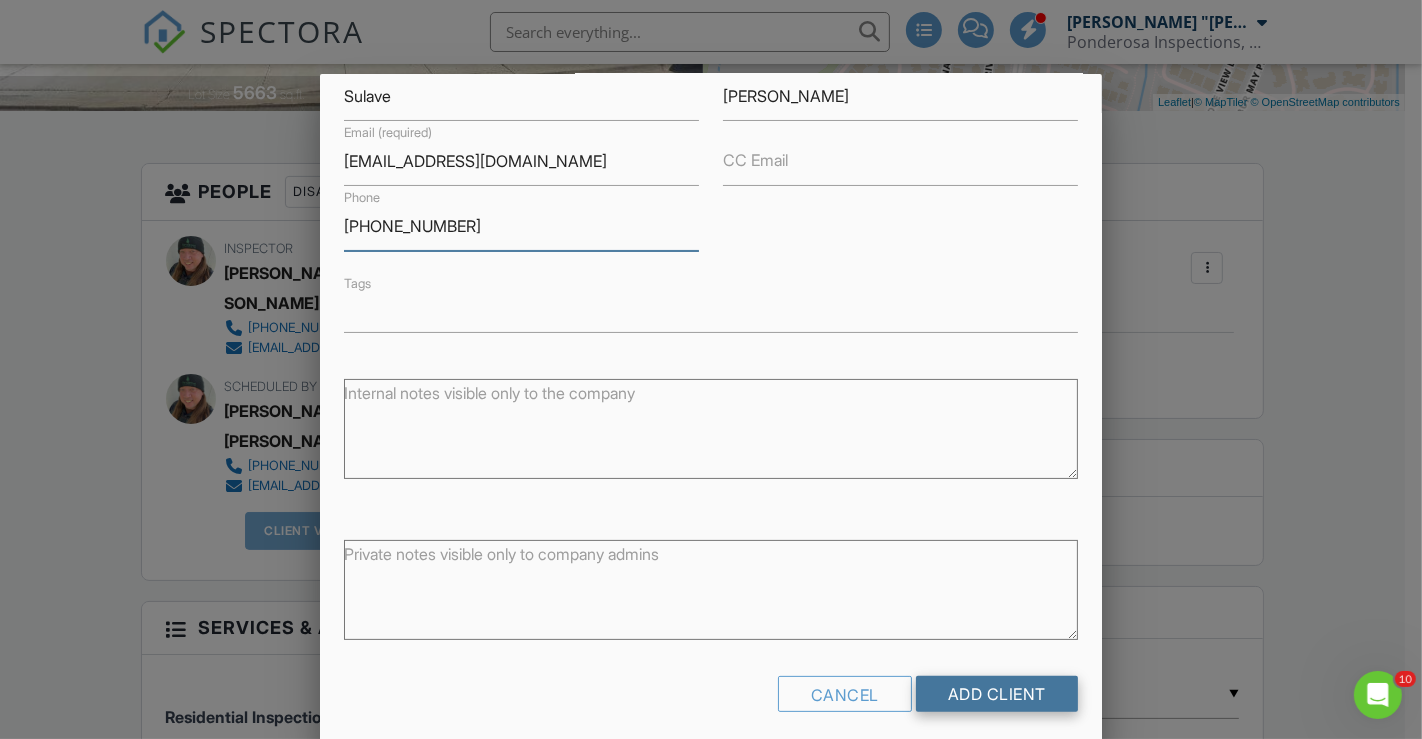 type on "[PHONE_NUMBER]" 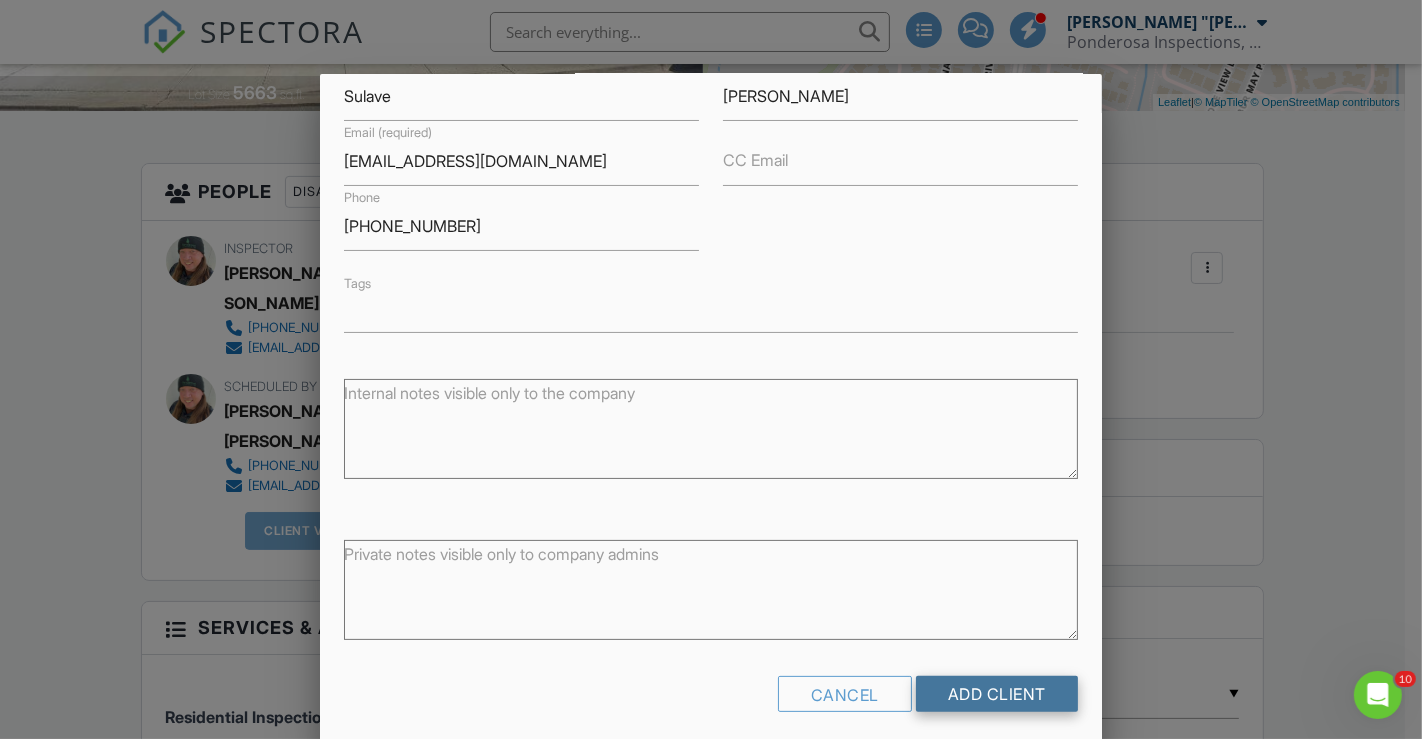 click on "Add Client" at bounding box center (997, 694) 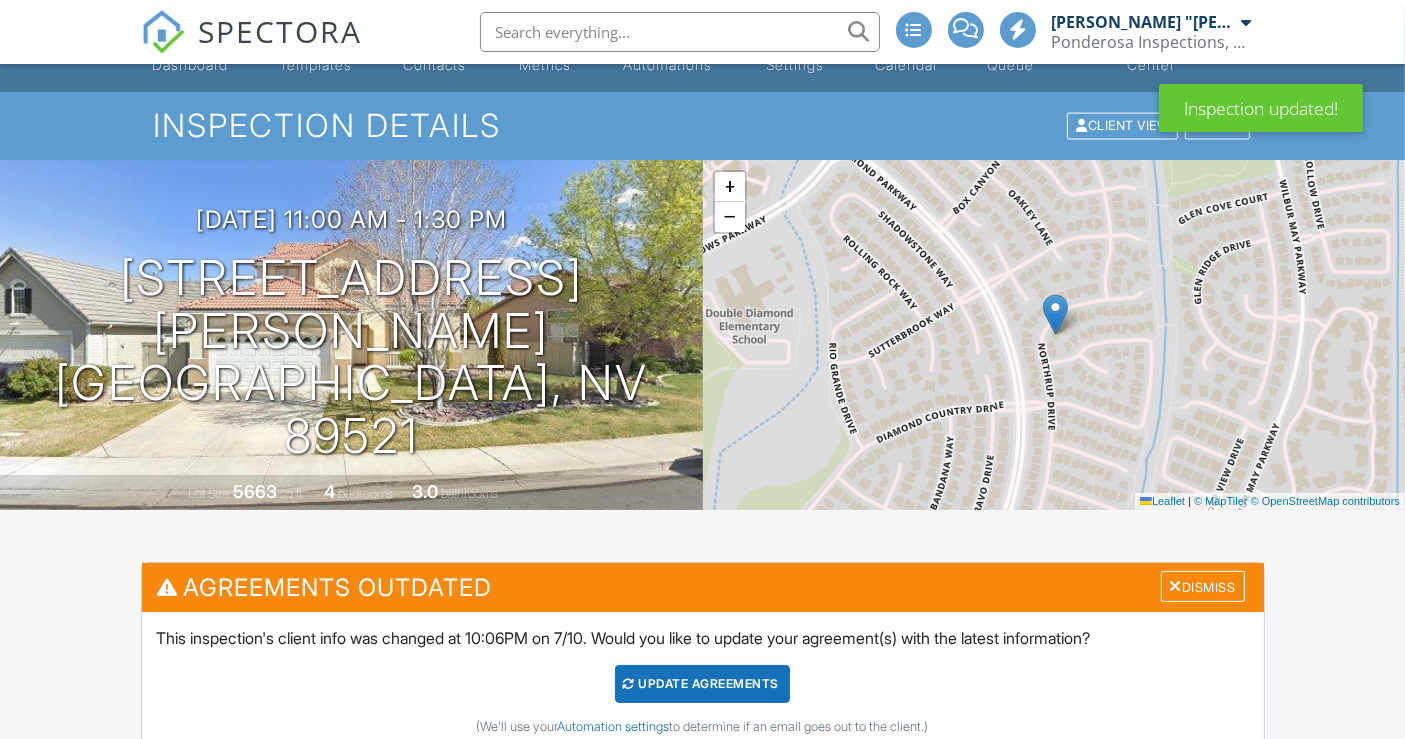scroll, scrollTop: 222, scrollLeft: 0, axis: vertical 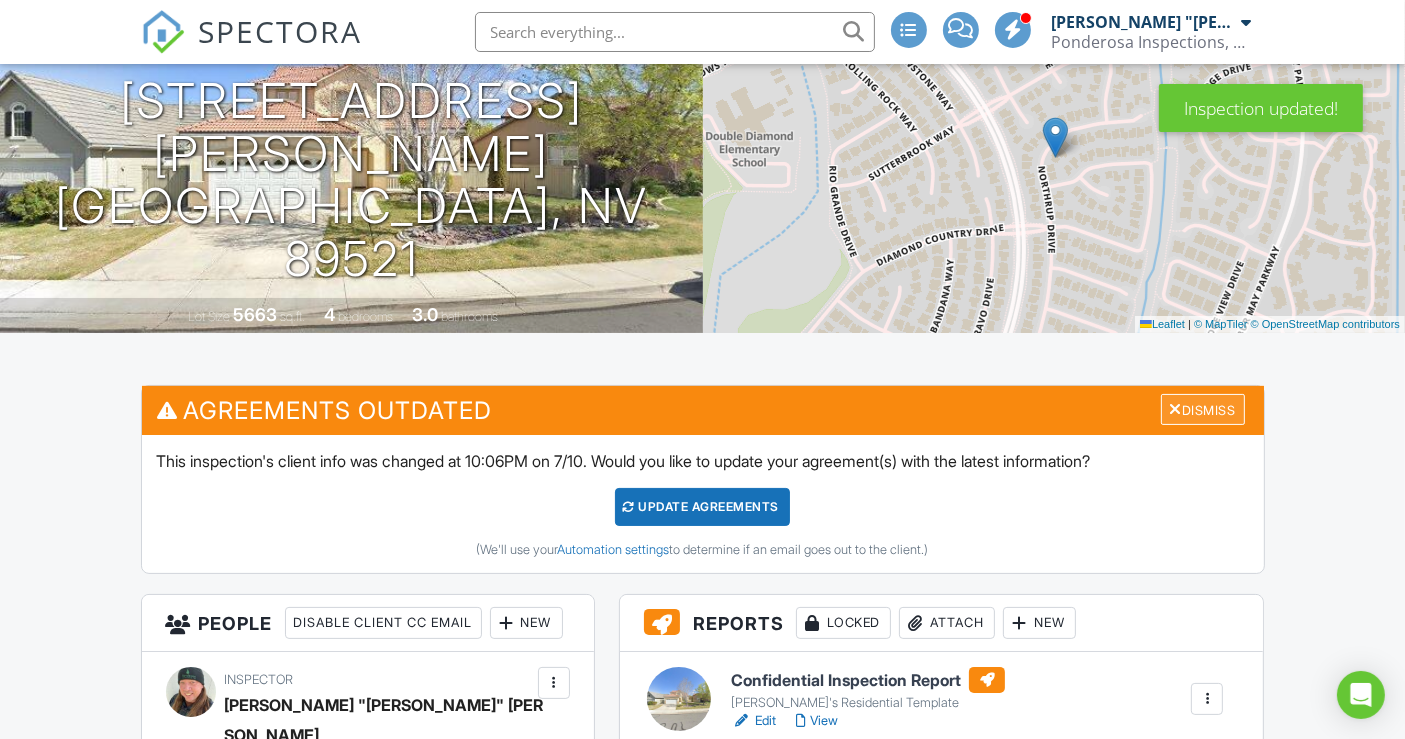 click on "Dismiss" at bounding box center [1203, 409] 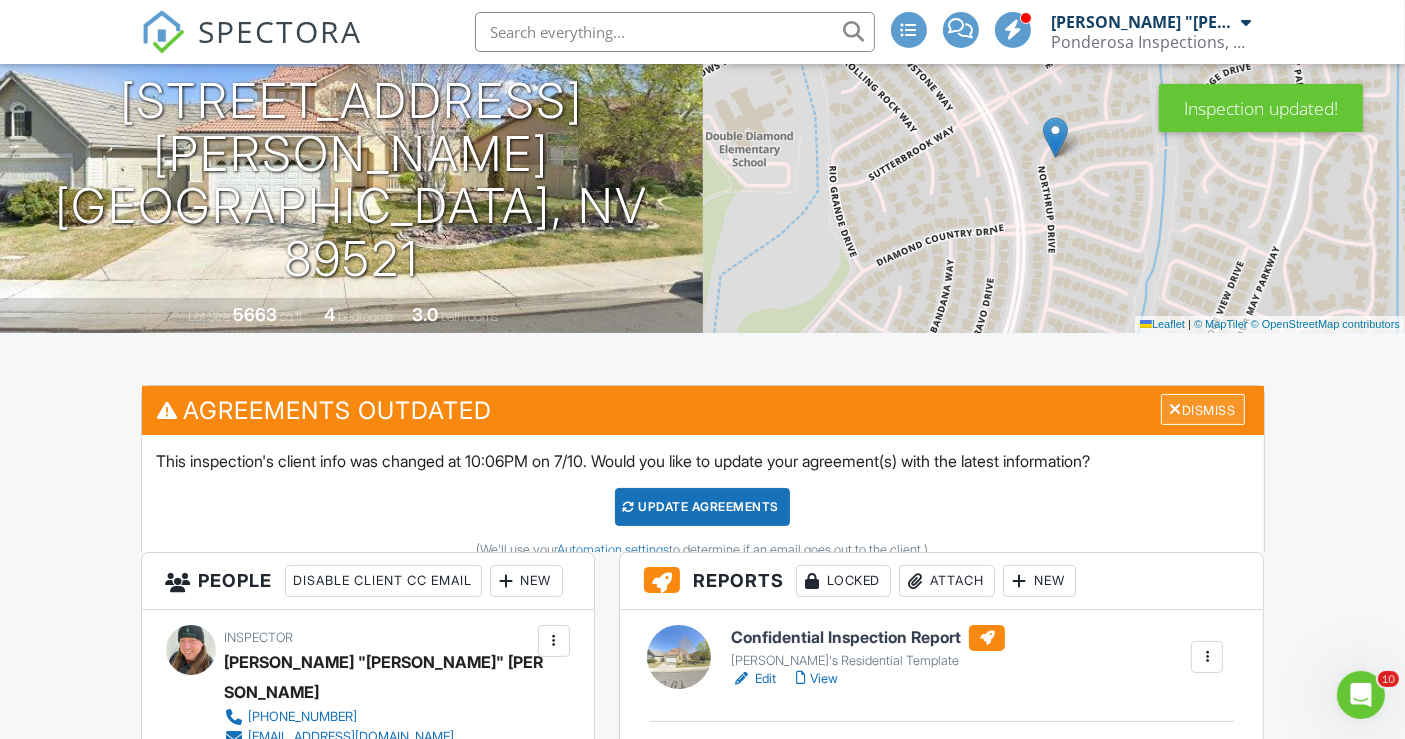 scroll, scrollTop: 0, scrollLeft: 0, axis: both 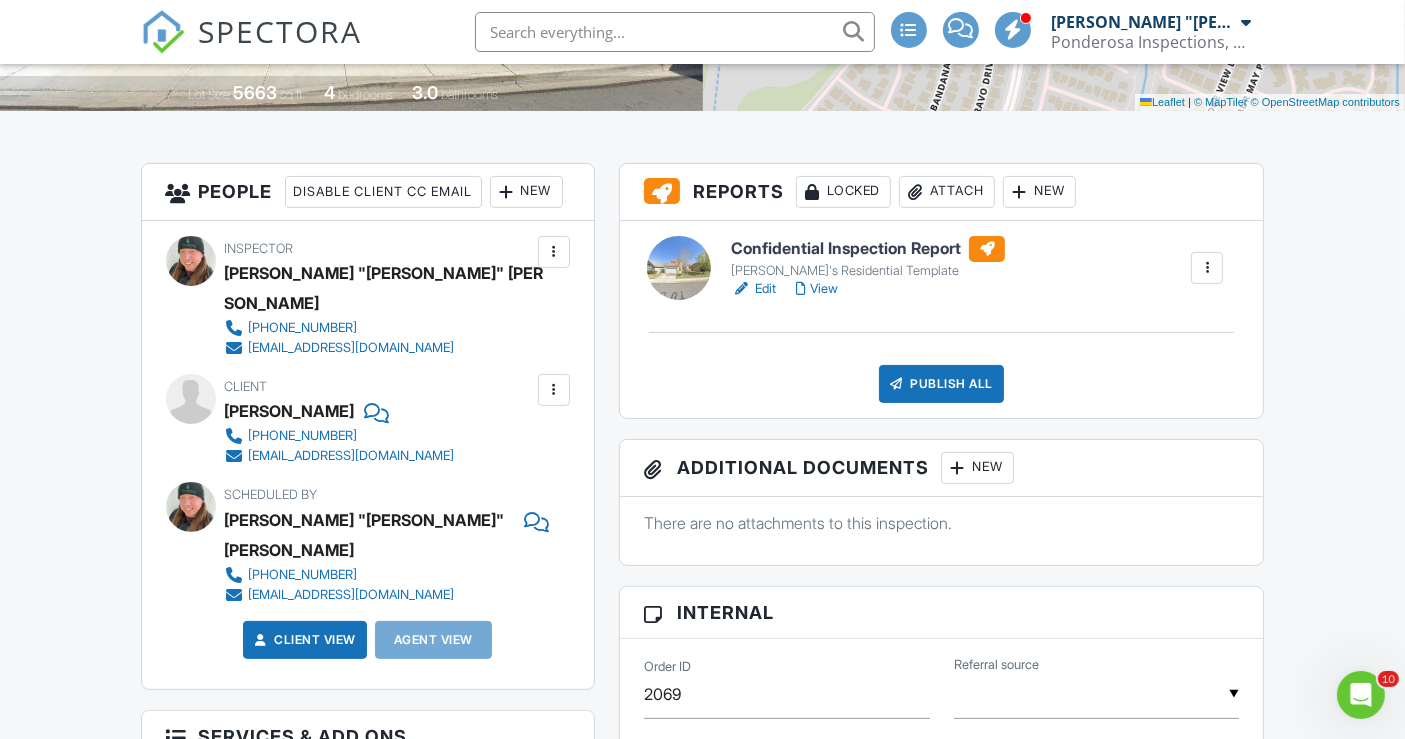 click on "New" at bounding box center (977, 468) 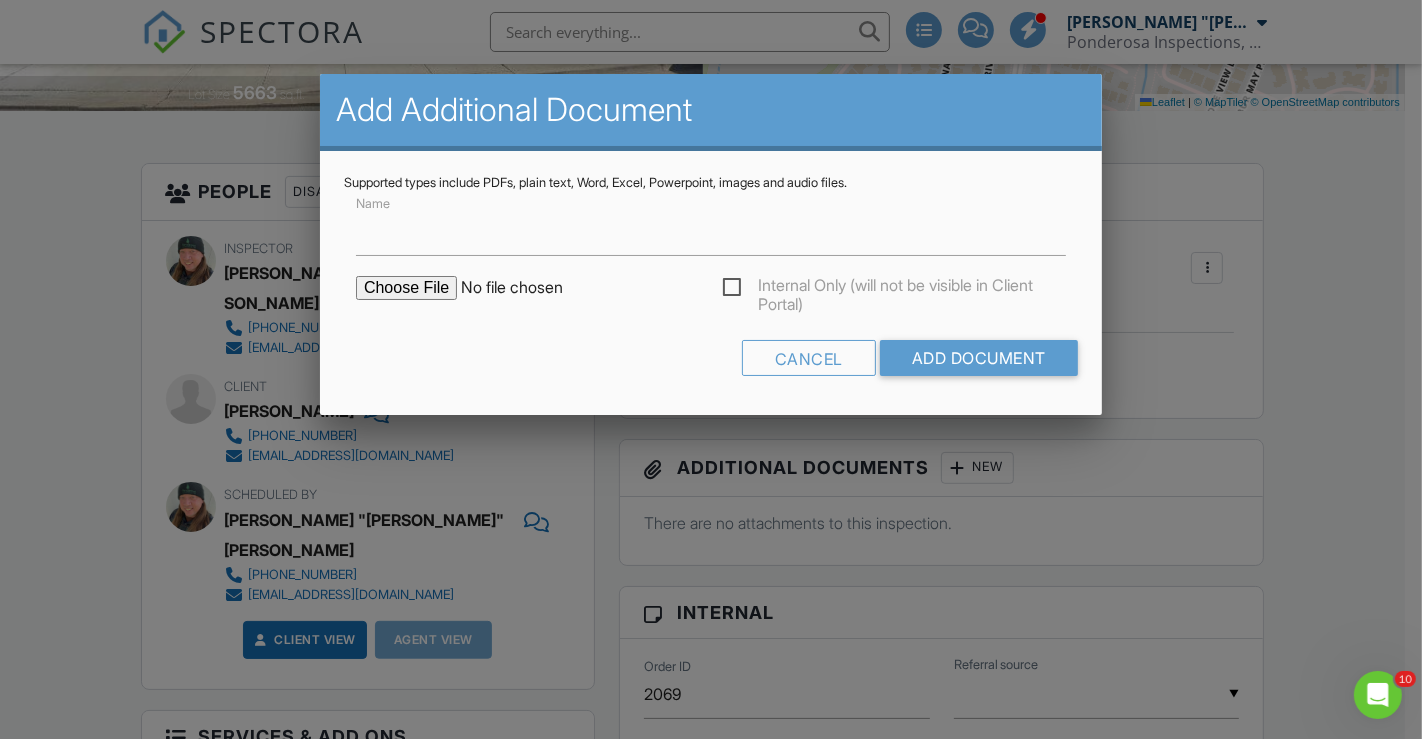 click at bounding box center [526, 288] 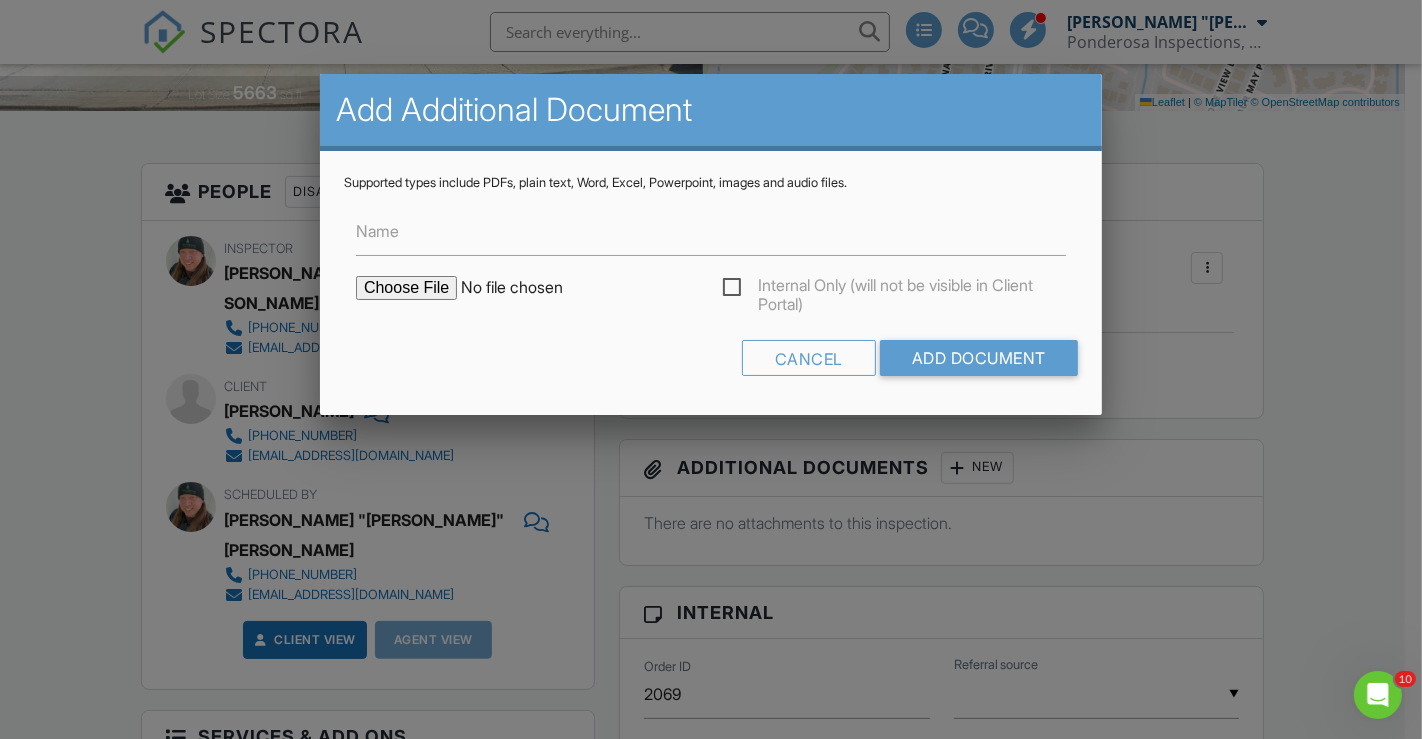 type on "C:\fakepath\Inspection Contract Rev 1021 - 9748 Northrup Drive.pdf" 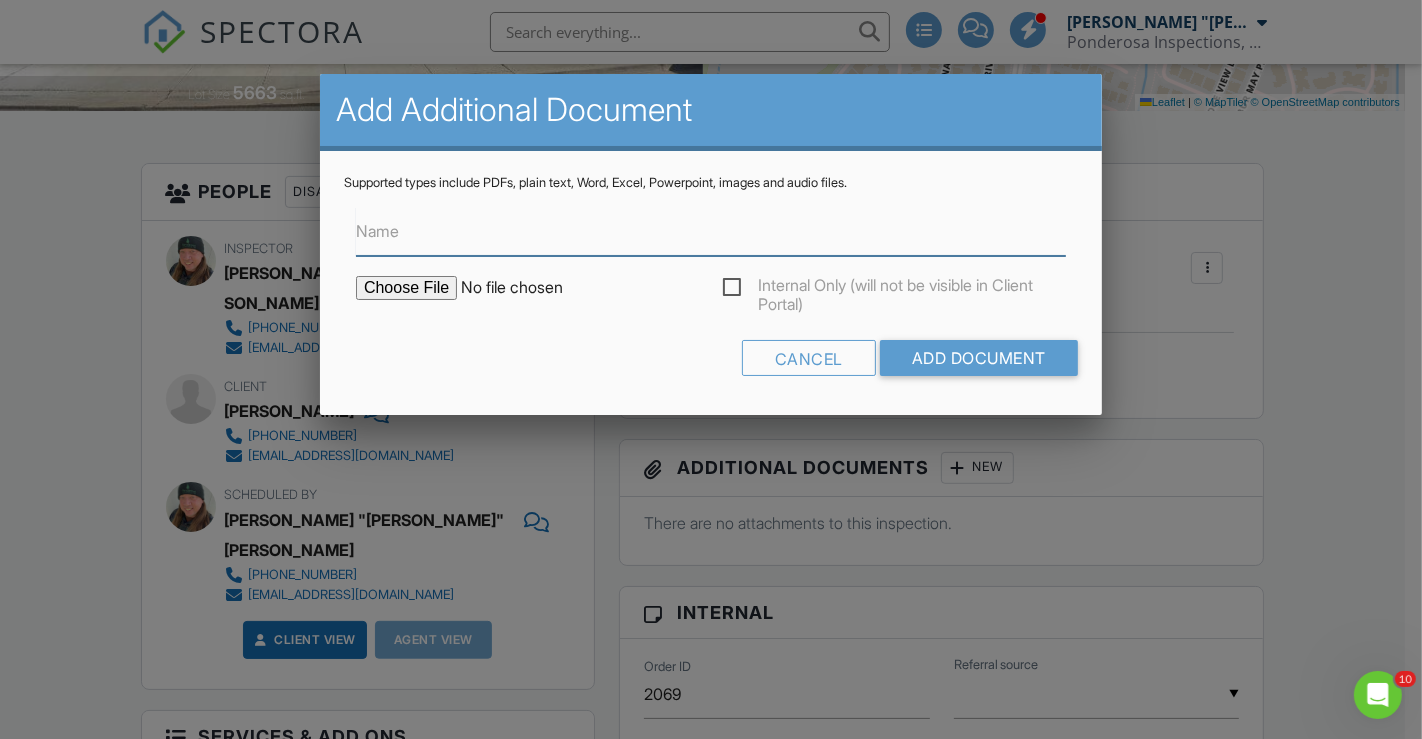 click on "Name" at bounding box center (711, 231) 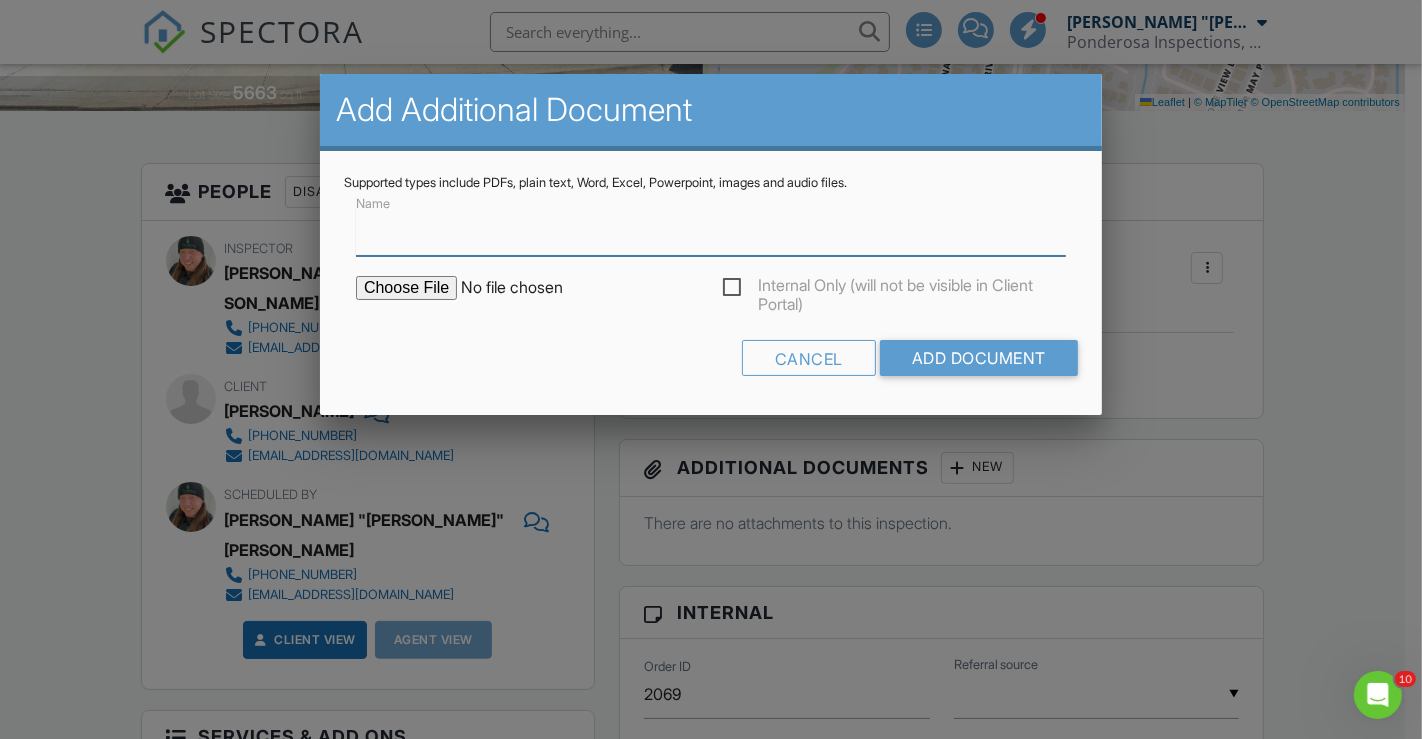 type on "Inspection Contract" 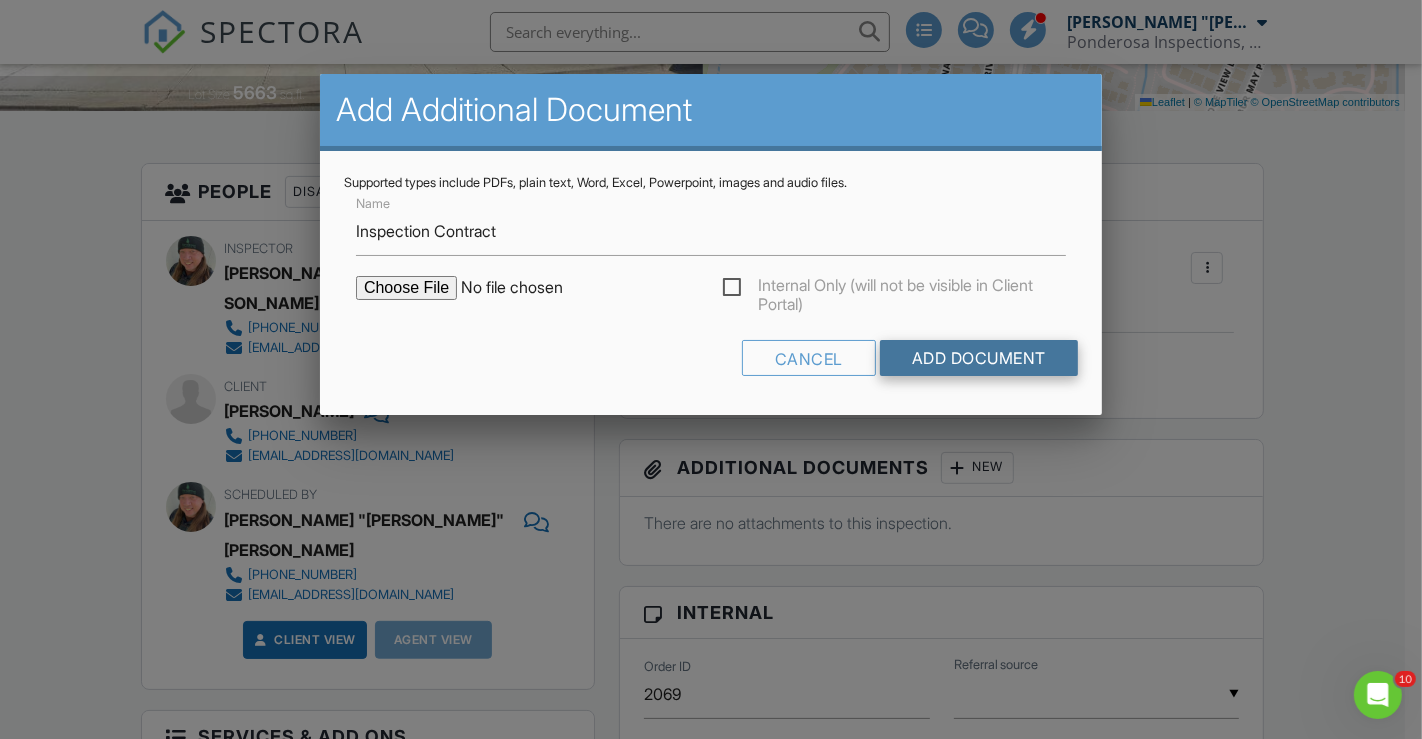 click on "Add Document" at bounding box center [979, 358] 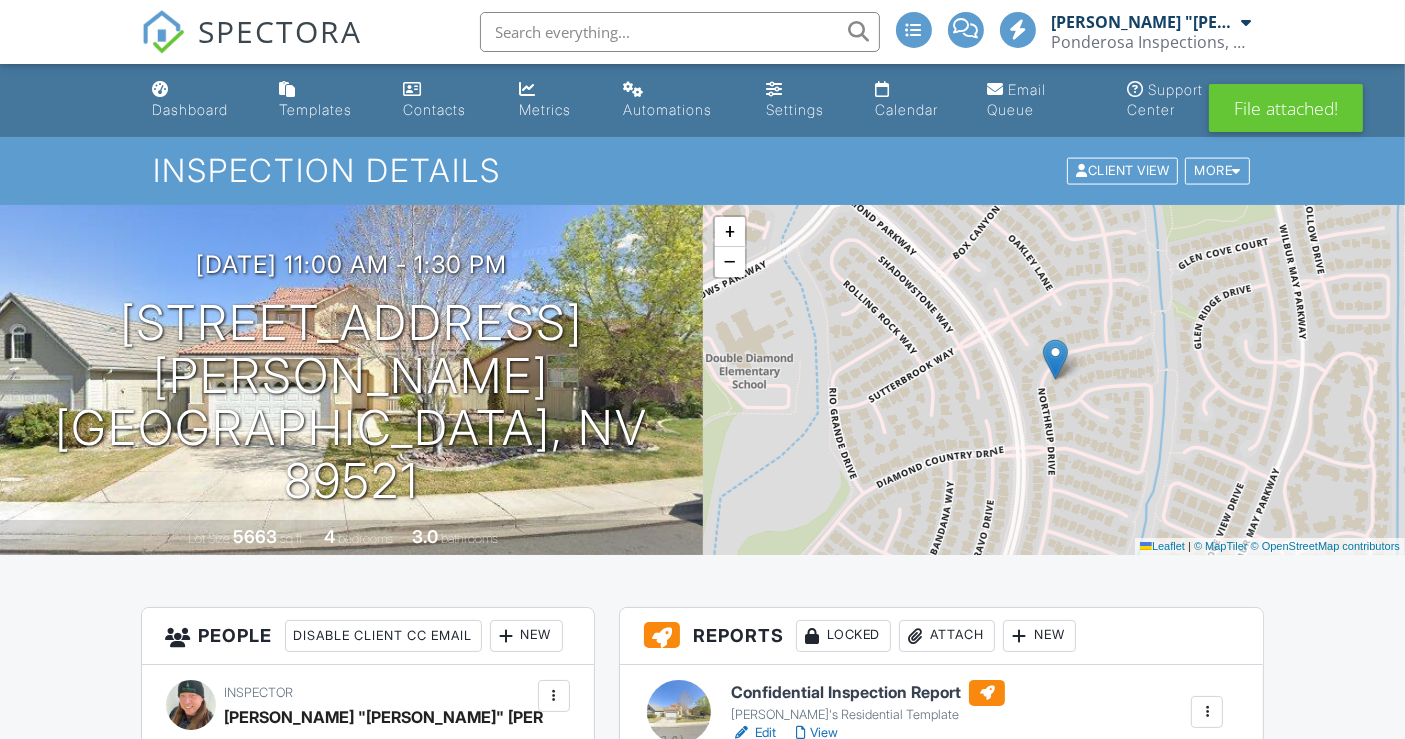 scroll, scrollTop: 466, scrollLeft: 0, axis: vertical 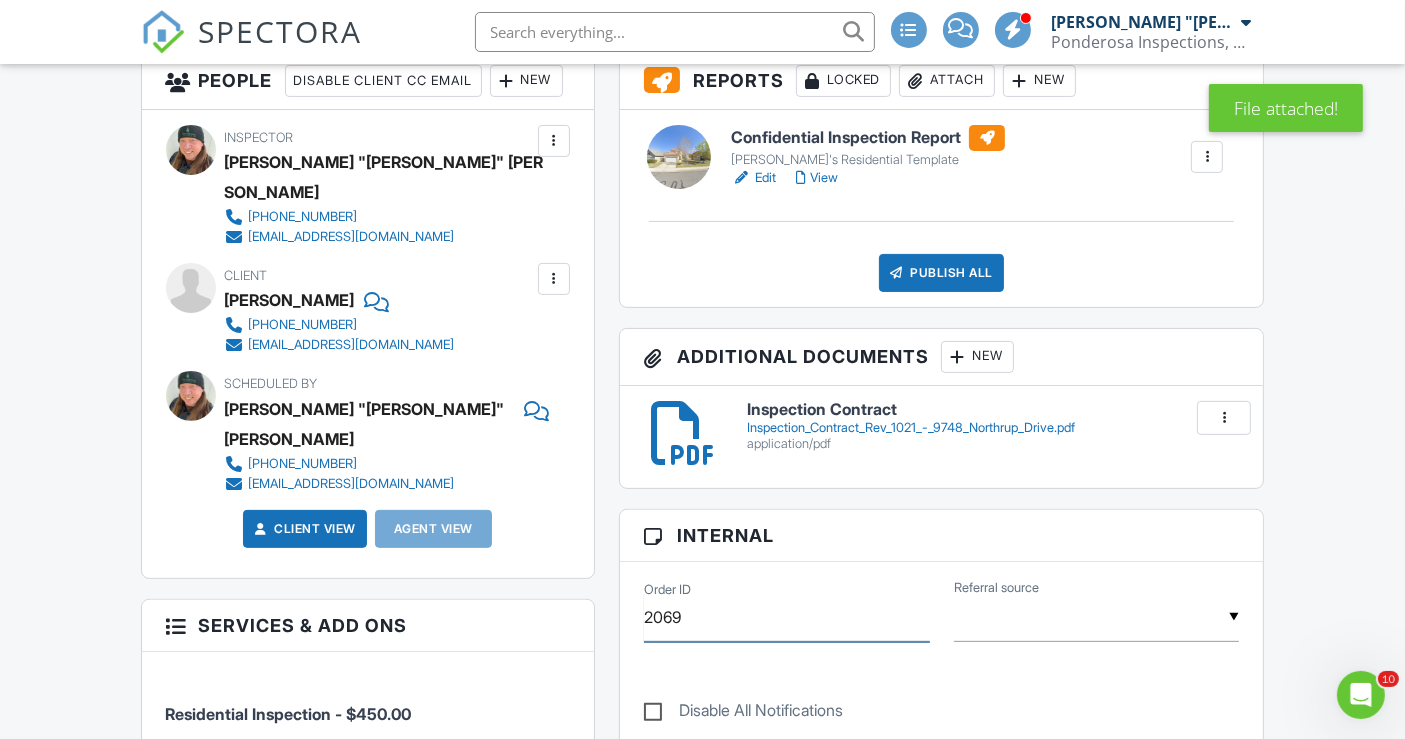 drag, startPoint x: 642, startPoint y: 605, endPoint x: 700, endPoint y: 607, distance: 58.034473 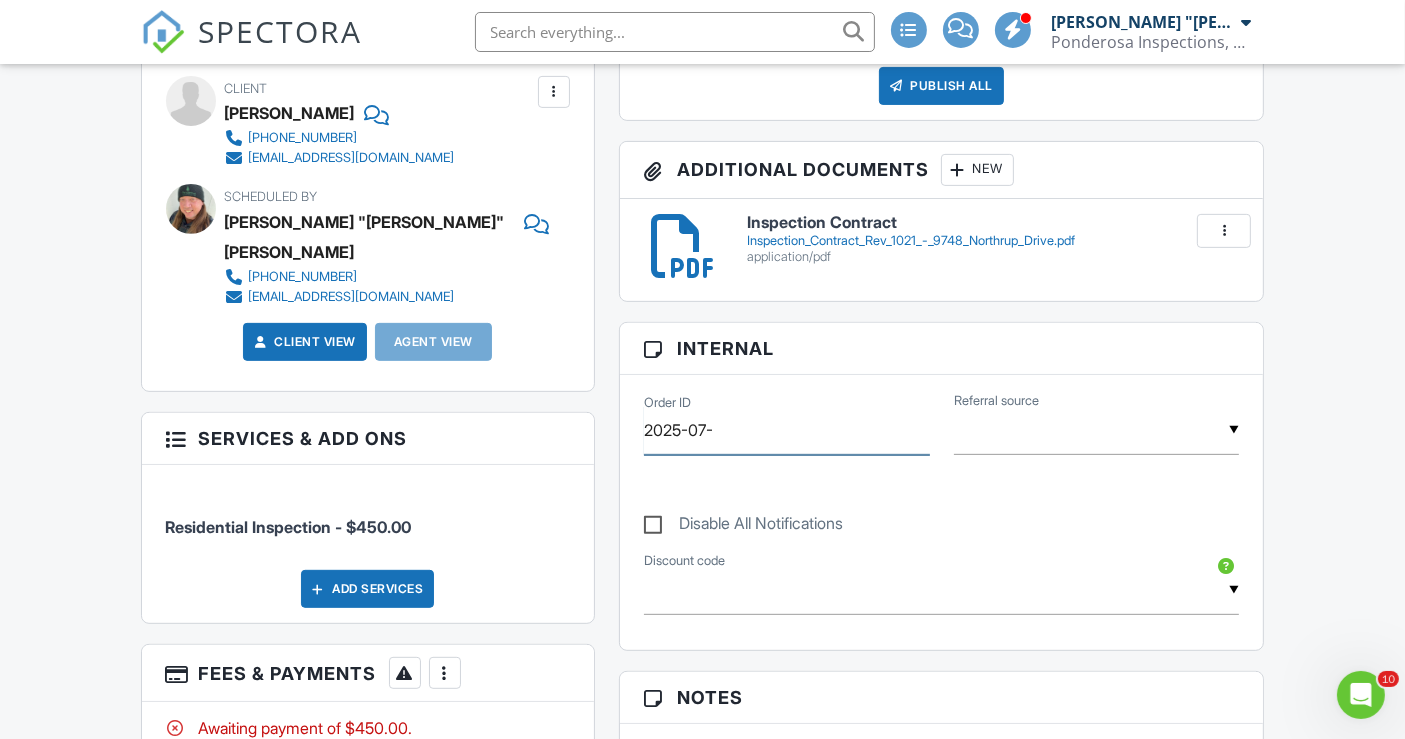 scroll, scrollTop: 777, scrollLeft: 0, axis: vertical 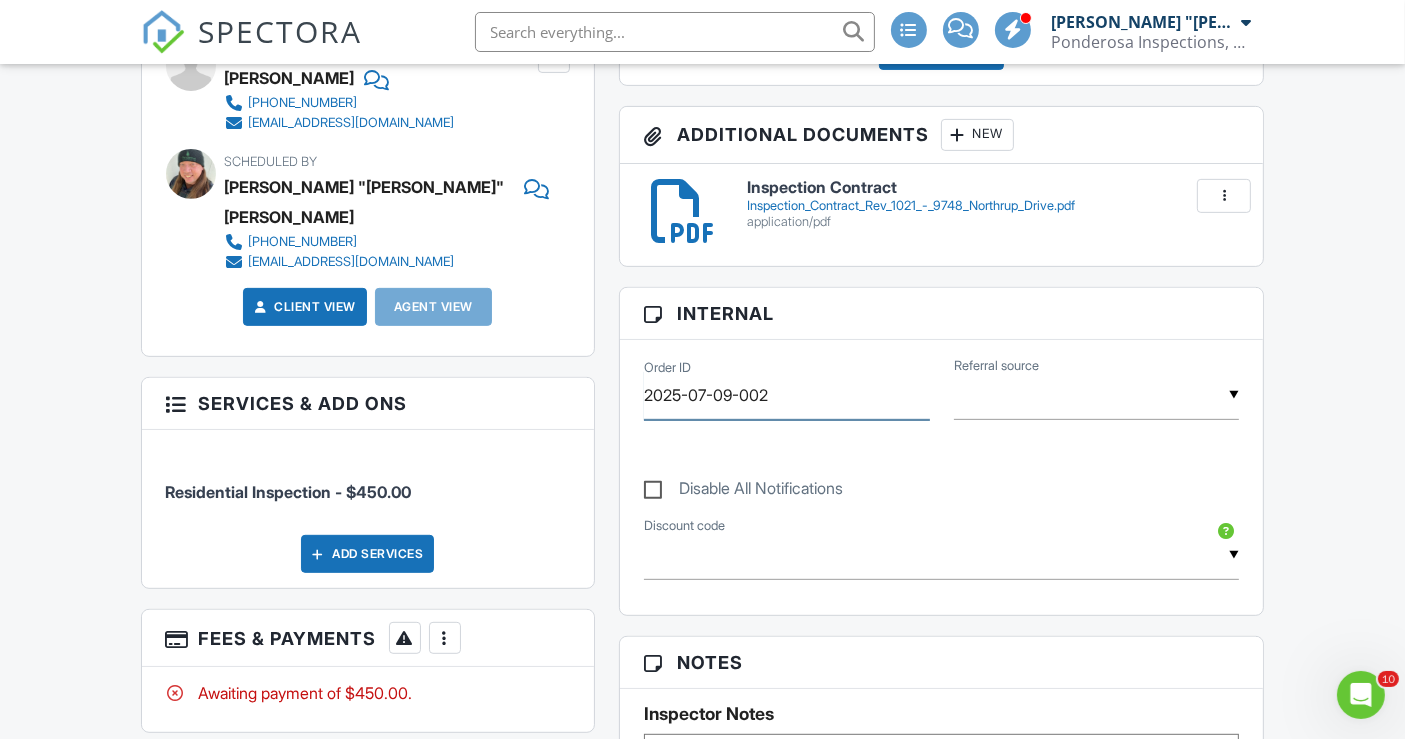 type on "2025-07-09-002" 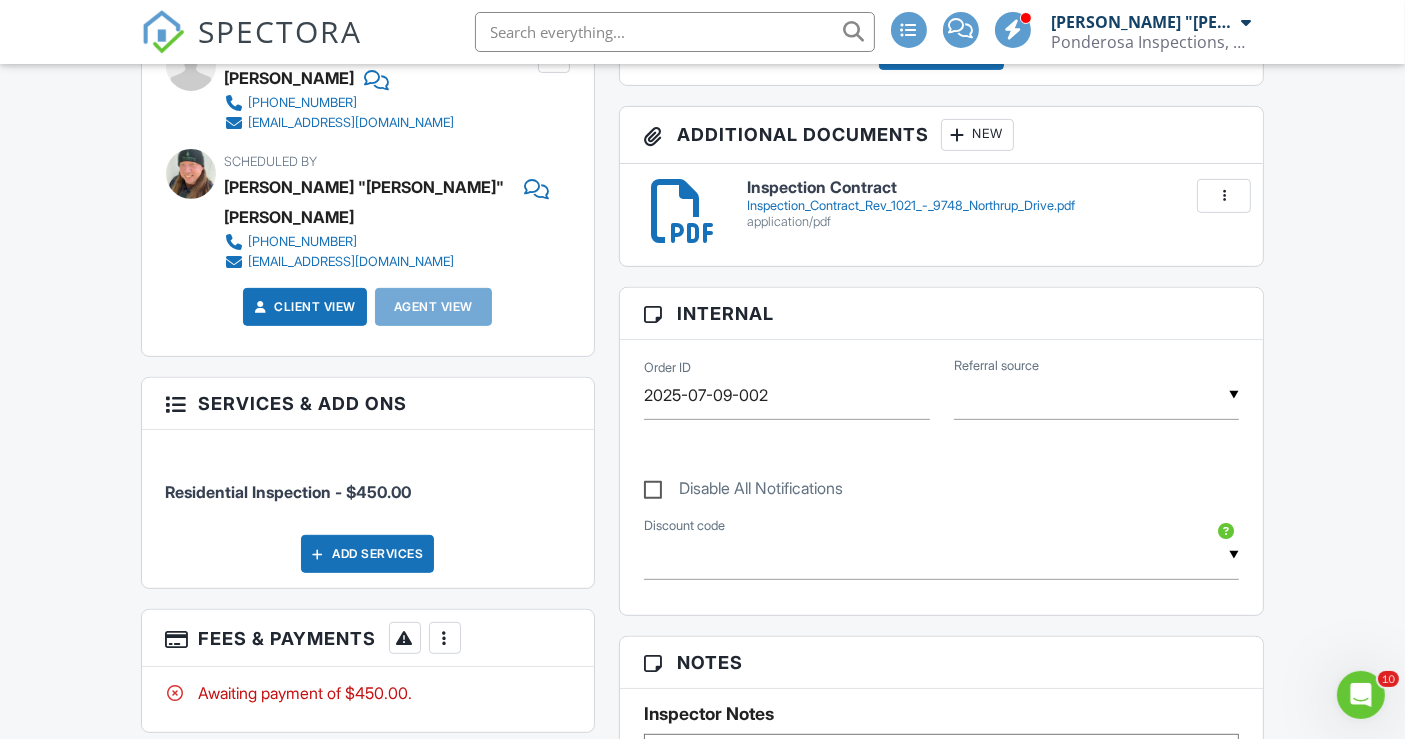 click on "▼ Real Estate Agent Internet Search Relocation Company Past Customer Other
Real Estate Agent
Internet Search
Relocation Company
Past Customer
Other" at bounding box center (1097, 395) 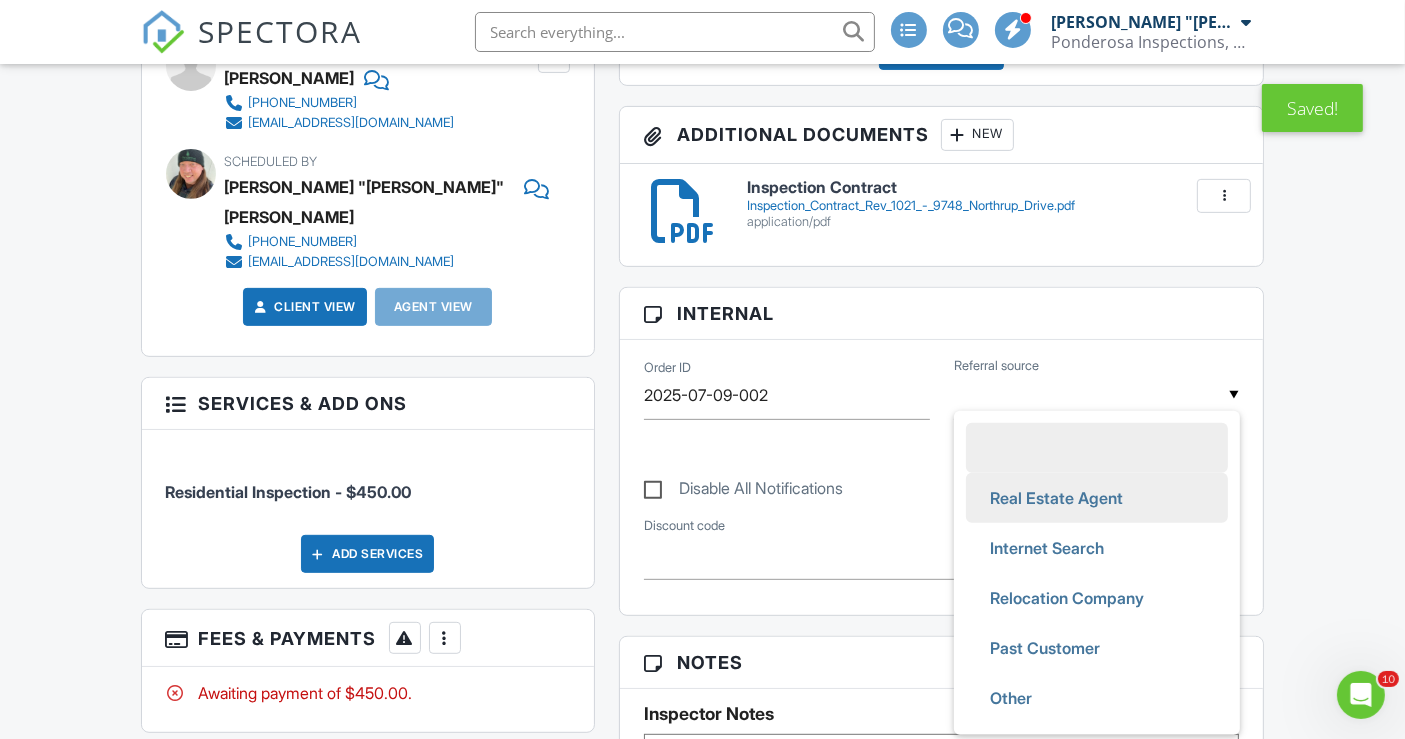 click on "Real Estate Agent" at bounding box center (1056, 498) 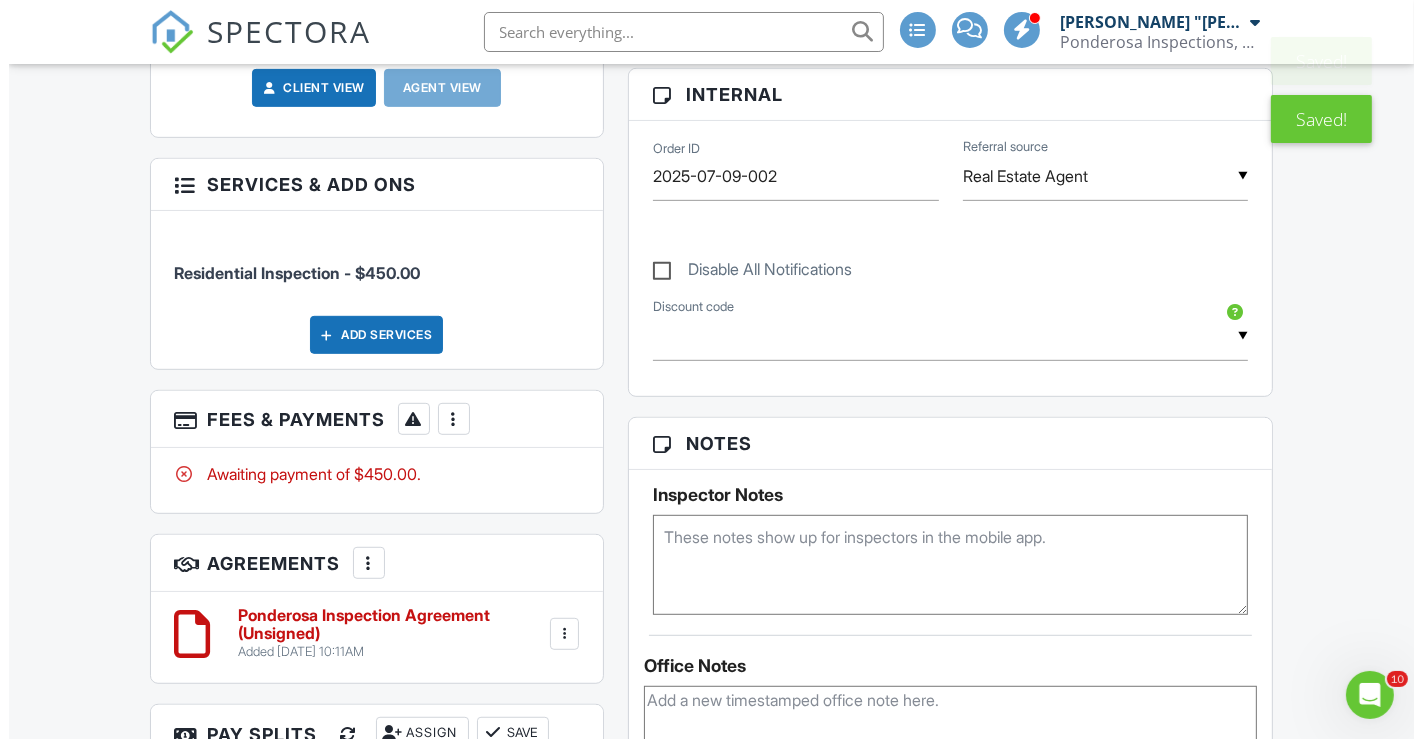 scroll, scrollTop: 1000, scrollLeft: 0, axis: vertical 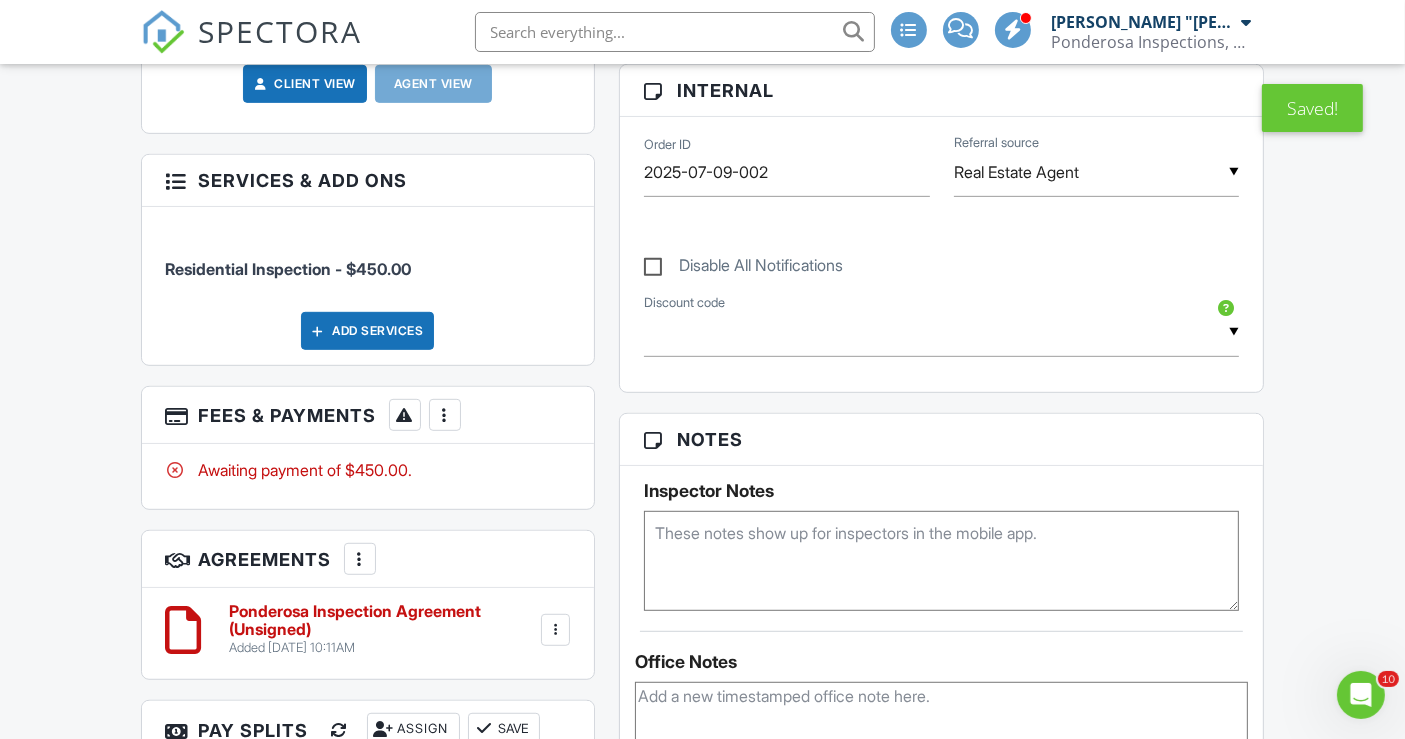 click at bounding box center (445, 415) 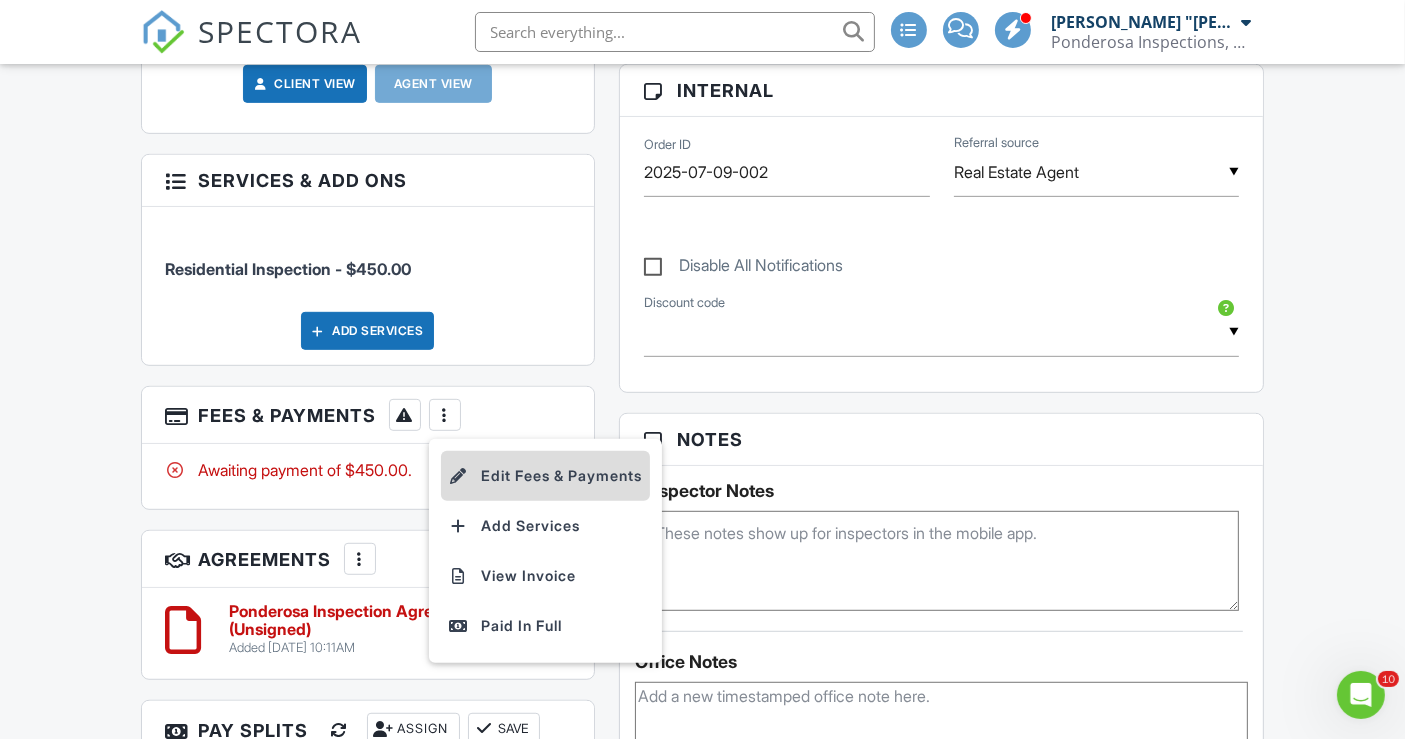 click on "Edit Fees & Payments" at bounding box center [545, 476] 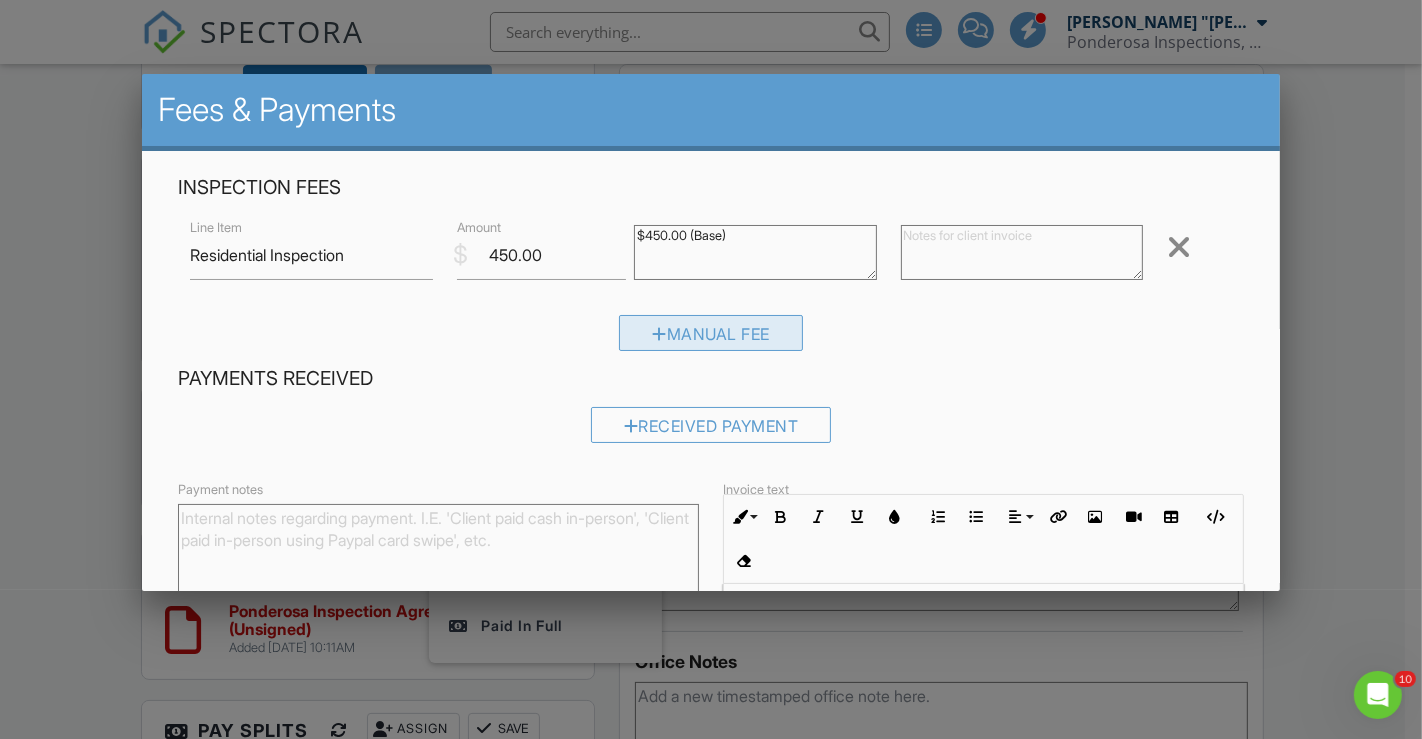 click on "Manual Fee" at bounding box center (711, 333) 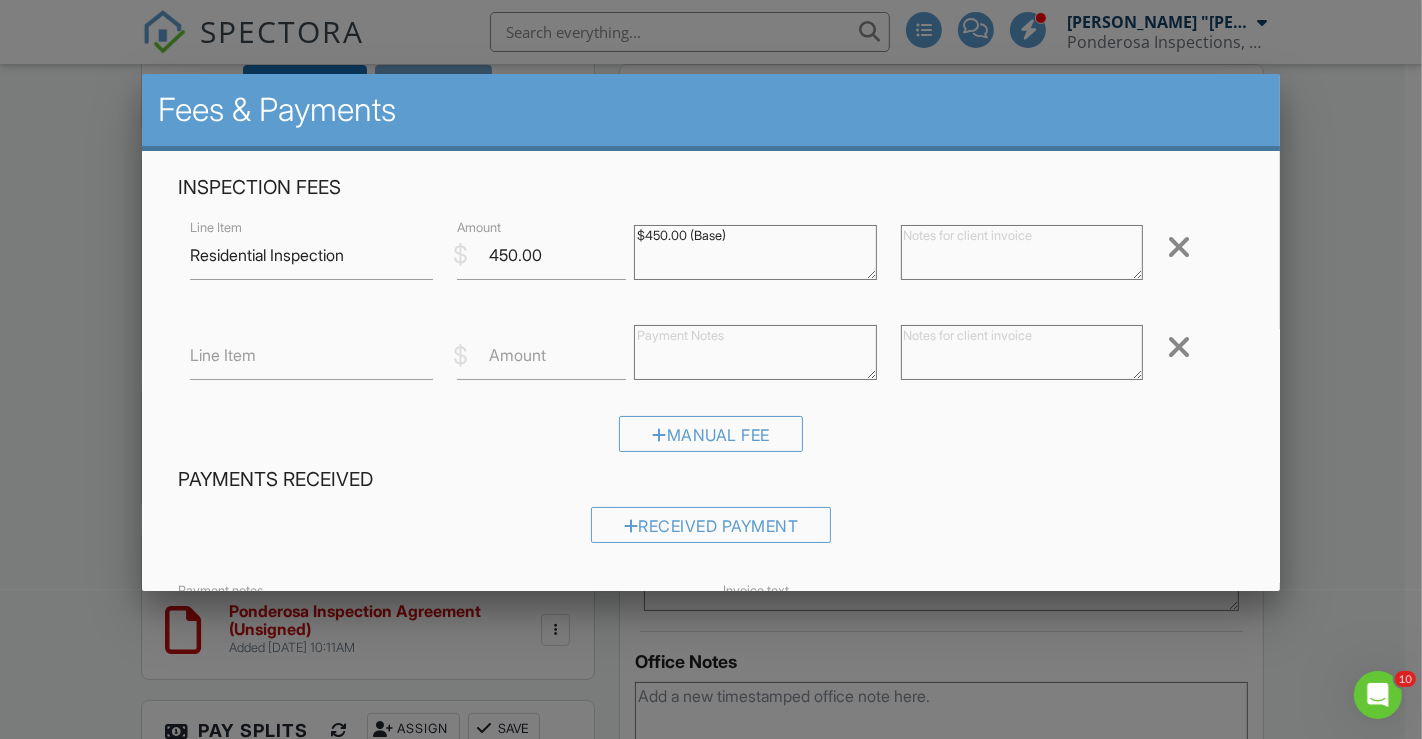 click at bounding box center (1179, 247) 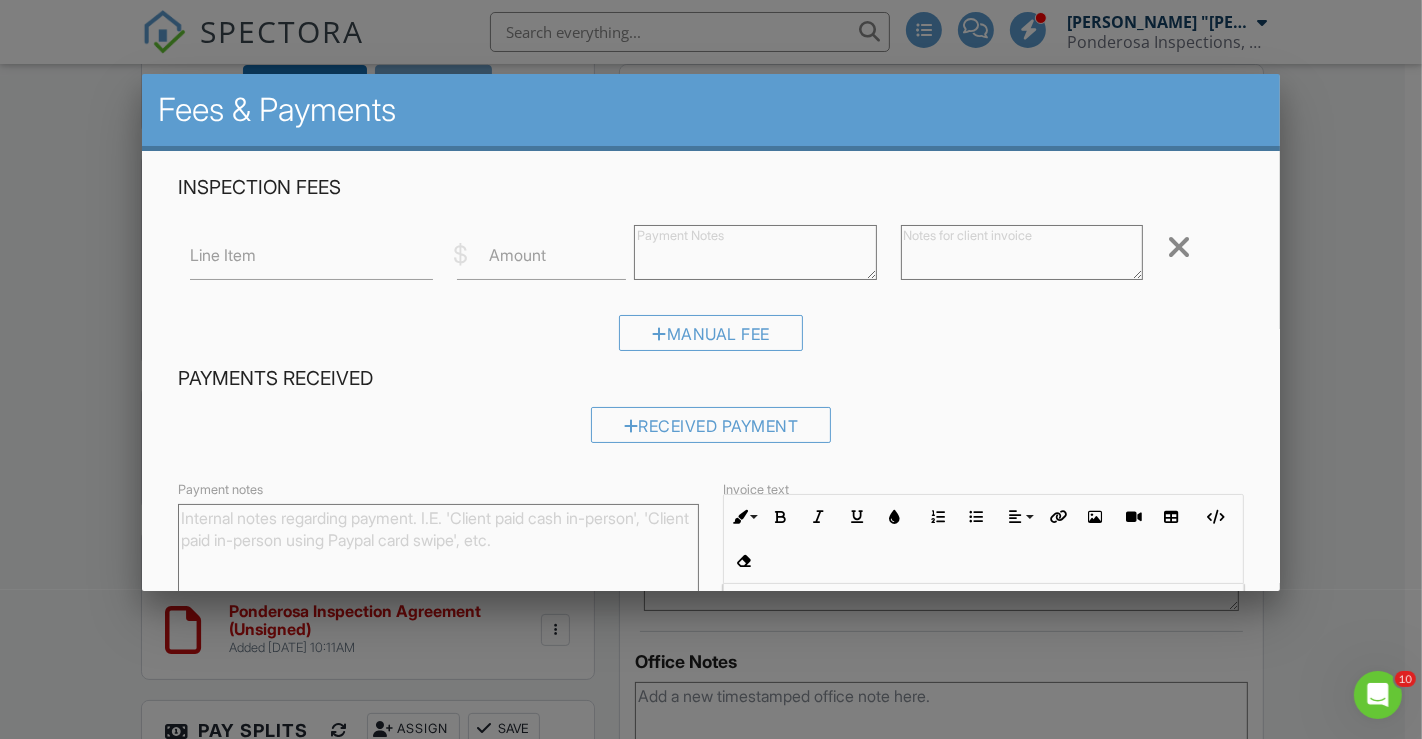 click at bounding box center [1179, 247] 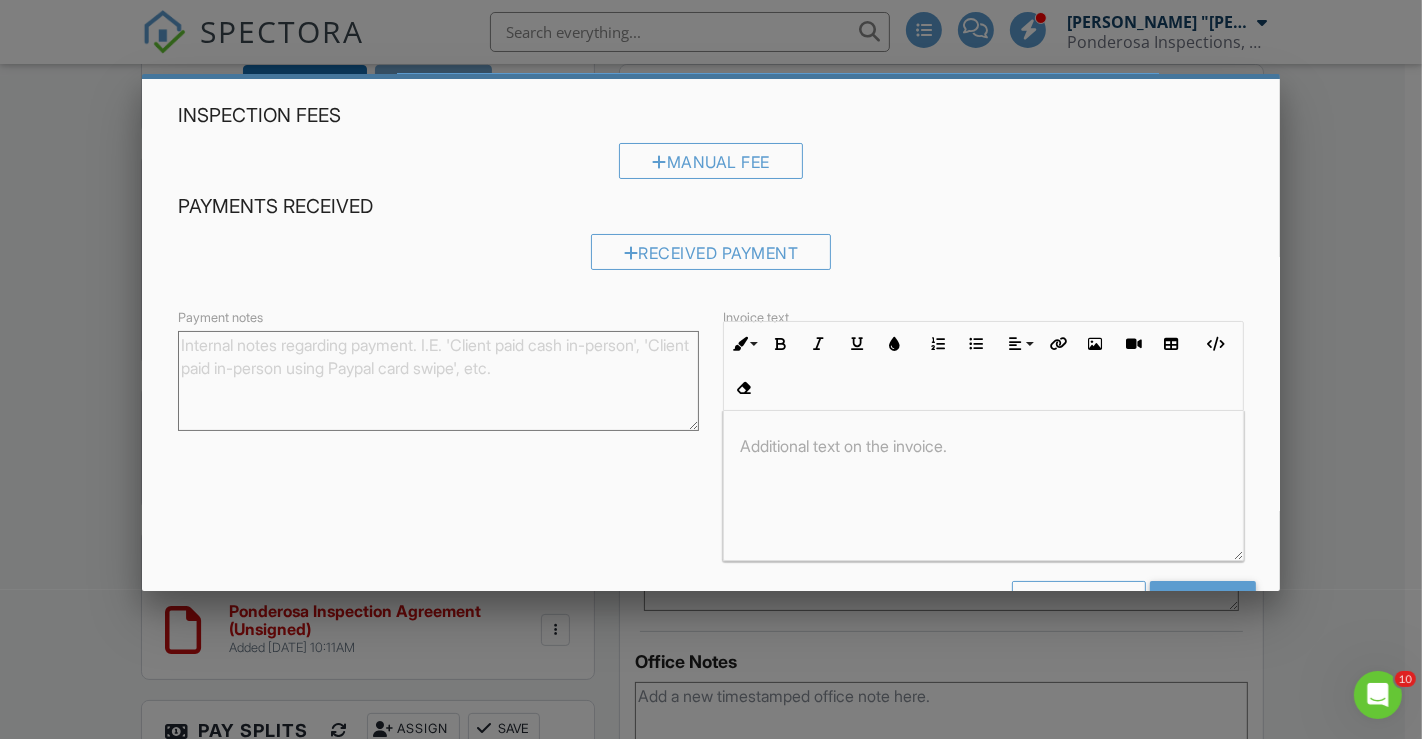 scroll, scrollTop: 135, scrollLeft: 0, axis: vertical 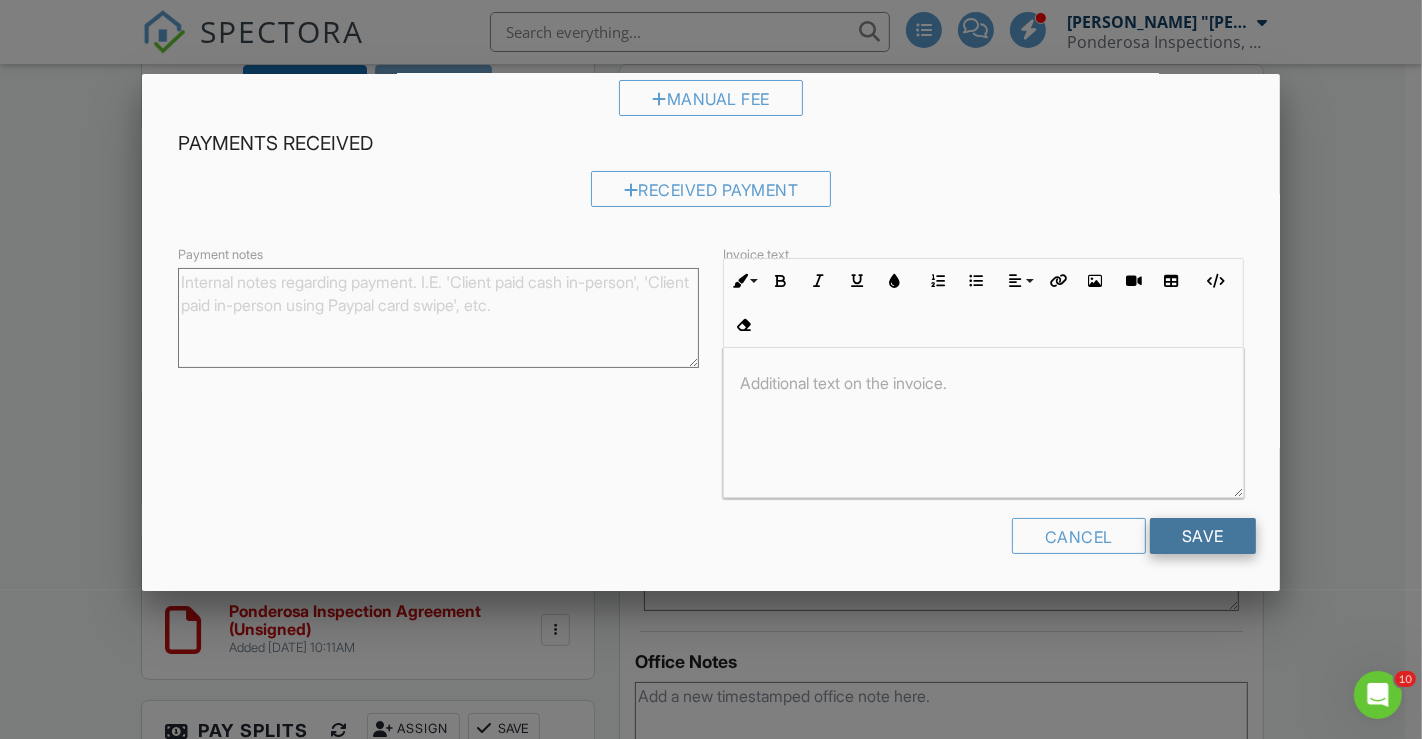 click on "Save" at bounding box center [1203, 536] 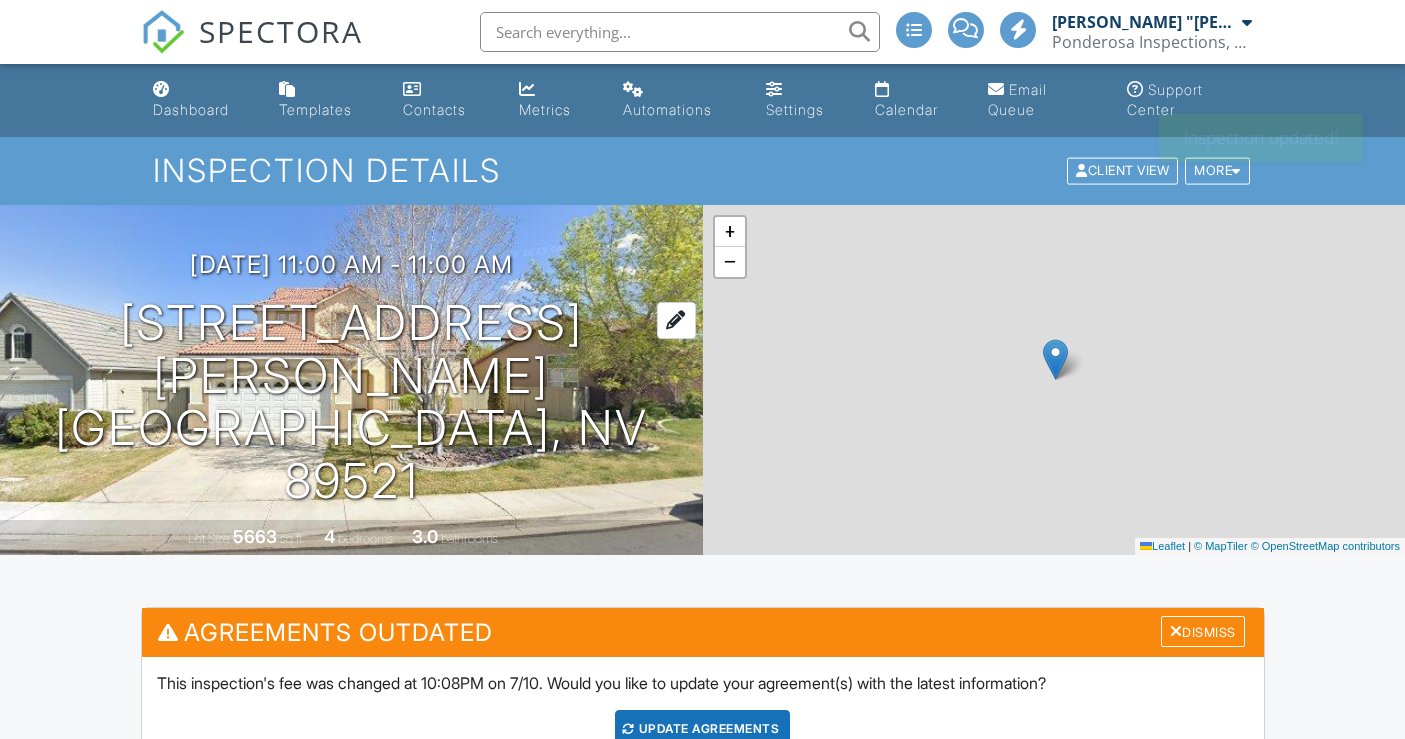 scroll, scrollTop: 0, scrollLeft: 0, axis: both 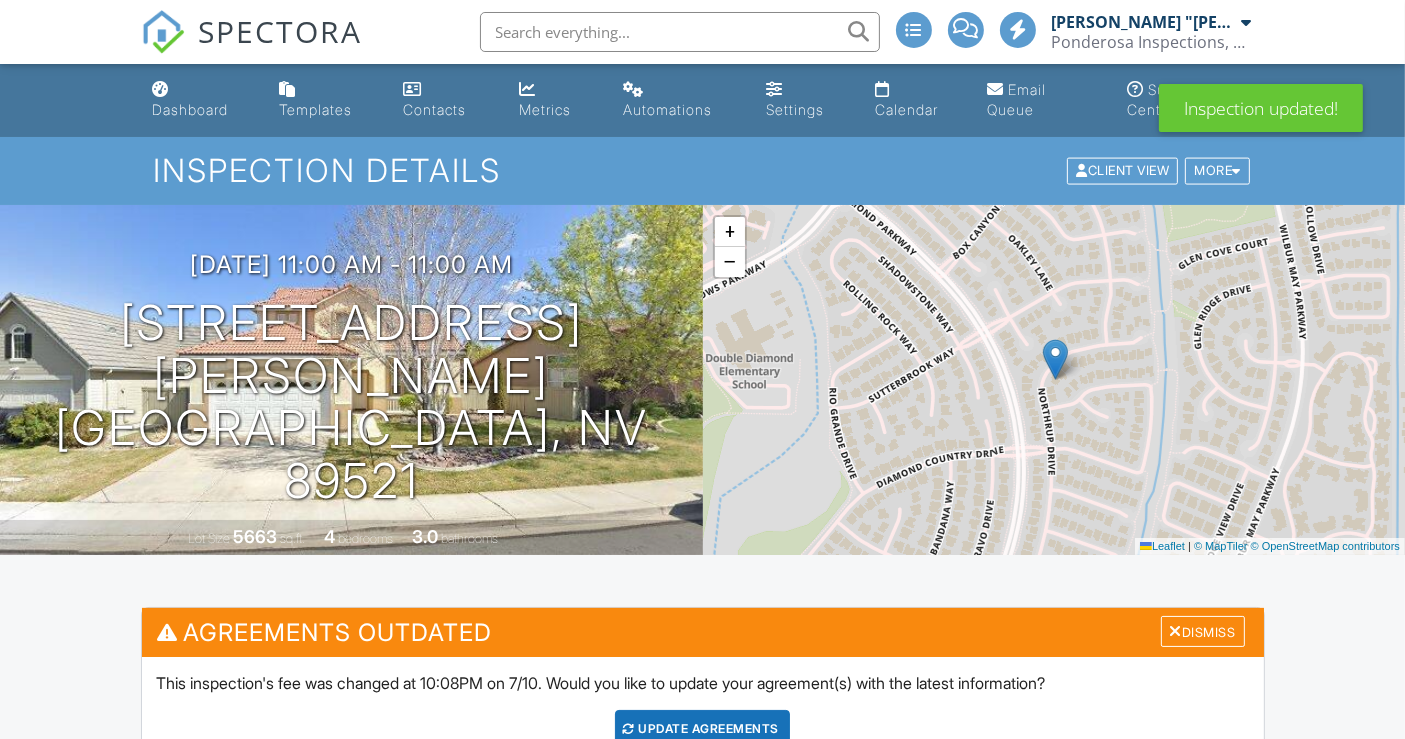click on "Dismiss" at bounding box center [1203, 631] 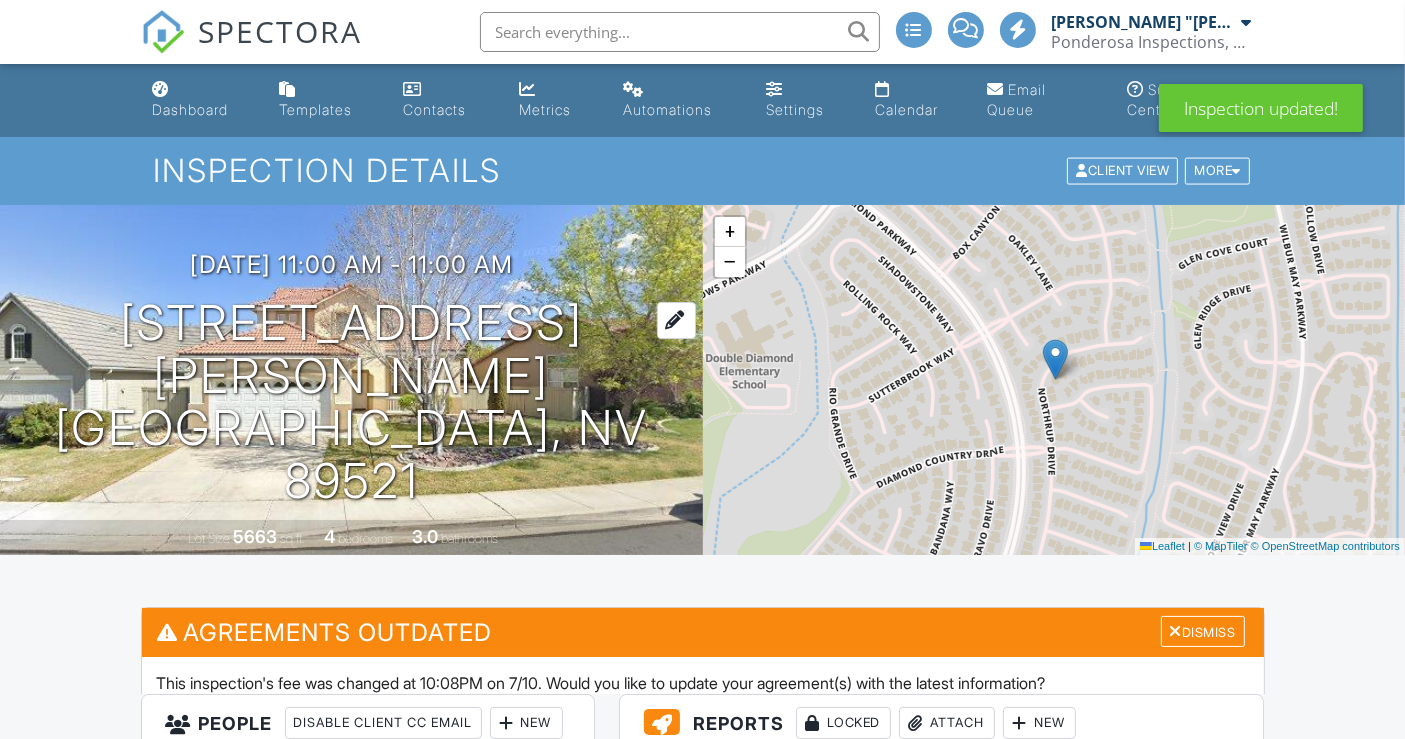 scroll, scrollTop: 0, scrollLeft: 0, axis: both 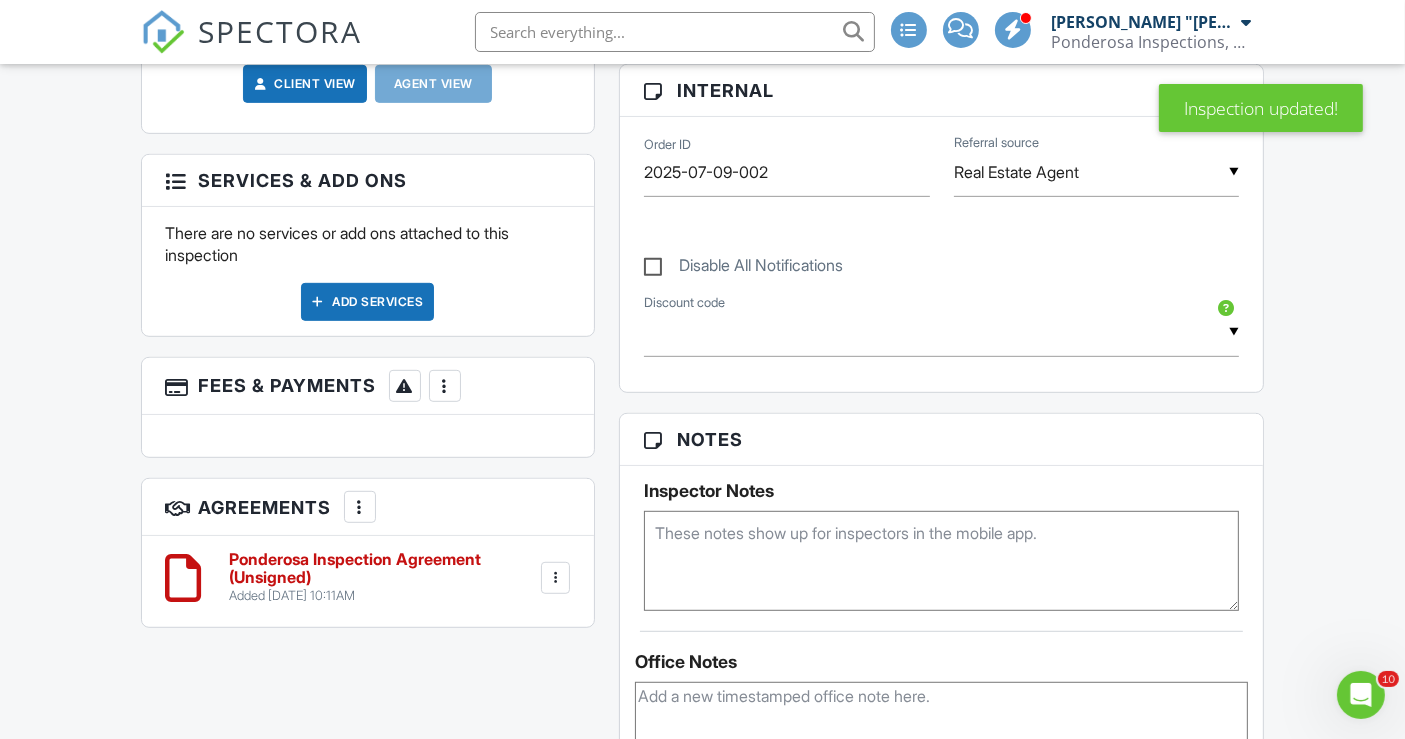 click at bounding box center [555, 578] 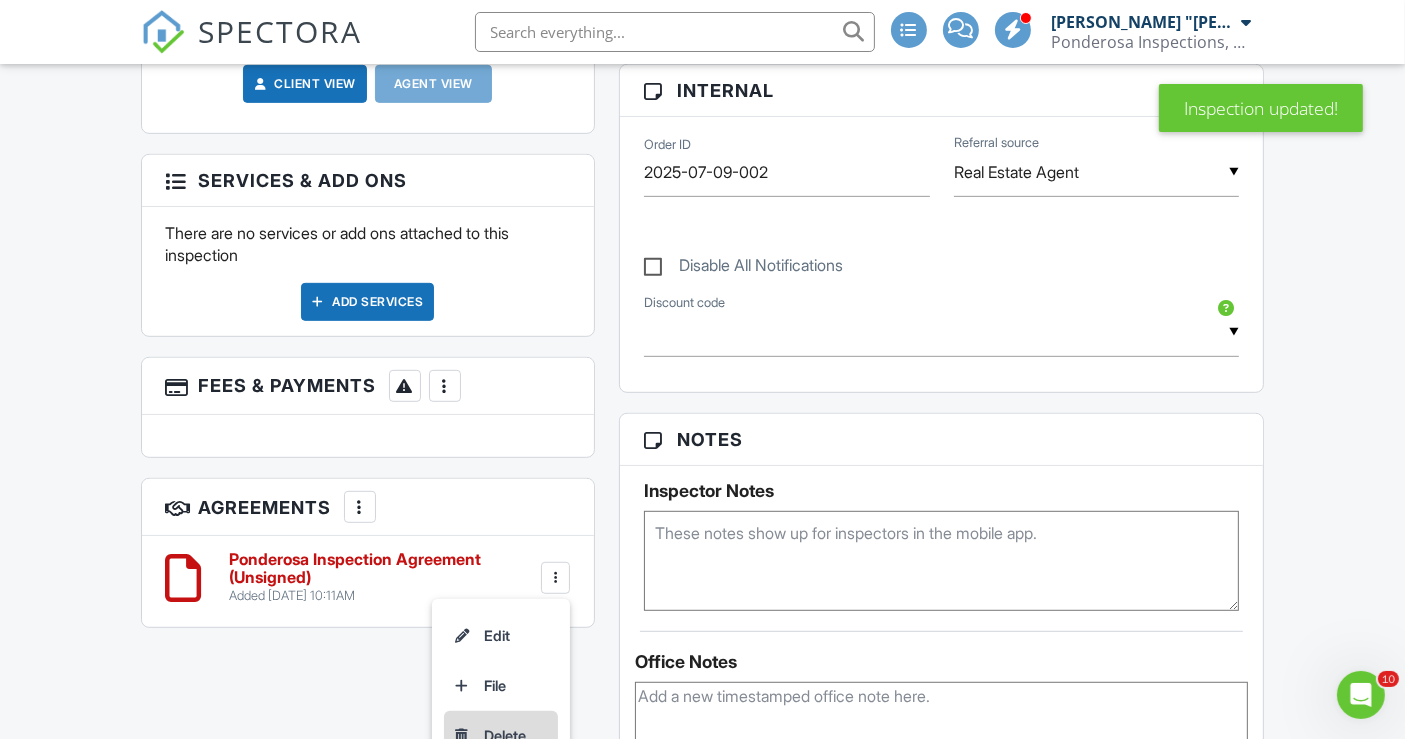 click on "Delete" at bounding box center (501, 736) 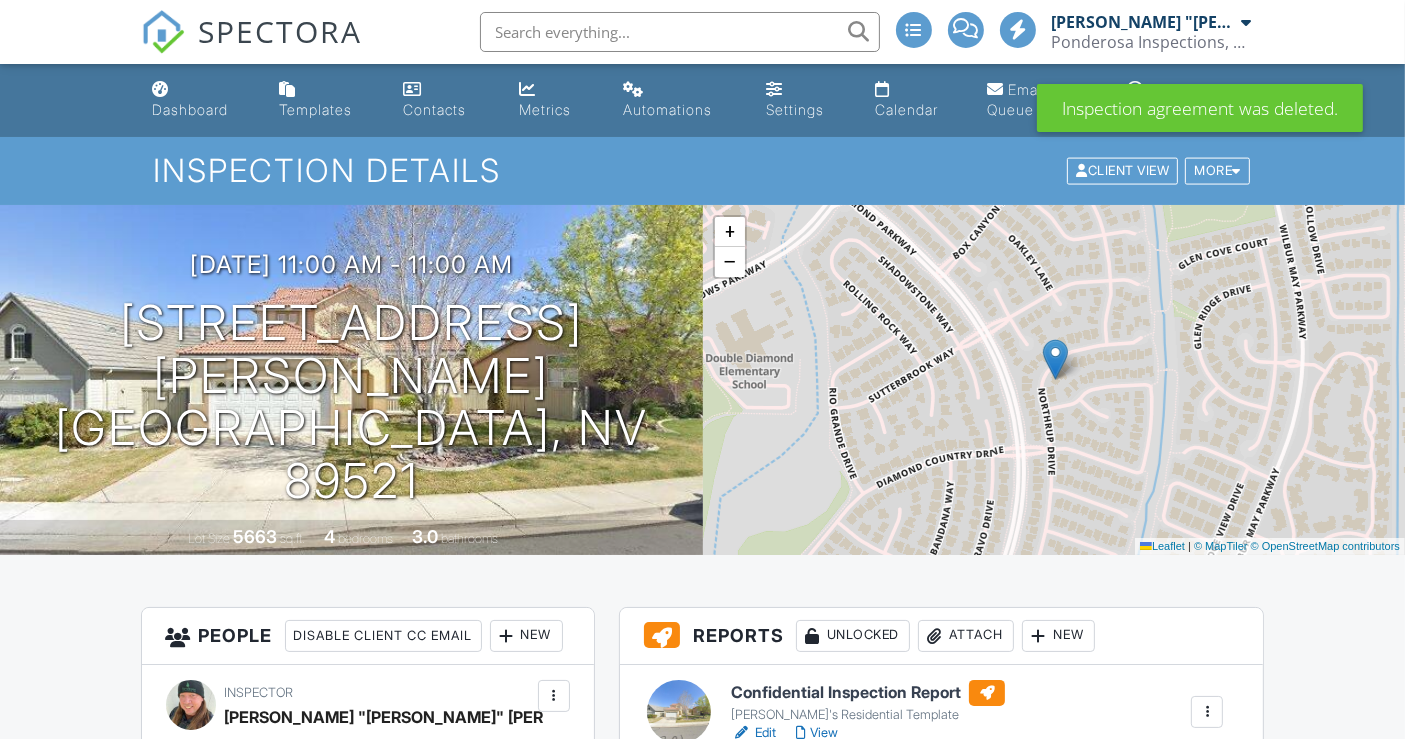 scroll, scrollTop: 666, scrollLeft: 0, axis: vertical 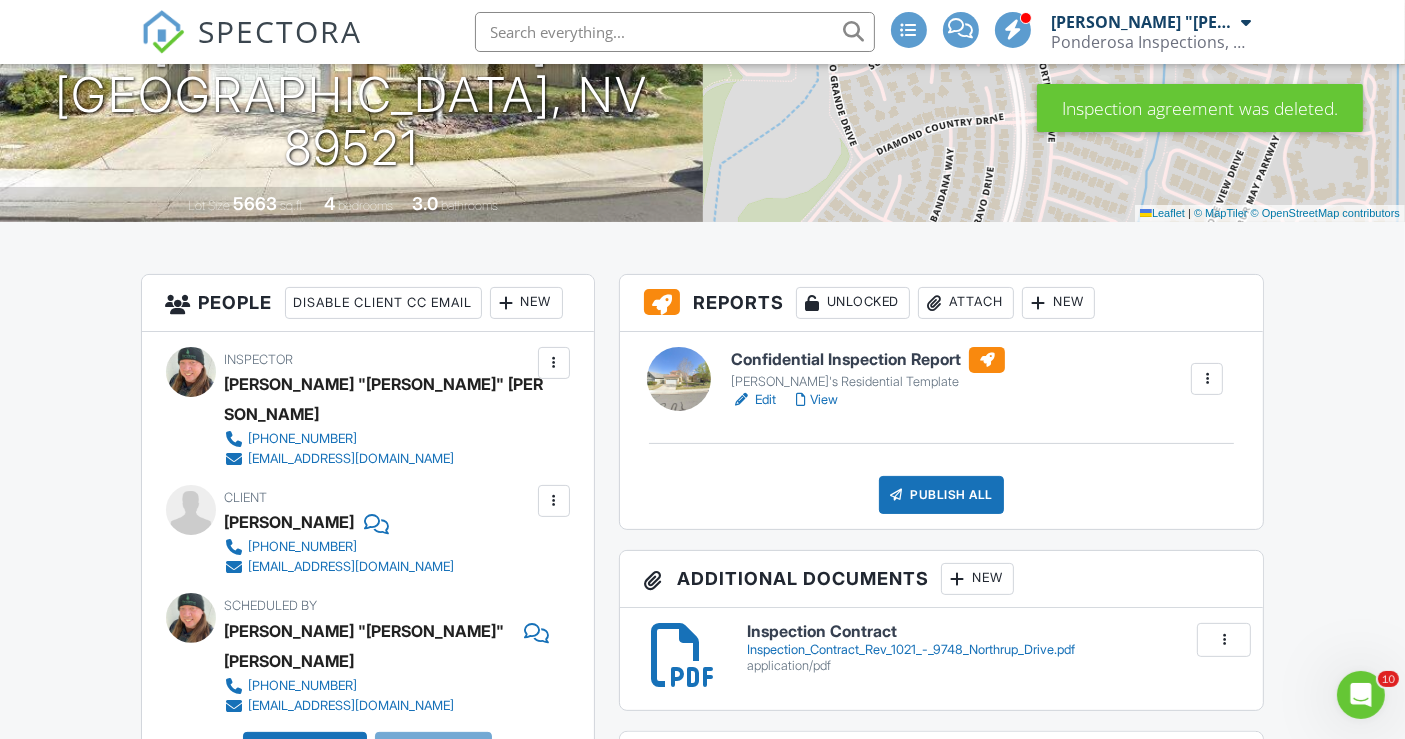 click on "New" at bounding box center [526, 303] 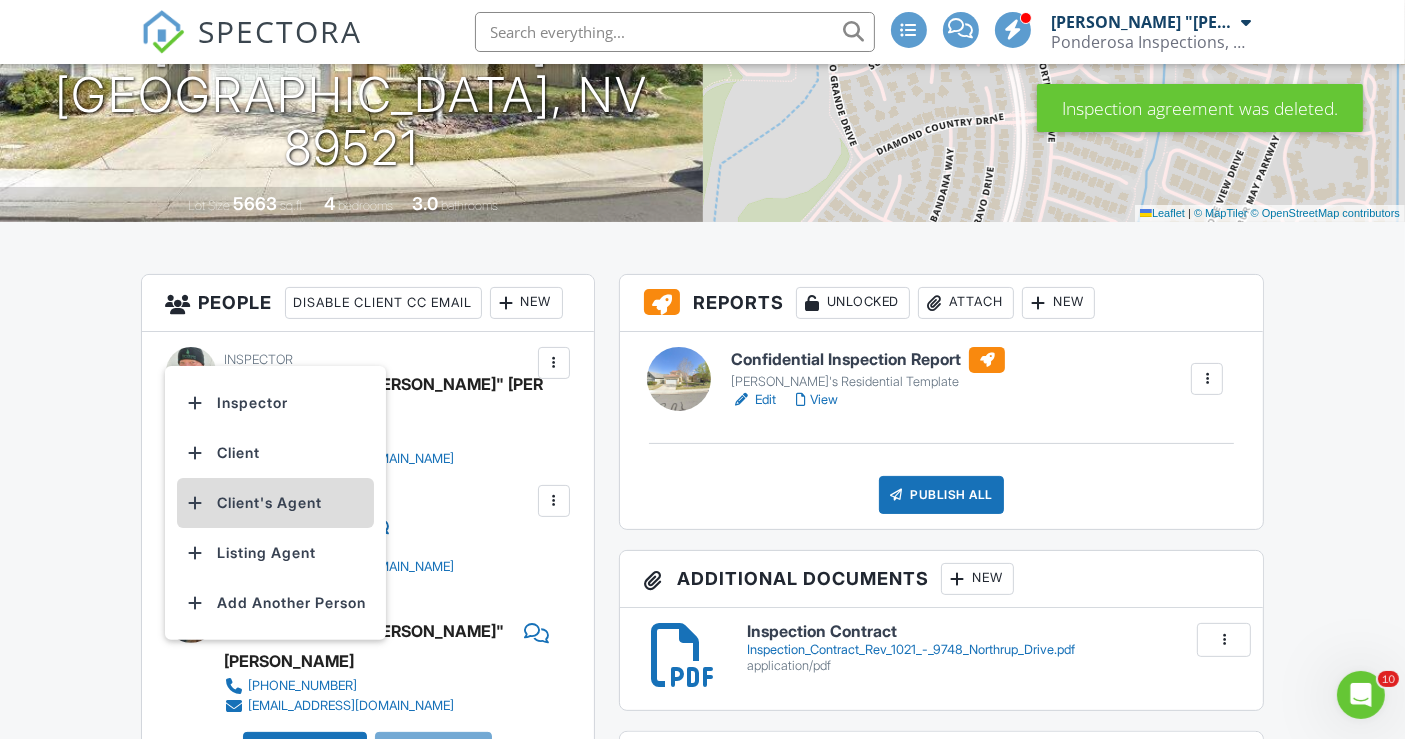 click on "Client's Agent" at bounding box center (275, 503) 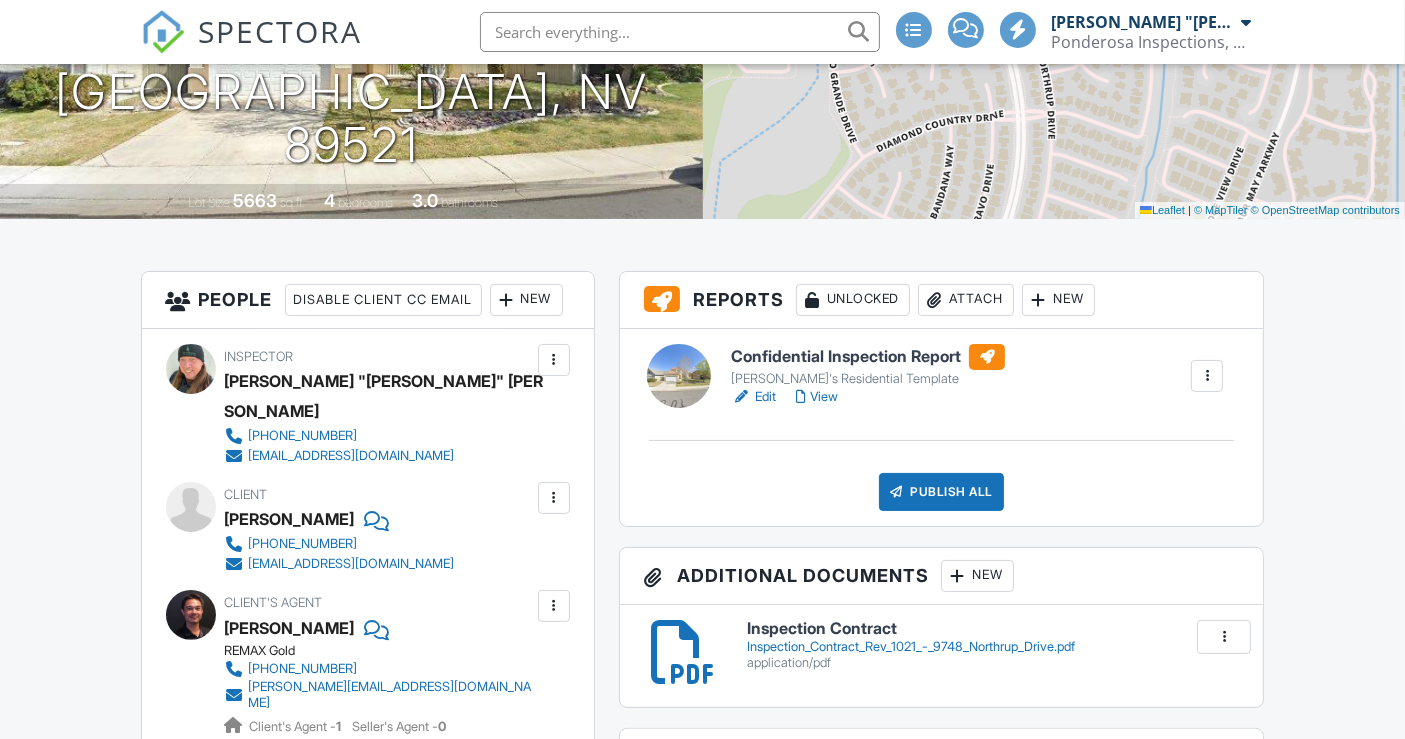 scroll, scrollTop: 448, scrollLeft: 0, axis: vertical 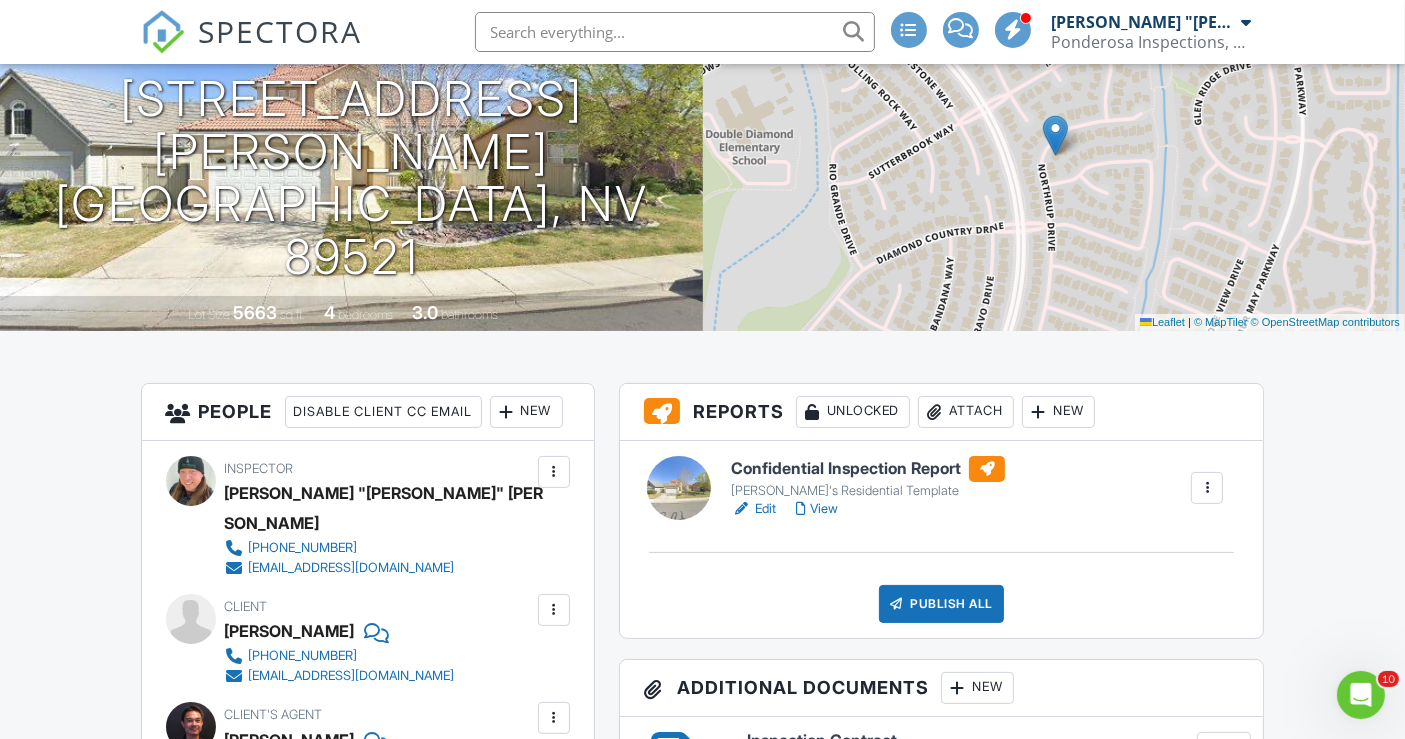 click at bounding box center (1207, 488) 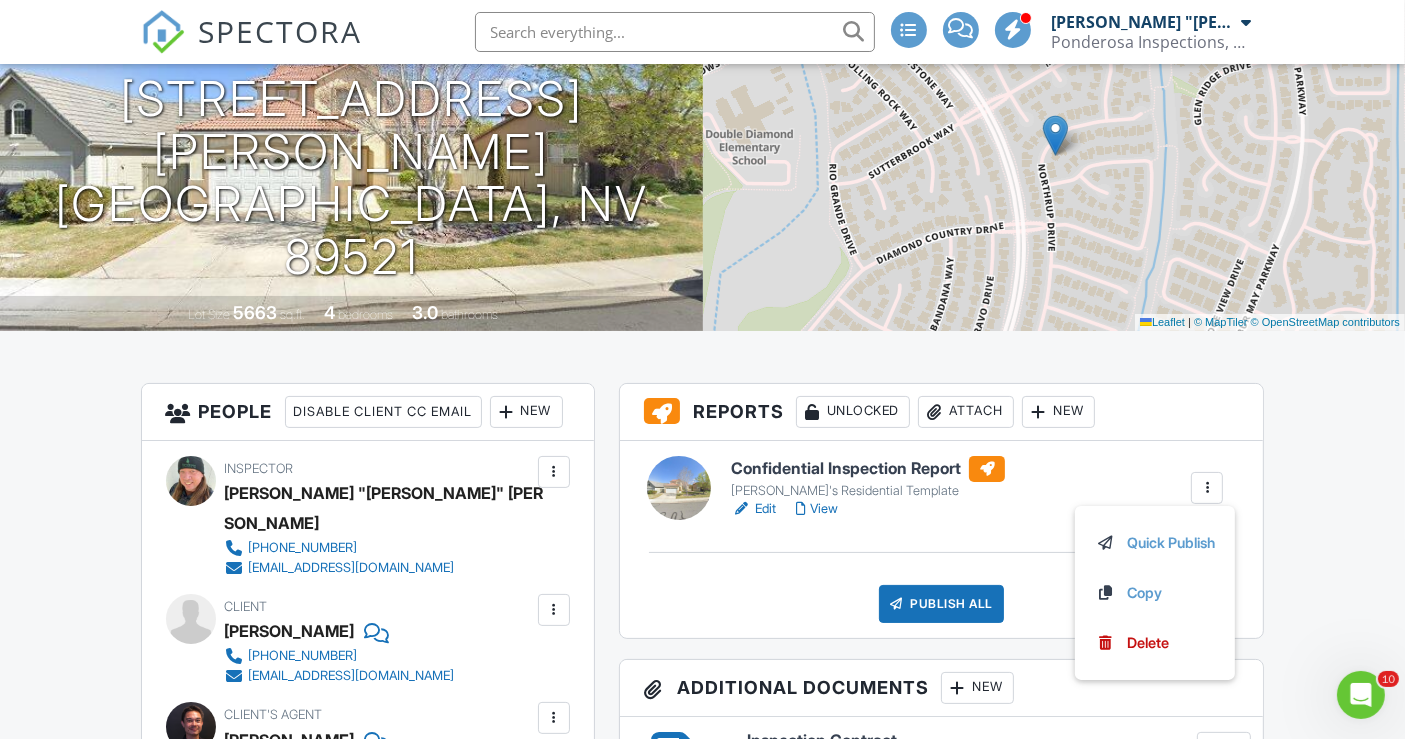 click at bounding box center [1207, 488] 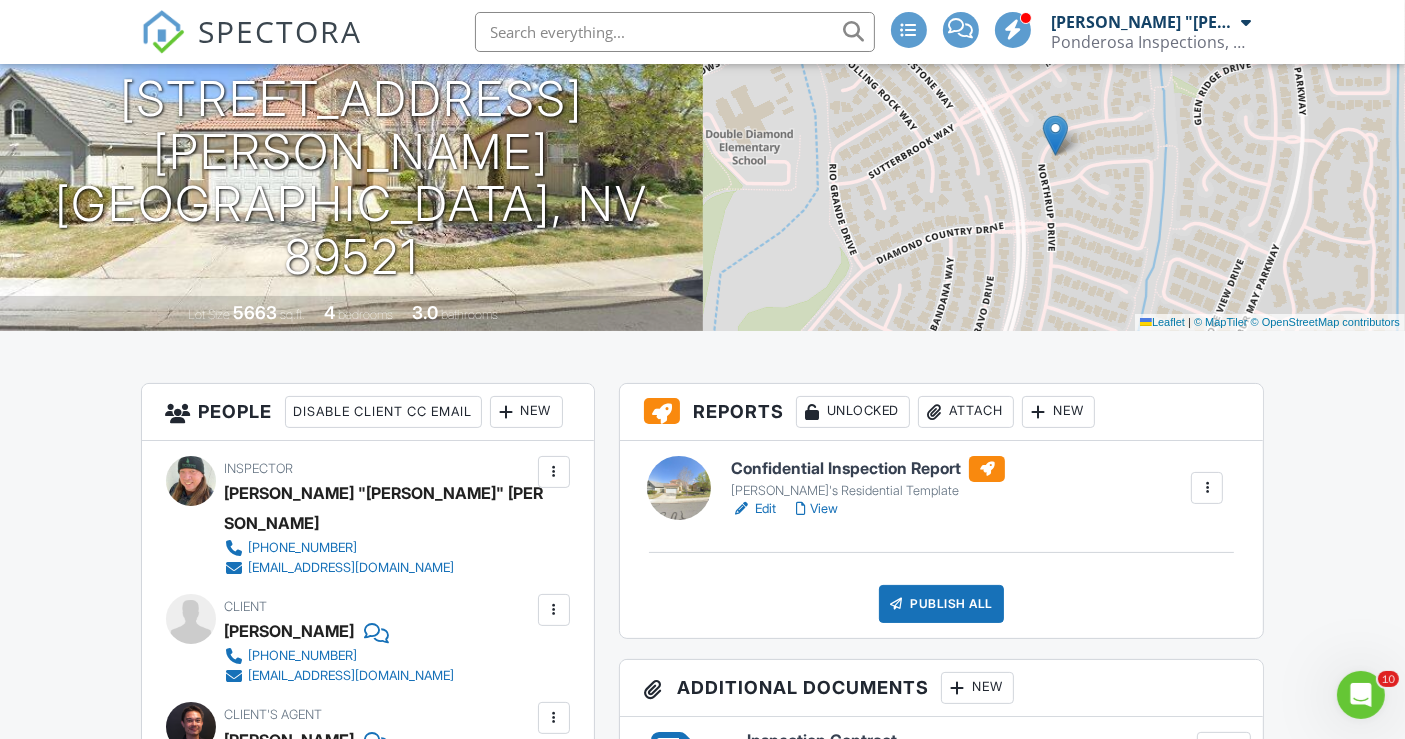 click on "New" at bounding box center (1058, 412) 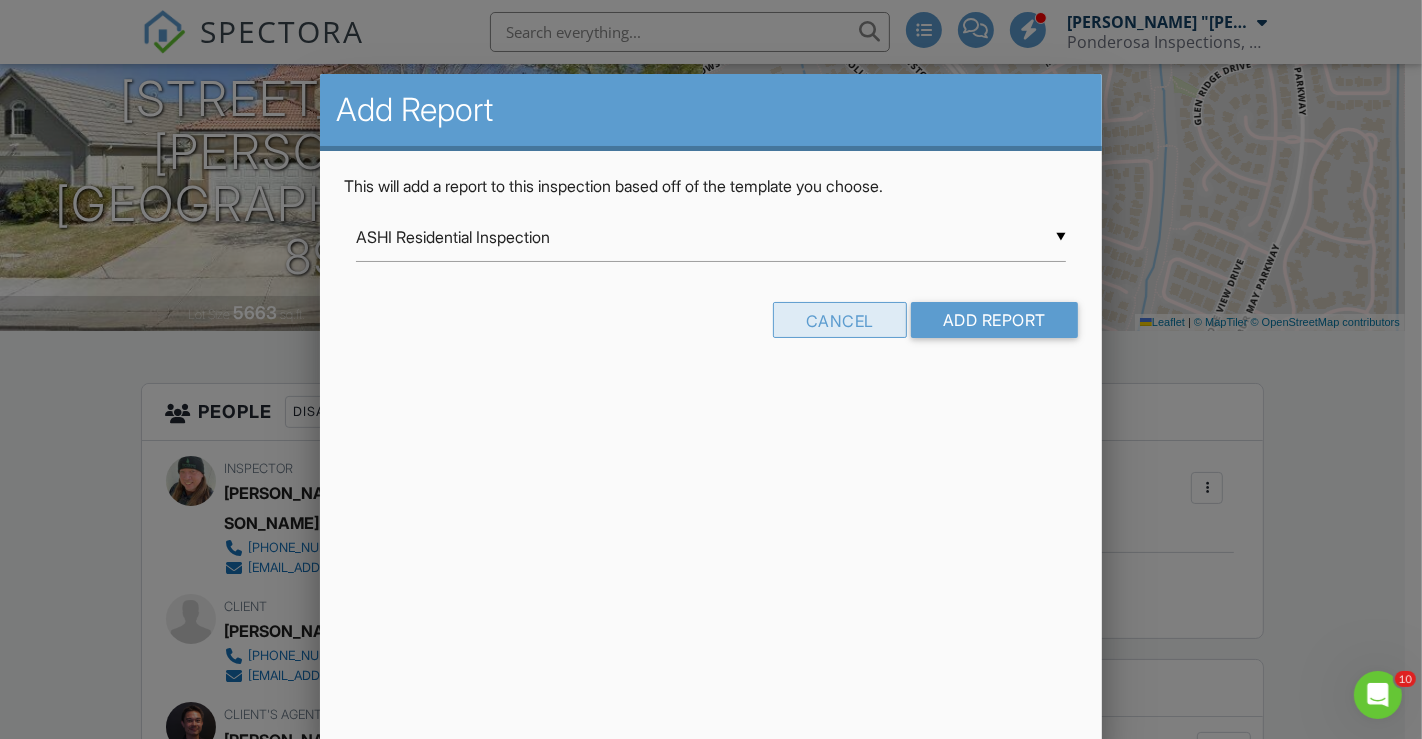 click on "Cancel" at bounding box center (840, 320) 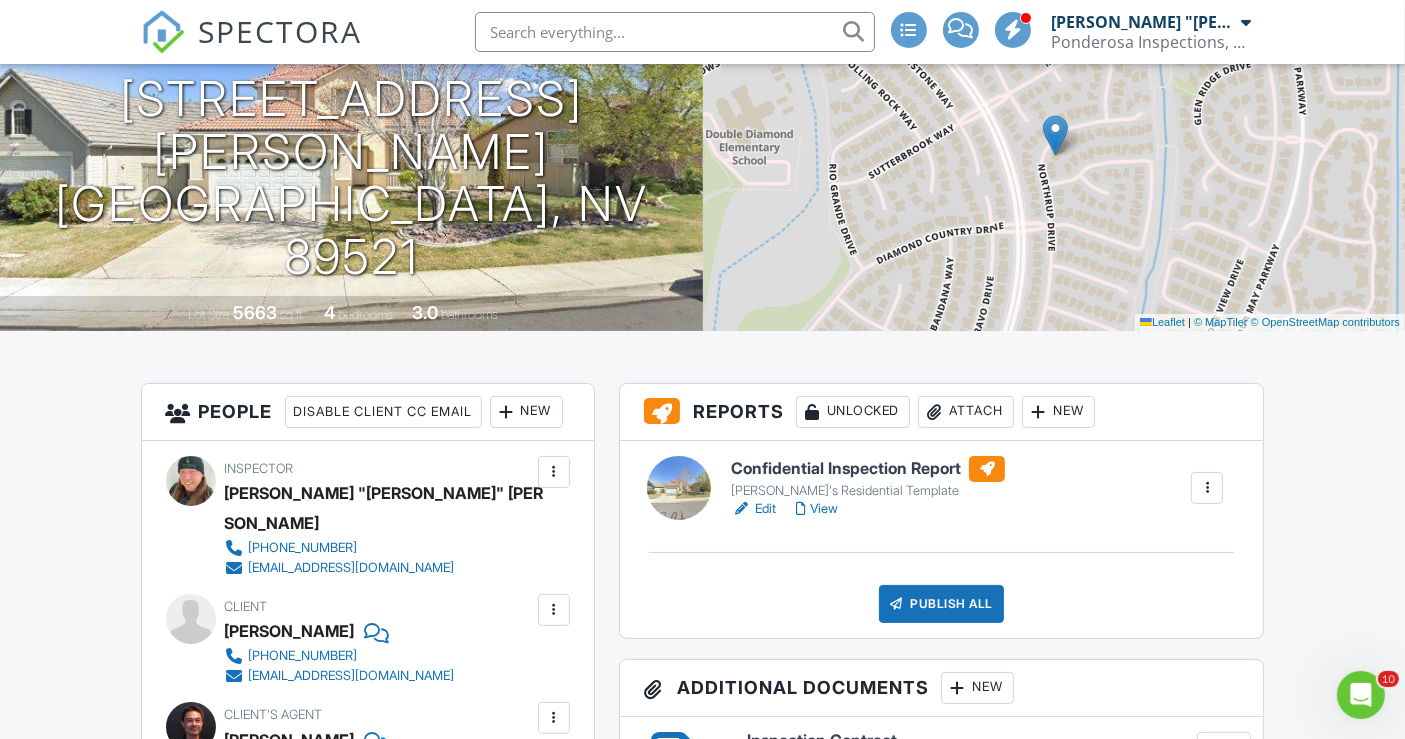 click on "Attach" at bounding box center (966, 412) 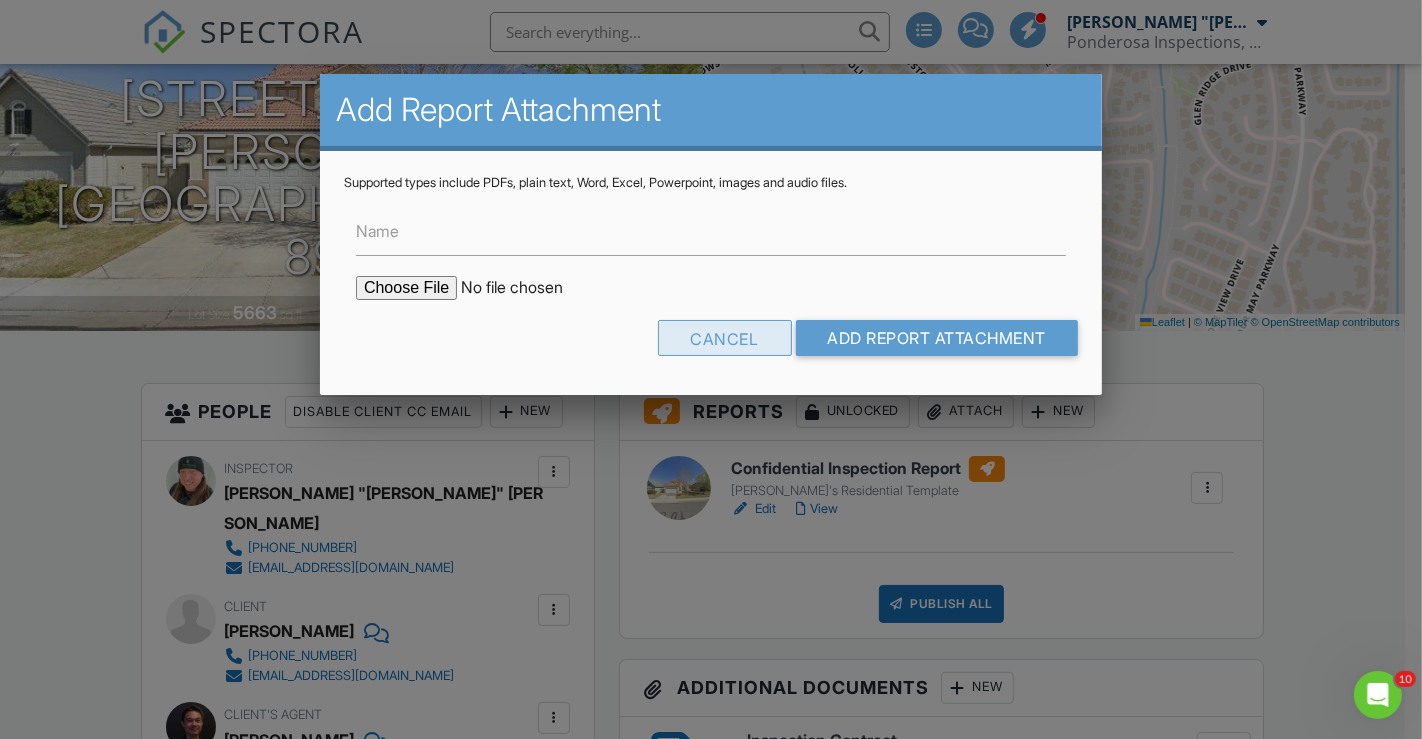click on "Cancel" at bounding box center [725, 338] 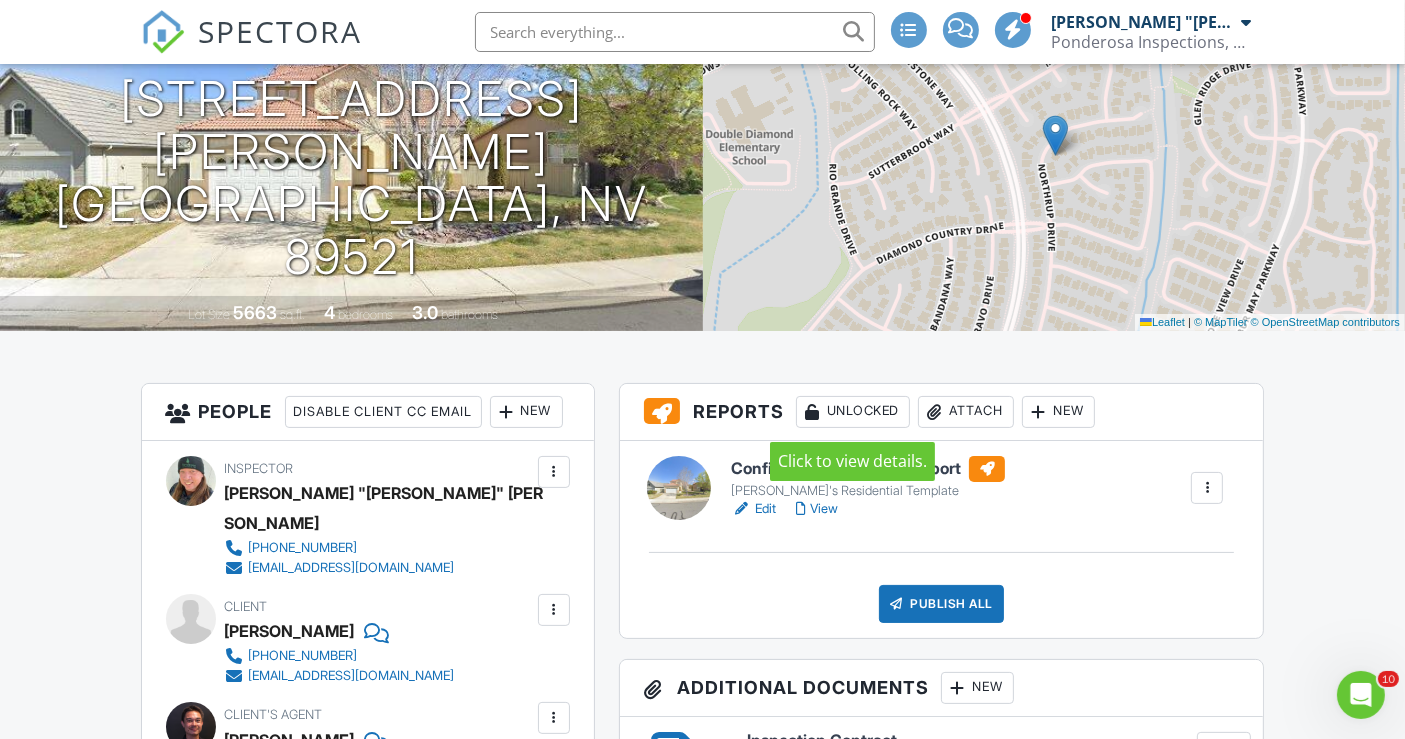 click on "Unlocked" at bounding box center (853, 412) 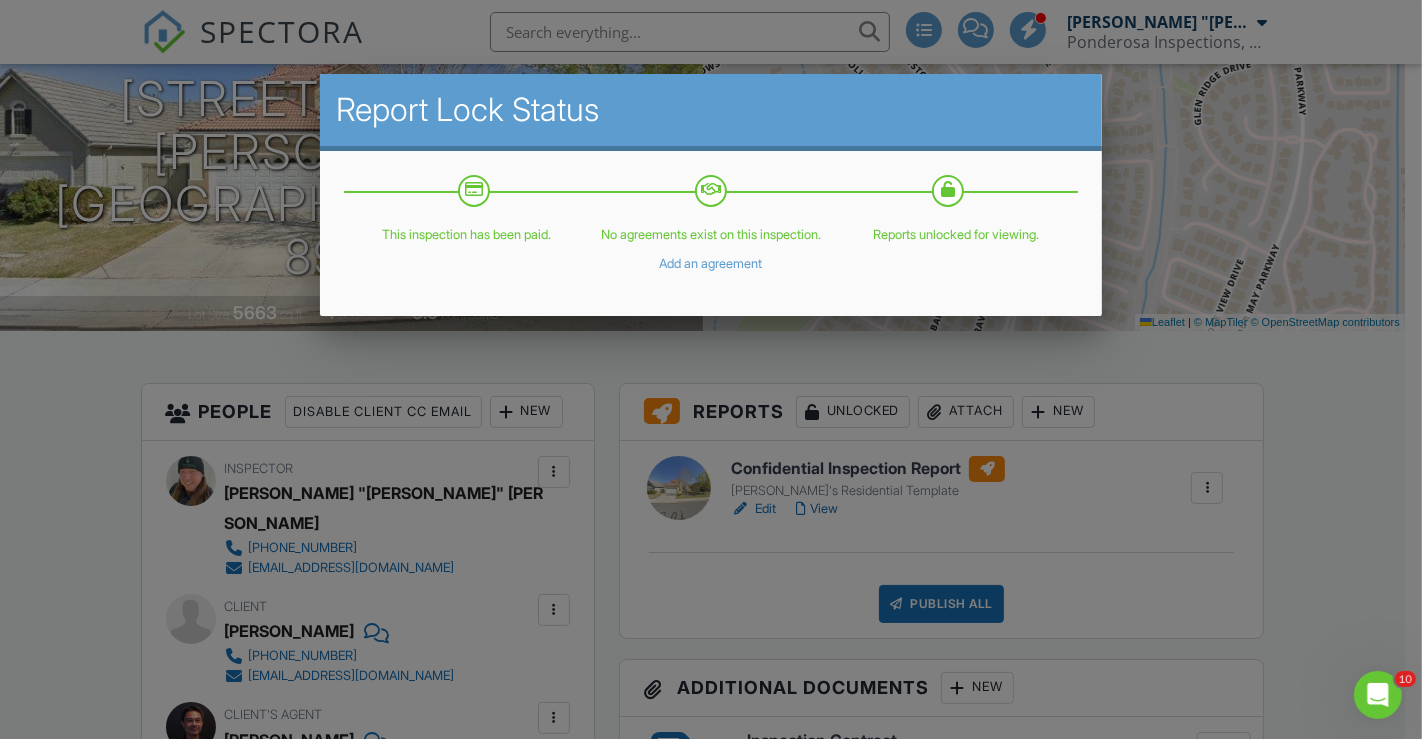 click at bounding box center (711, 362) 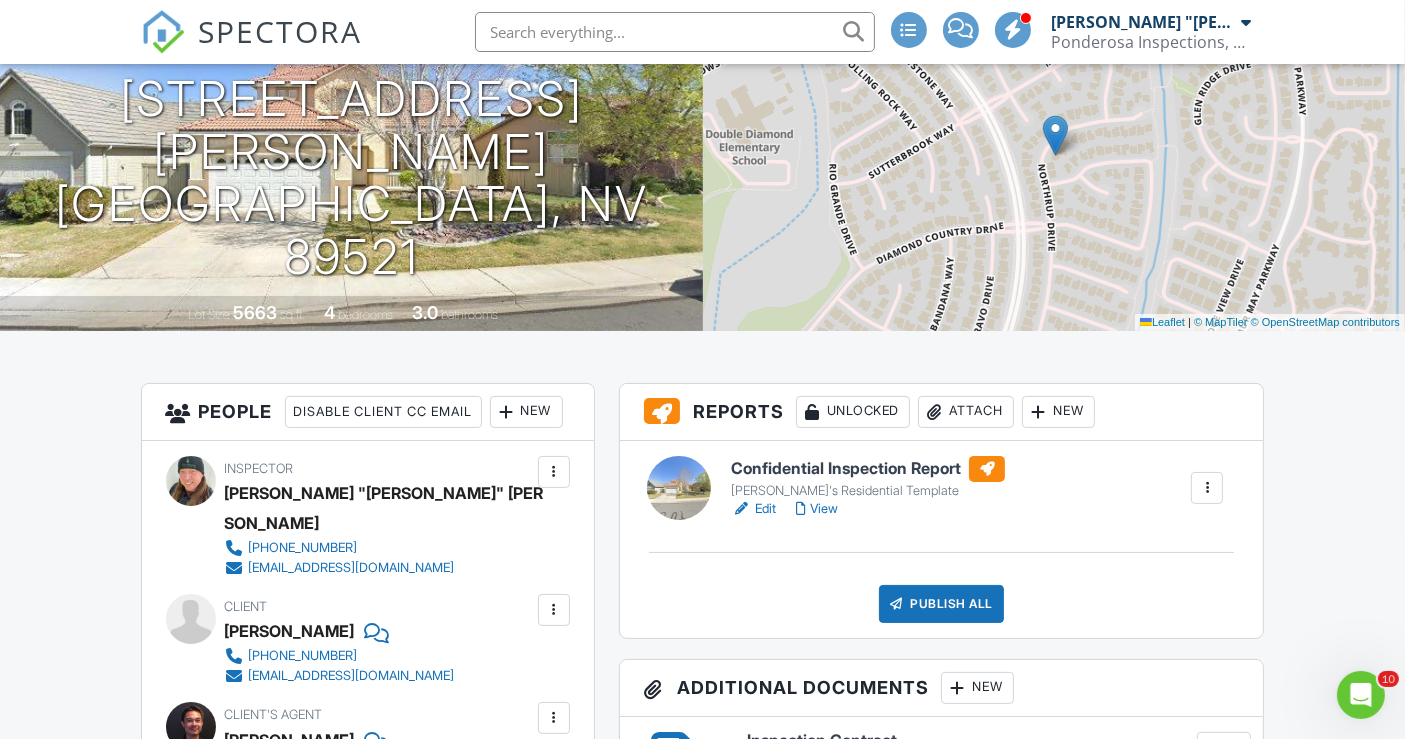 click on "Edit" at bounding box center (753, 509) 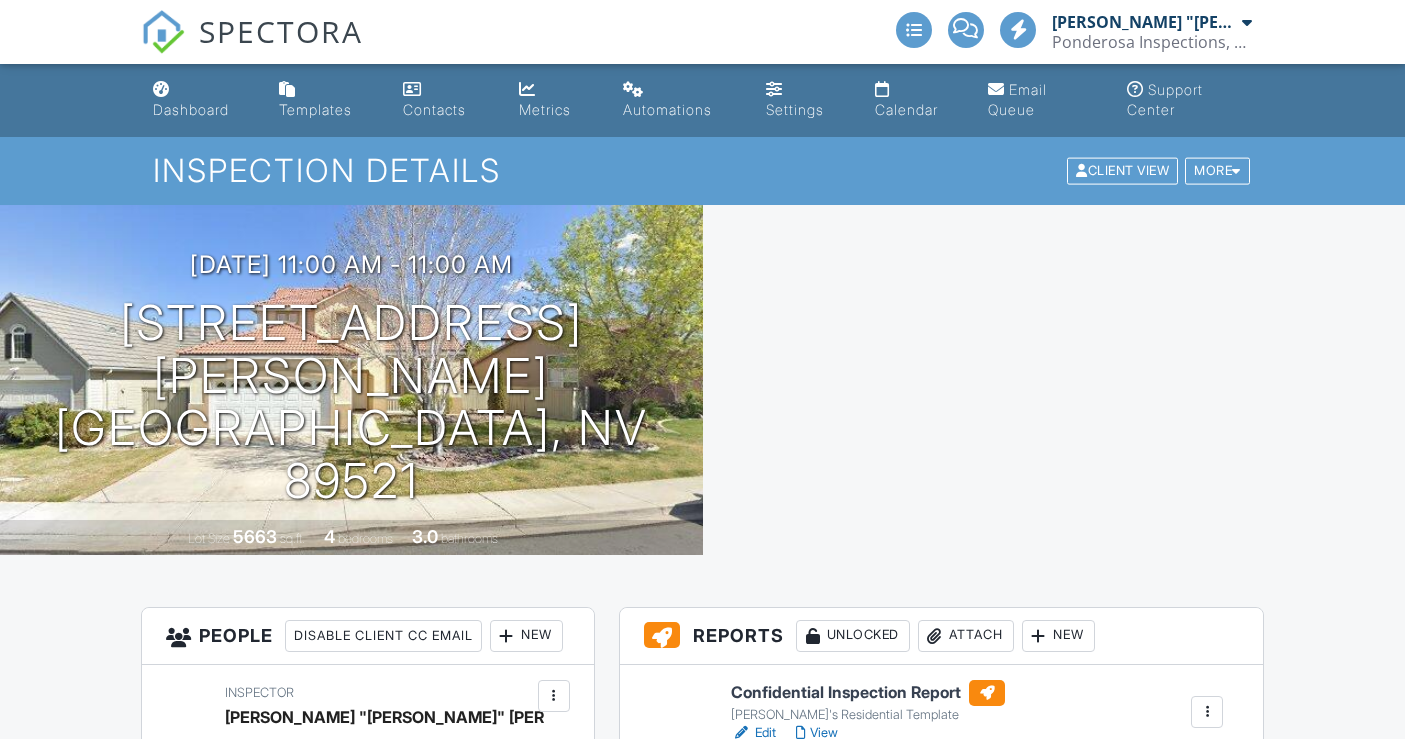 scroll, scrollTop: 0, scrollLeft: 0, axis: both 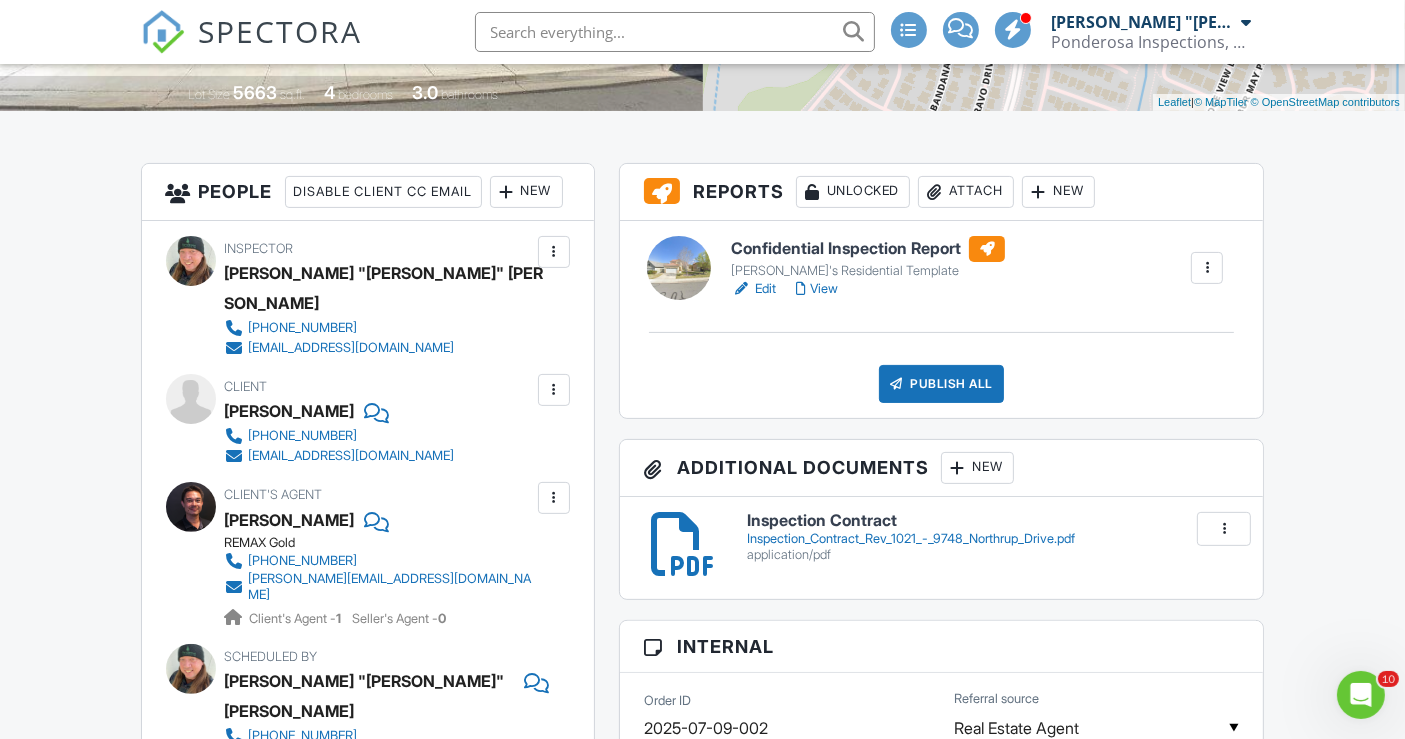 click on "Confidential Inspection Report" at bounding box center (868, 249) 